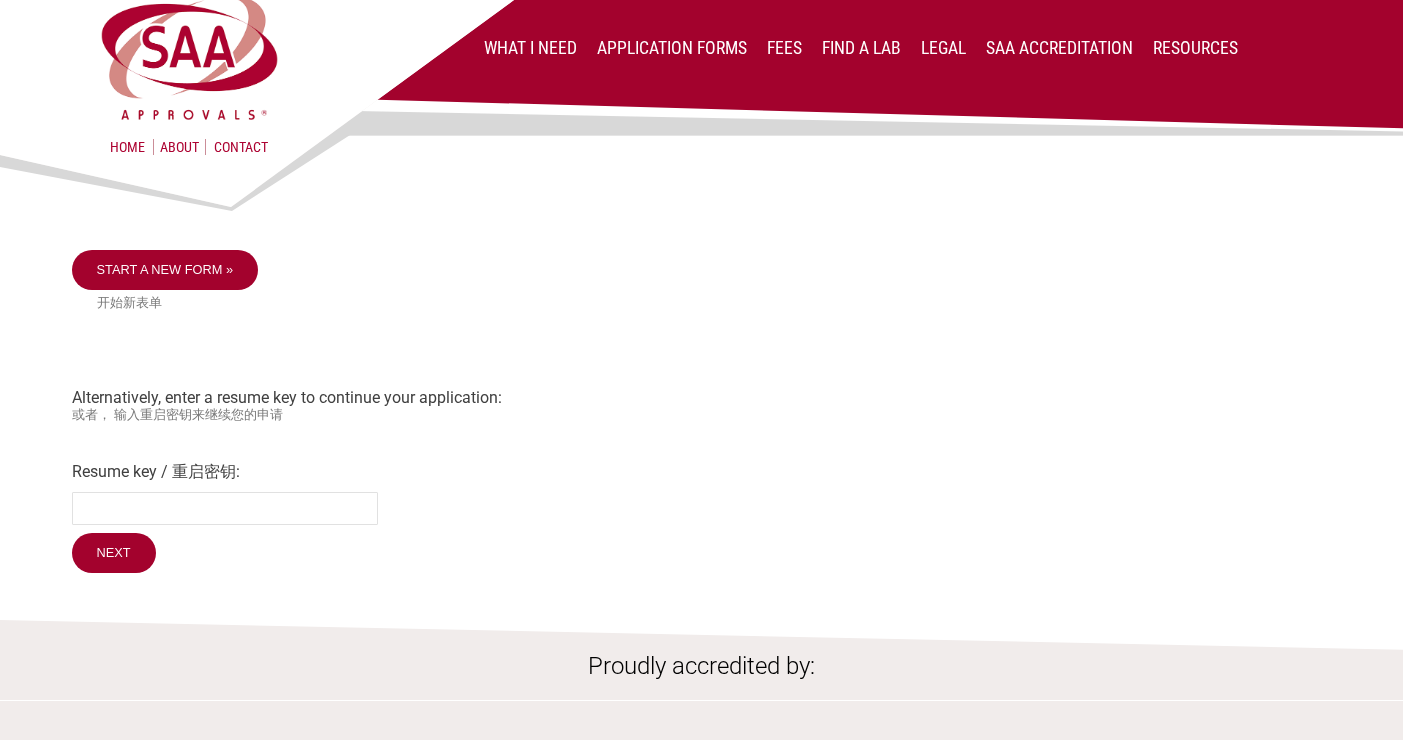 scroll, scrollTop: 22, scrollLeft: 0, axis: vertical 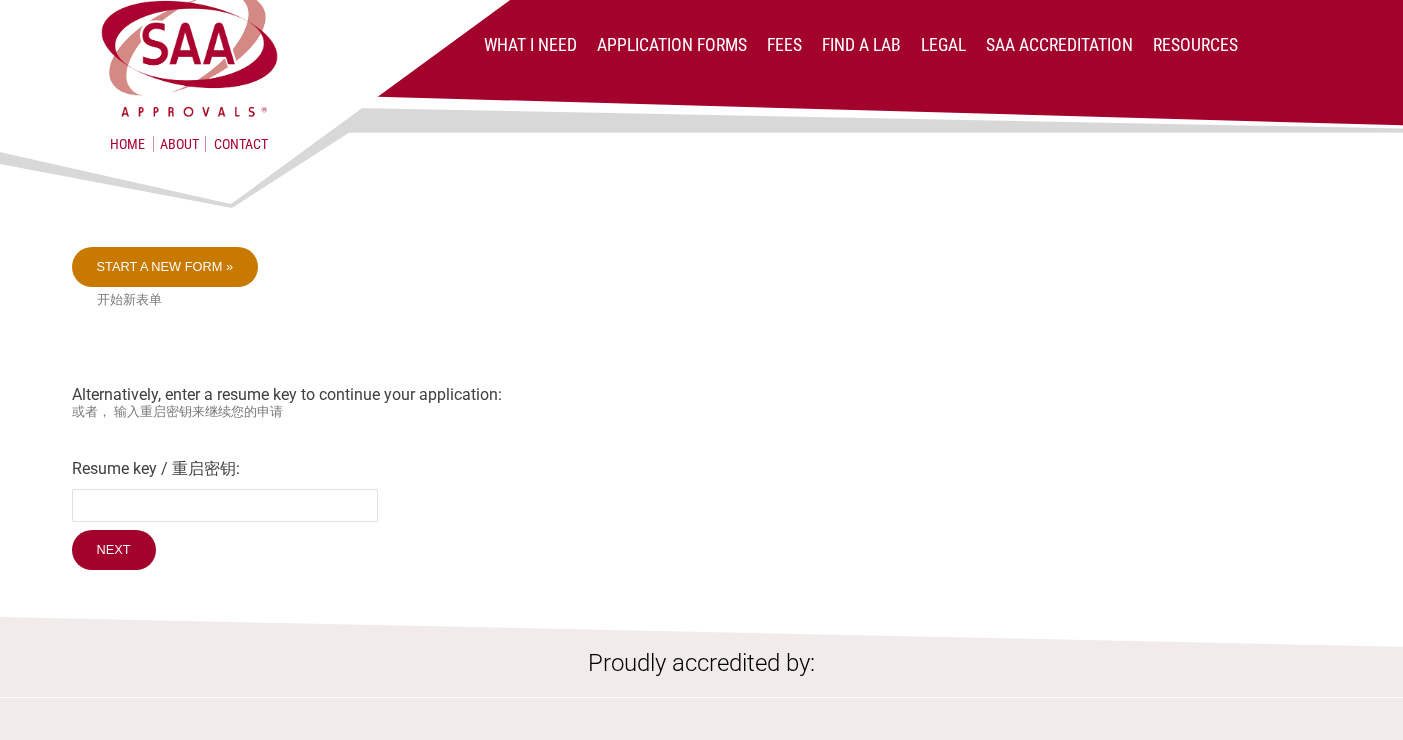 click on "Start a new form »" at bounding box center (165, 267) 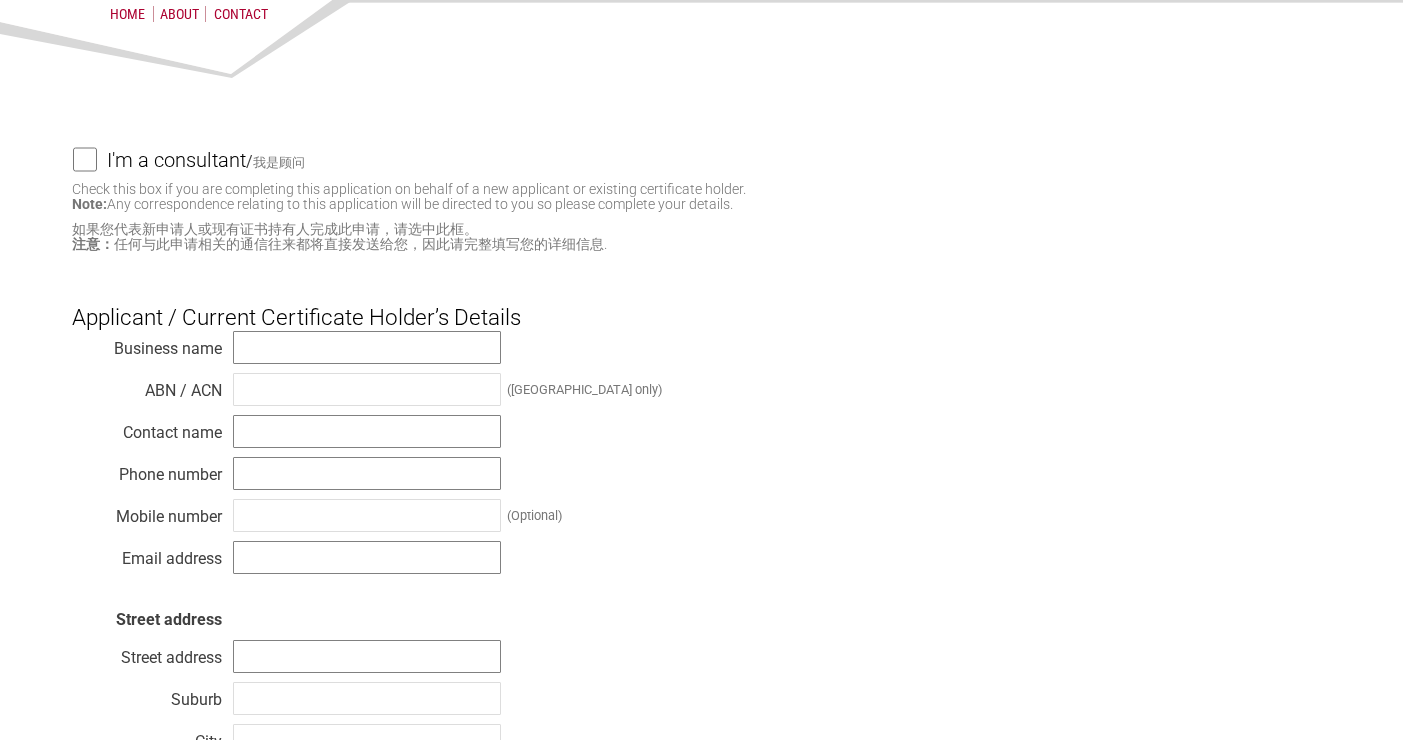 scroll, scrollTop: 177, scrollLeft: 0, axis: vertical 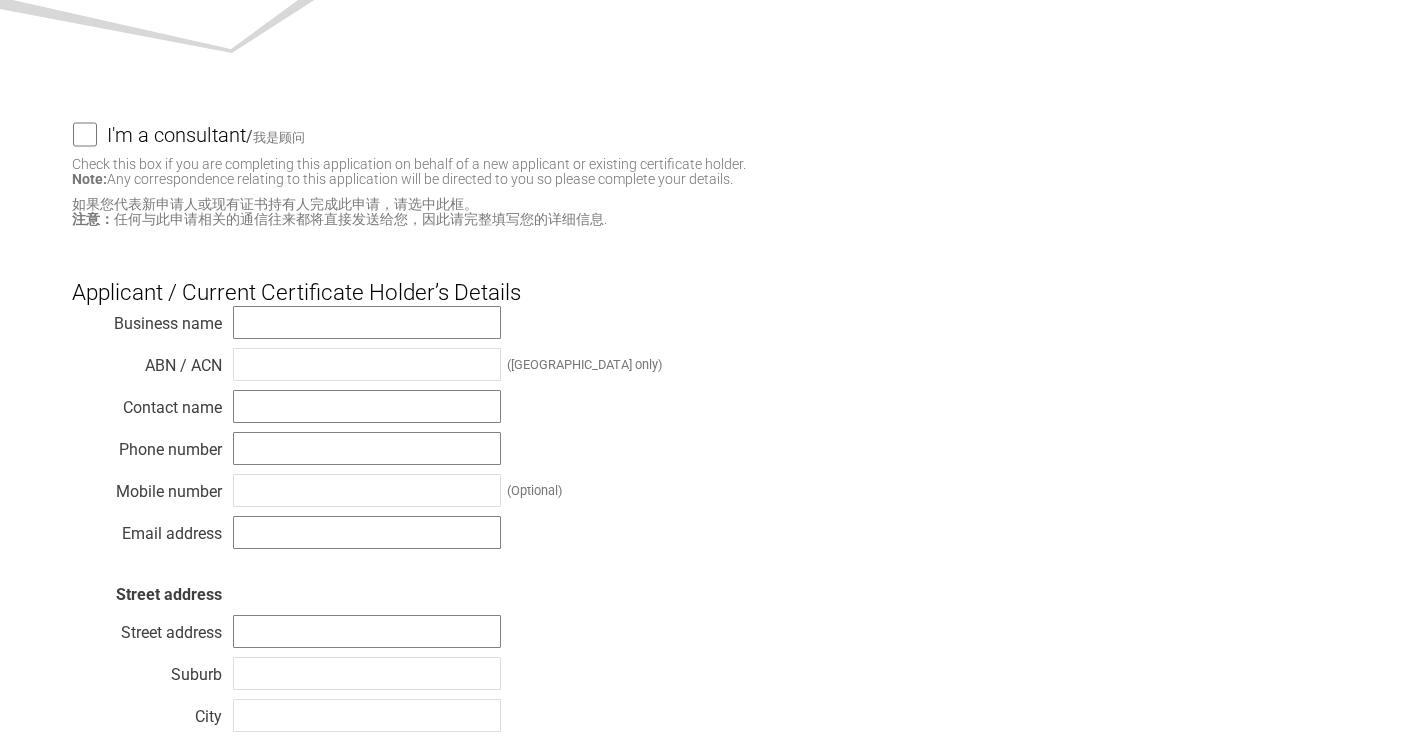 click on "I'm a consultant  /  我是顾问" at bounding box center (85, 134) 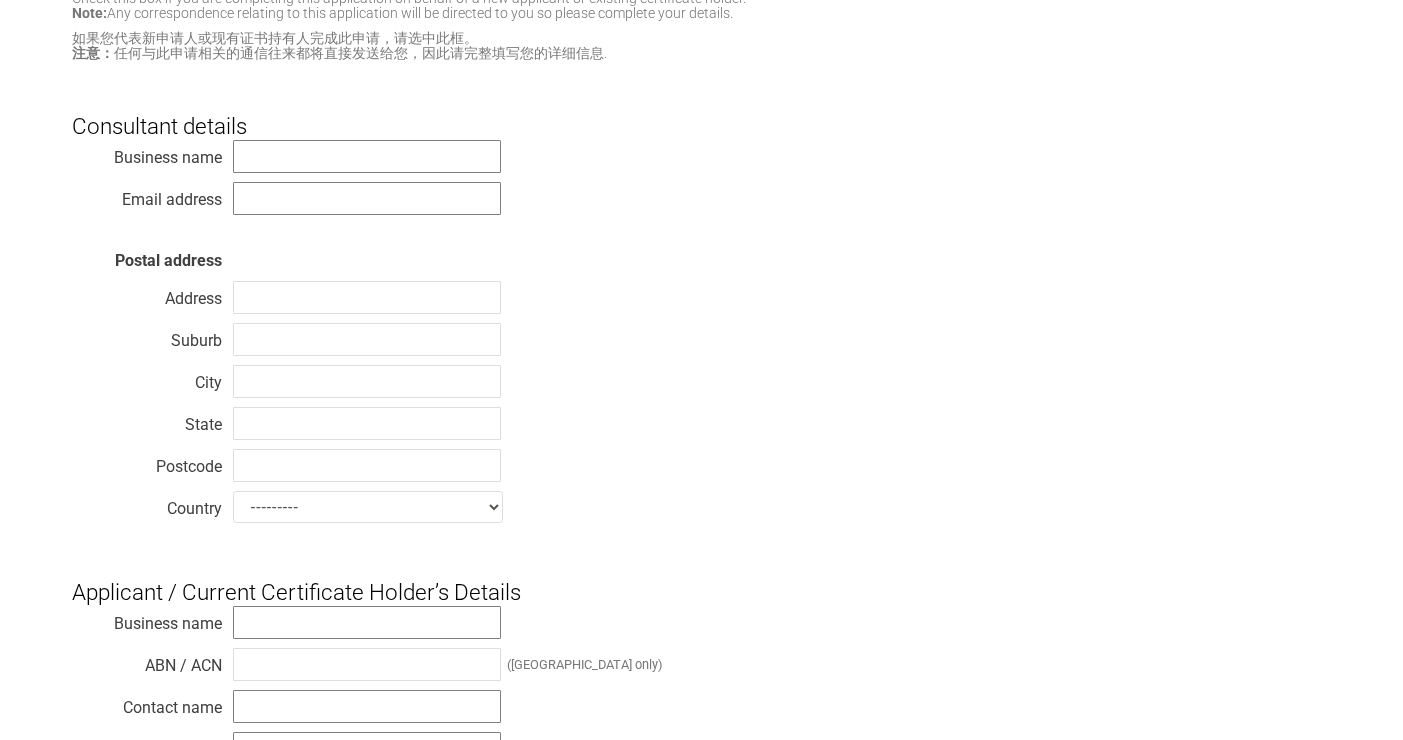 scroll, scrollTop: 362, scrollLeft: 0, axis: vertical 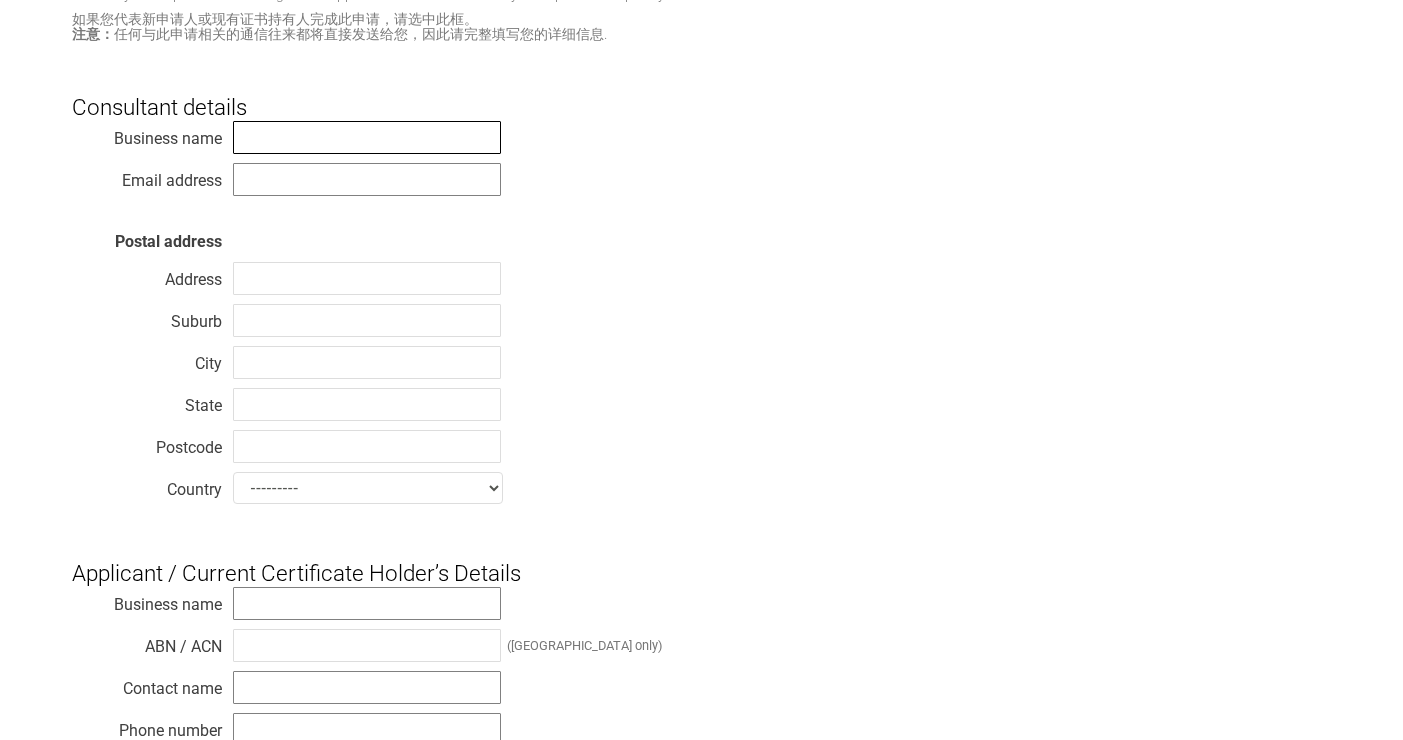 drag, startPoint x: 296, startPoint y: 140, endPoint x: 316, endPoint y: 146, distance: 20.880613 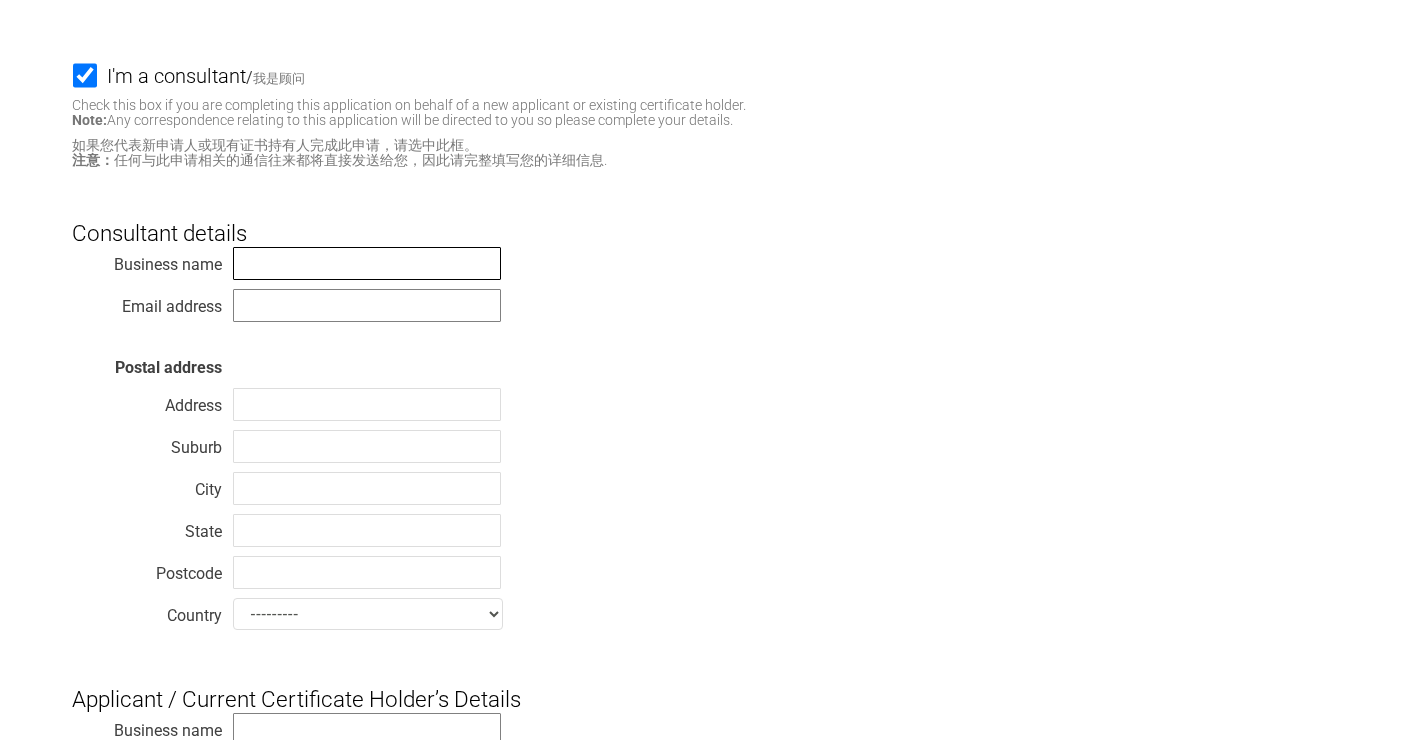scroll, scrollTop: 206, scrollLeft: 0, axis: vertical 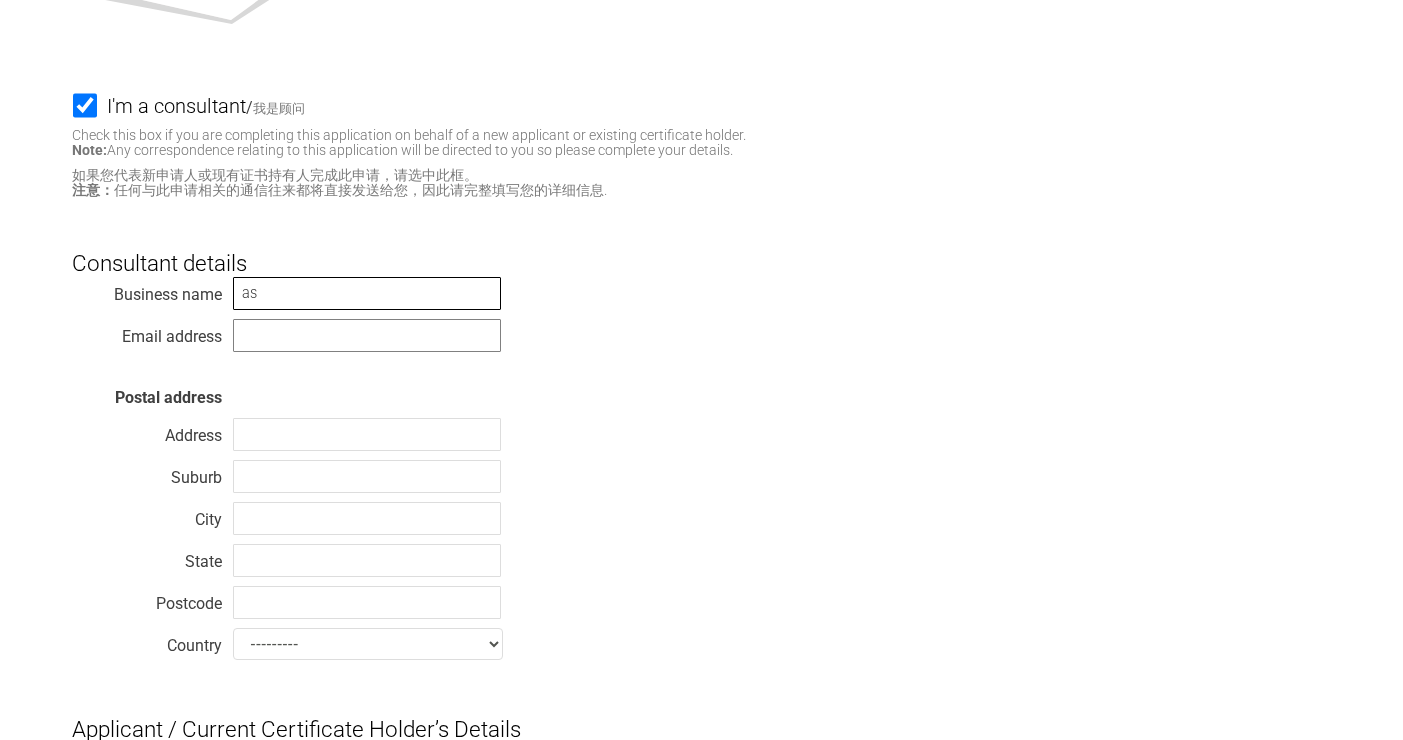 type on "a" 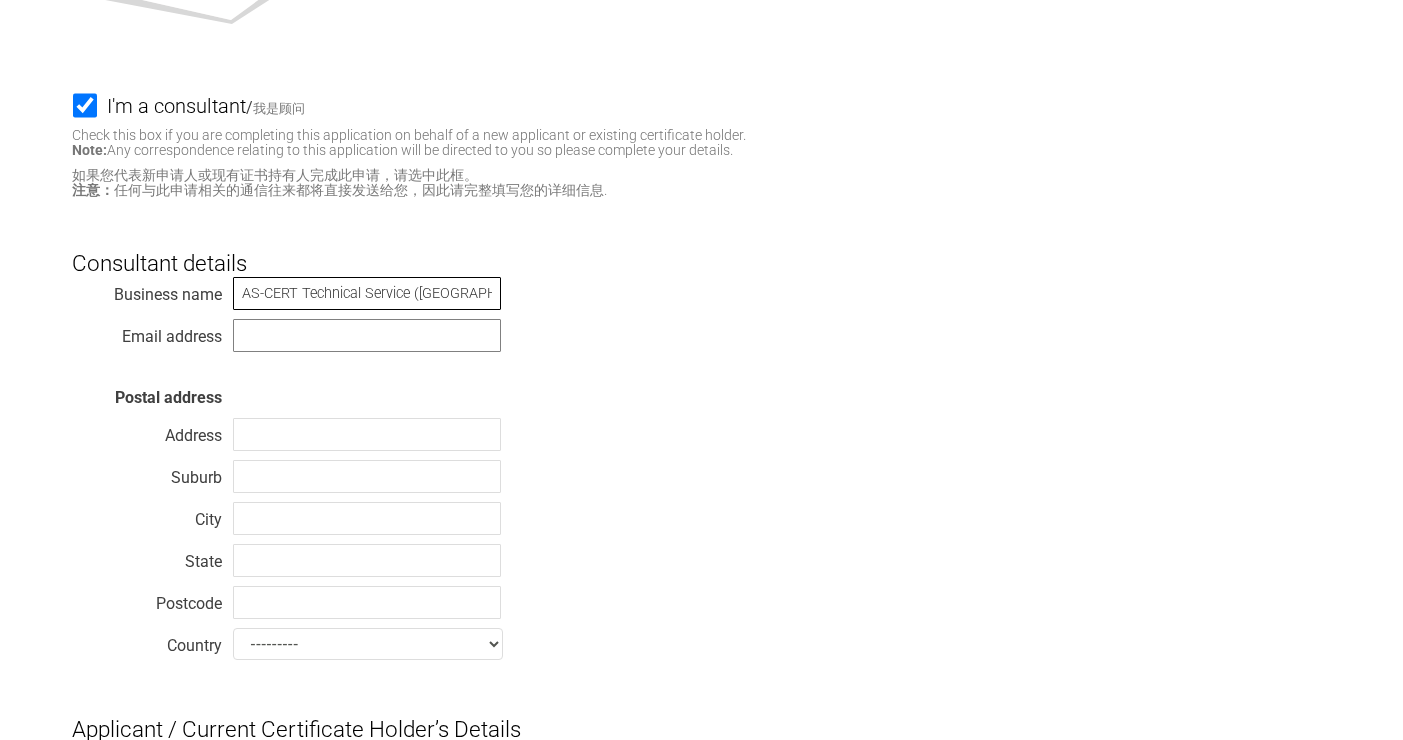 type on "AS-CERT Technical Service ([GEOGRAPHIC_DATA]) Co., Ltd." 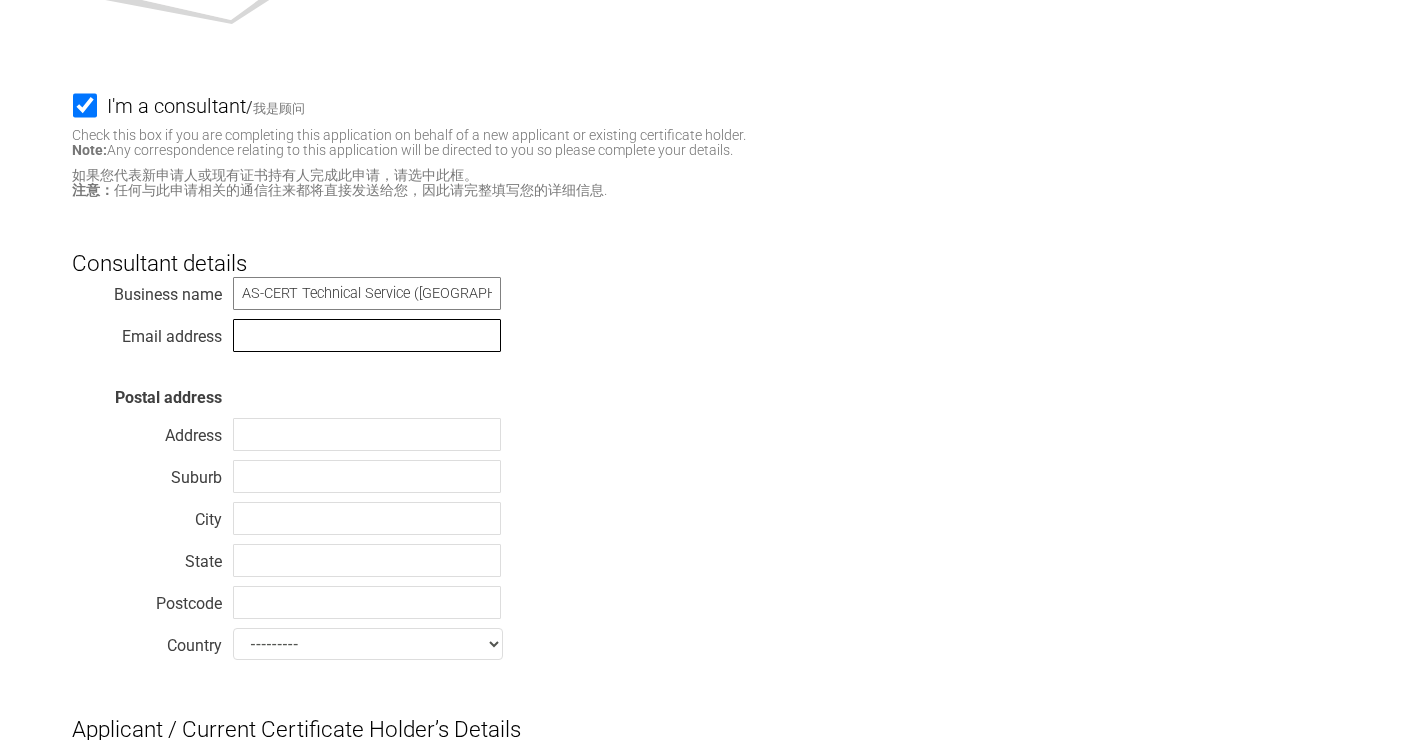 click at bounding box center (367, 335) 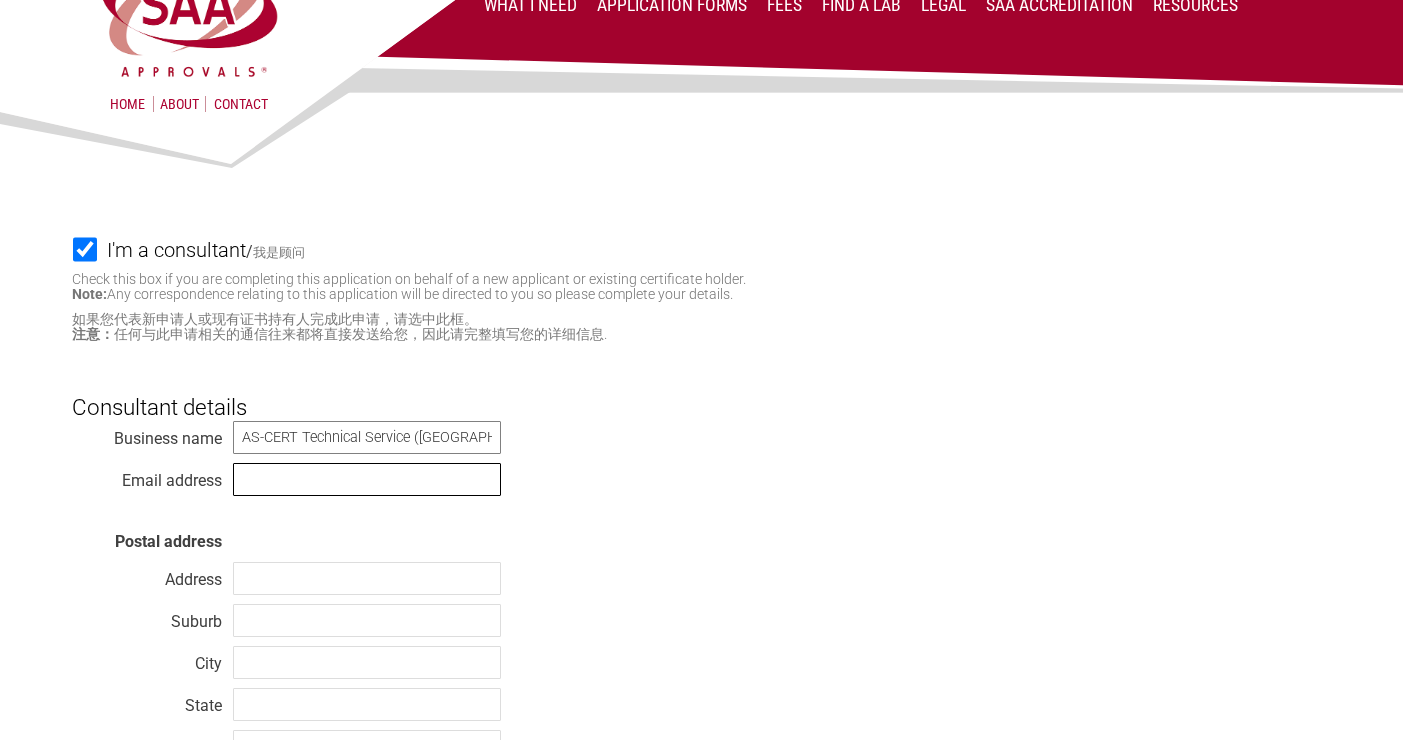 scroll, scrollTop: 276, scrollLeft: 0, axis: vertical 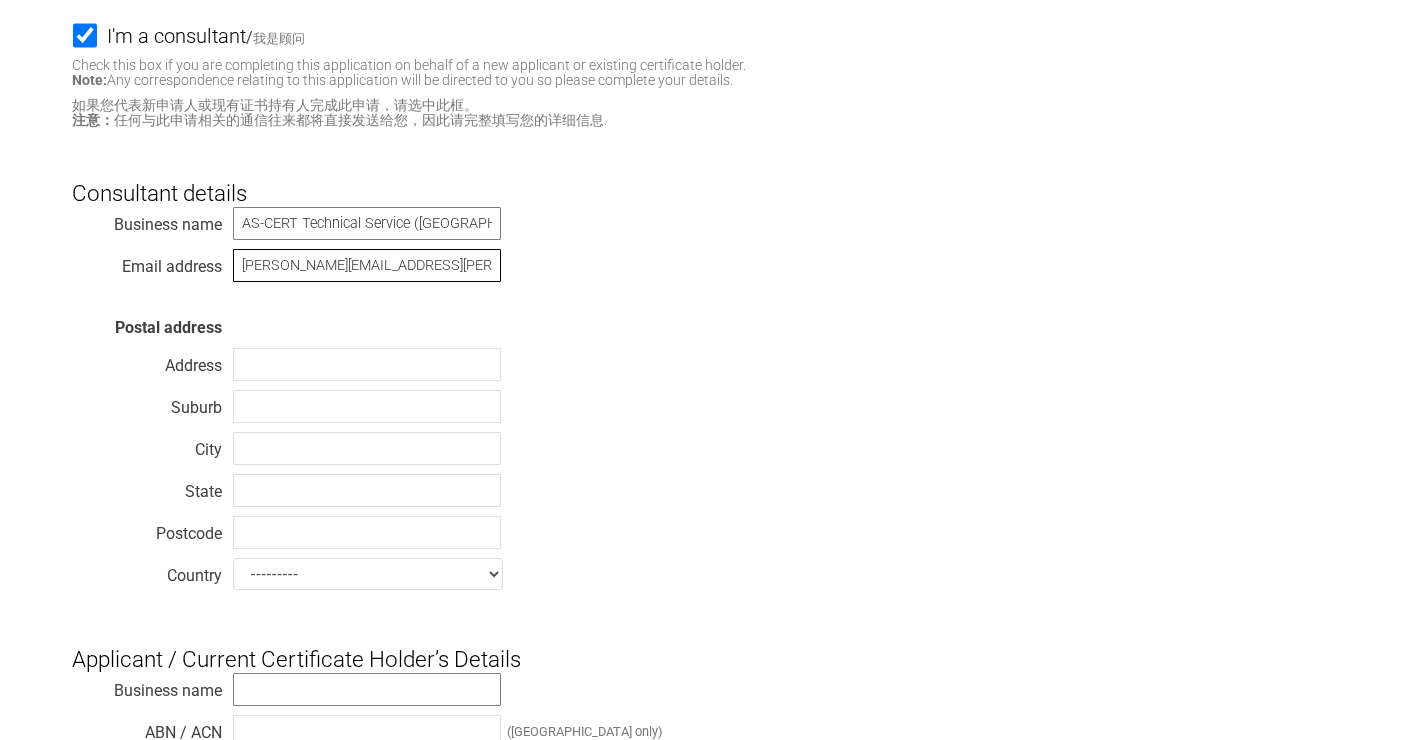 type on "elisa.chen@as-cert.cn" 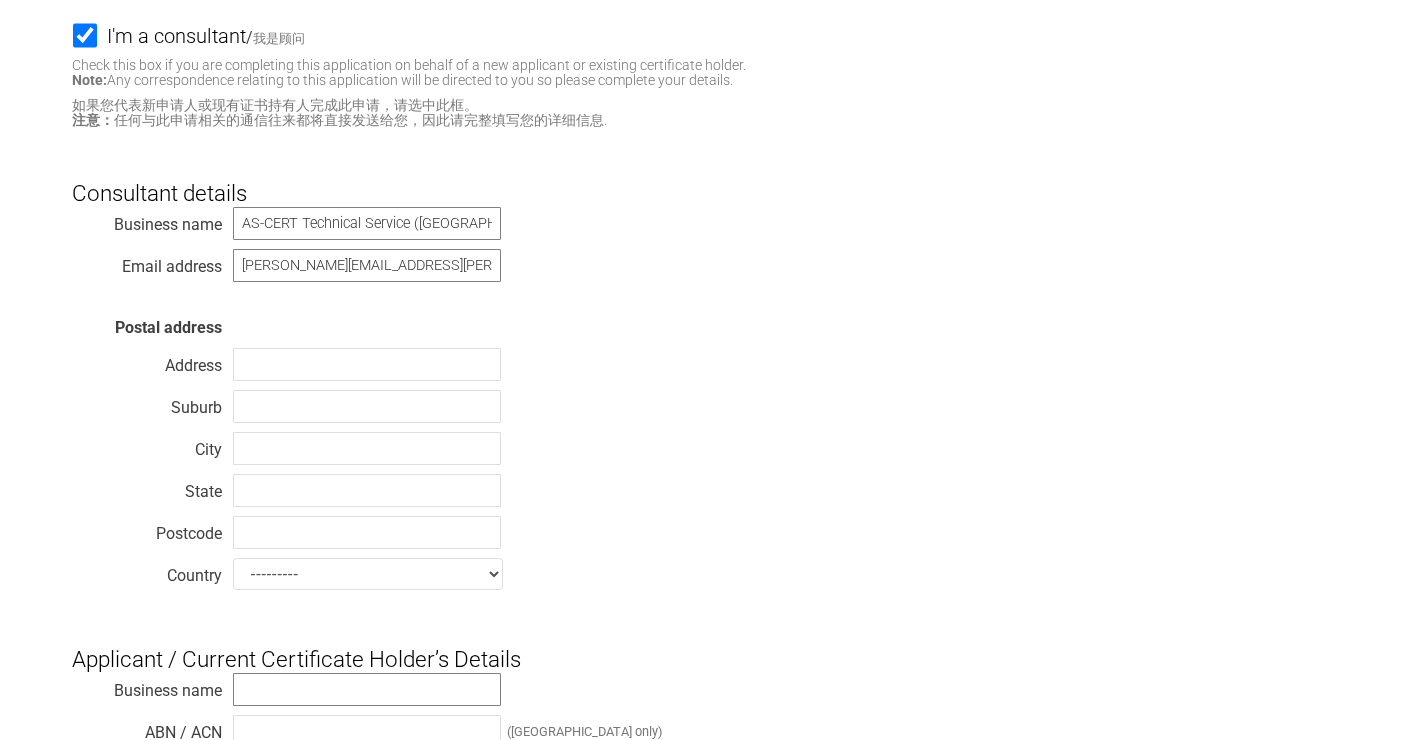 click on "Business name AS-CERT Technical Service (Shanghai) Co., Ltd.
Email address elisa.chen@as-cert.cn
Postal address
Address
Suburb
City
State
Postcode
Country
---------
Afghanistan
Albania
Algeria
American Samoa
Andorra
Angola
Anguilla
Antarctica
Antigua and Barbuda
Argentina
Armenia
Aruba
Australia
Austria
Azerbaijan
Bahamas
Bahrain
Bangladesh
Barbados
Belarus
Belgium
Belize
Benin
Bermuda
Bhutan
Bolivia
Bosnia and Herzegovina
Botswana
Bouvet Island
Brazil
British Indian Ocean Territory
Brunei Darussalam
Bulgaria
Burkina Faso
Burundi
Cambodia
Cameroon
Canada
Cape Verde
Cayman Islands
Central African Republic
Chad
Chile
Christmas Island
Cocos (Keeling) Islands
Colombia
Comoros
Congo
Congo, Democratic Republic" at bounding box center (702, 402) 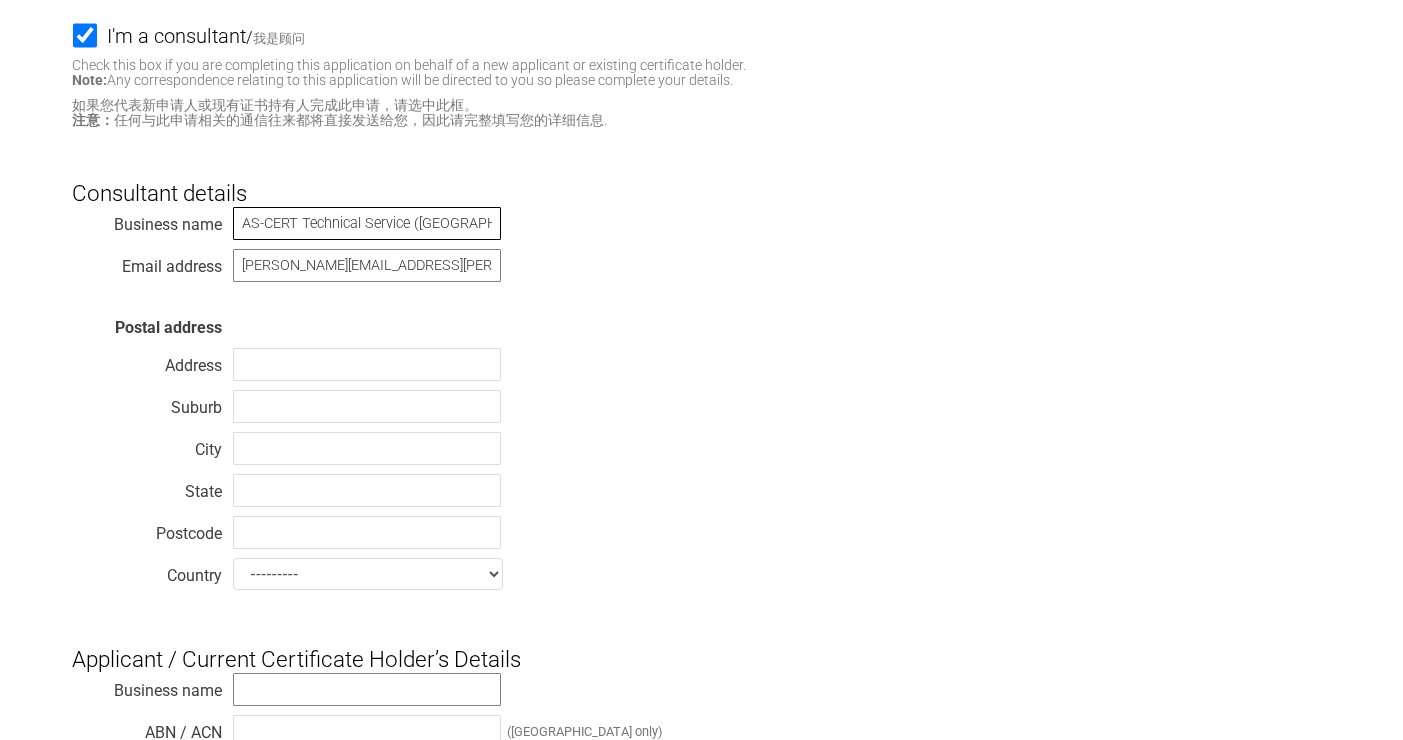 click on "AS-CERT Technical Service (Shanghai) Co., Ltd." at bounding box center [367, 223] 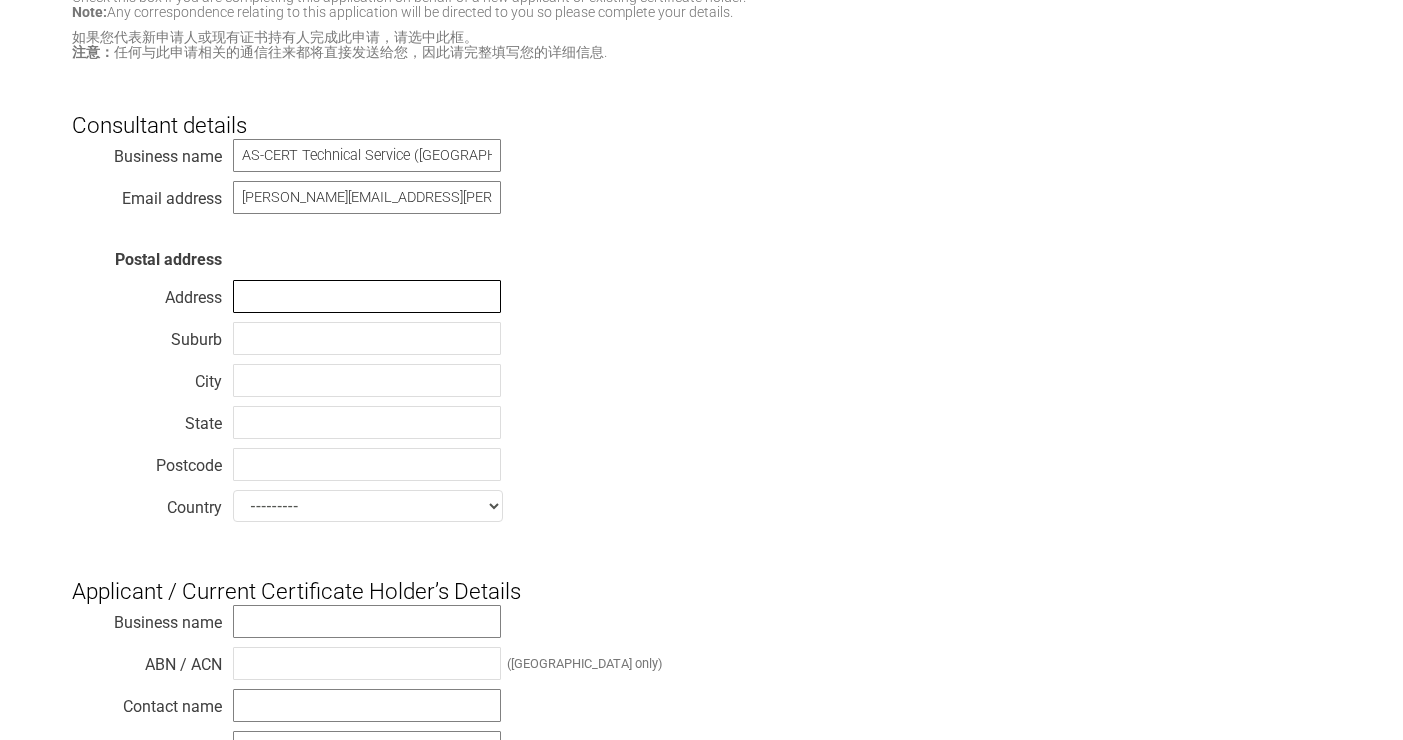 click at bounding box center (367, 296) 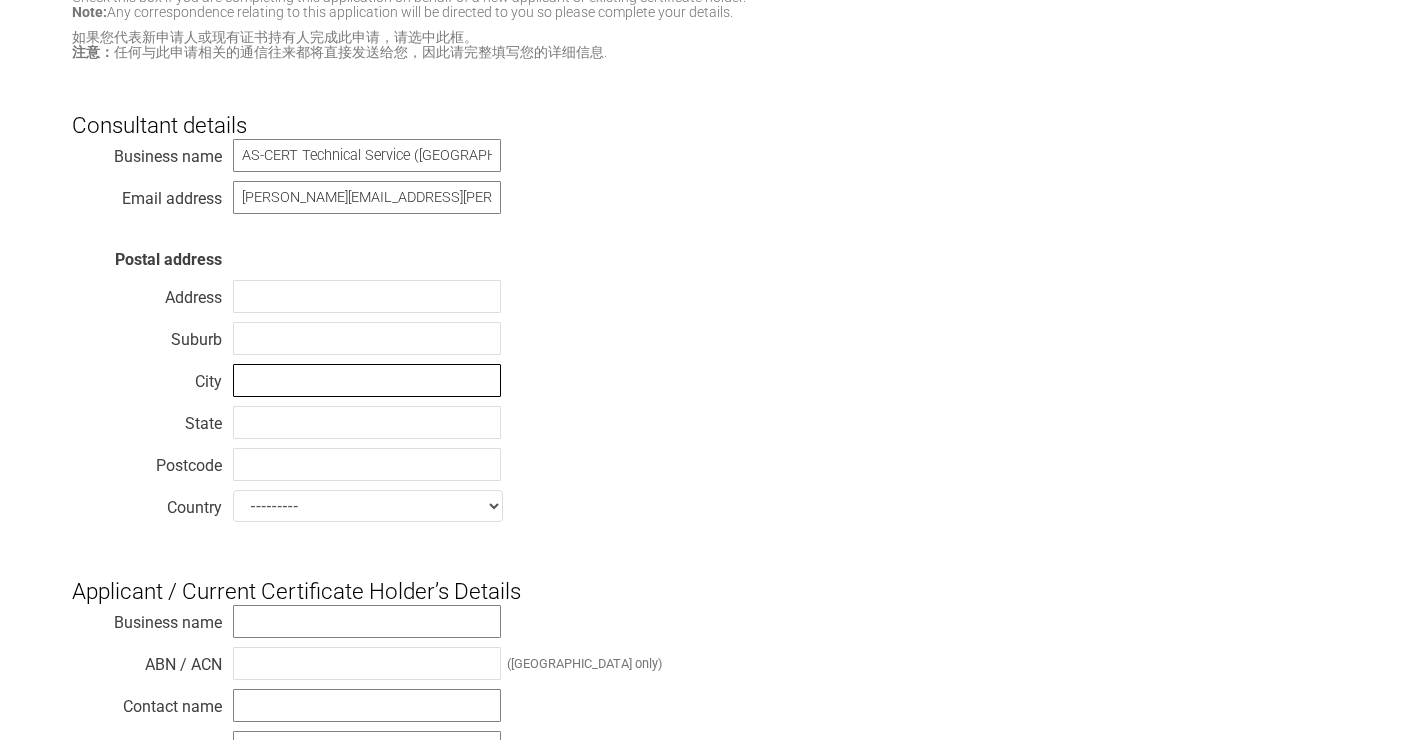 click at bounding box center [367, 380] 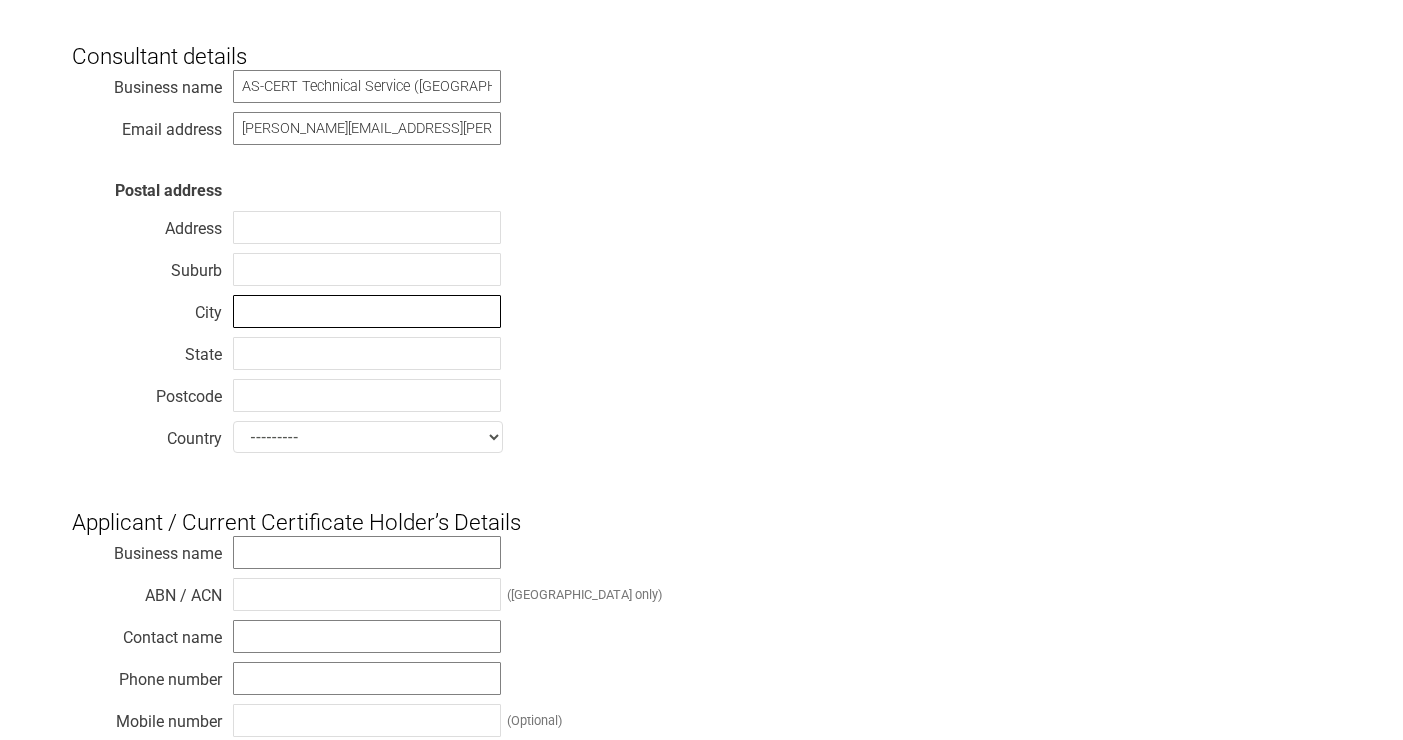 scroll, scrollTop: 413, scrollLeft: 1, axis: both 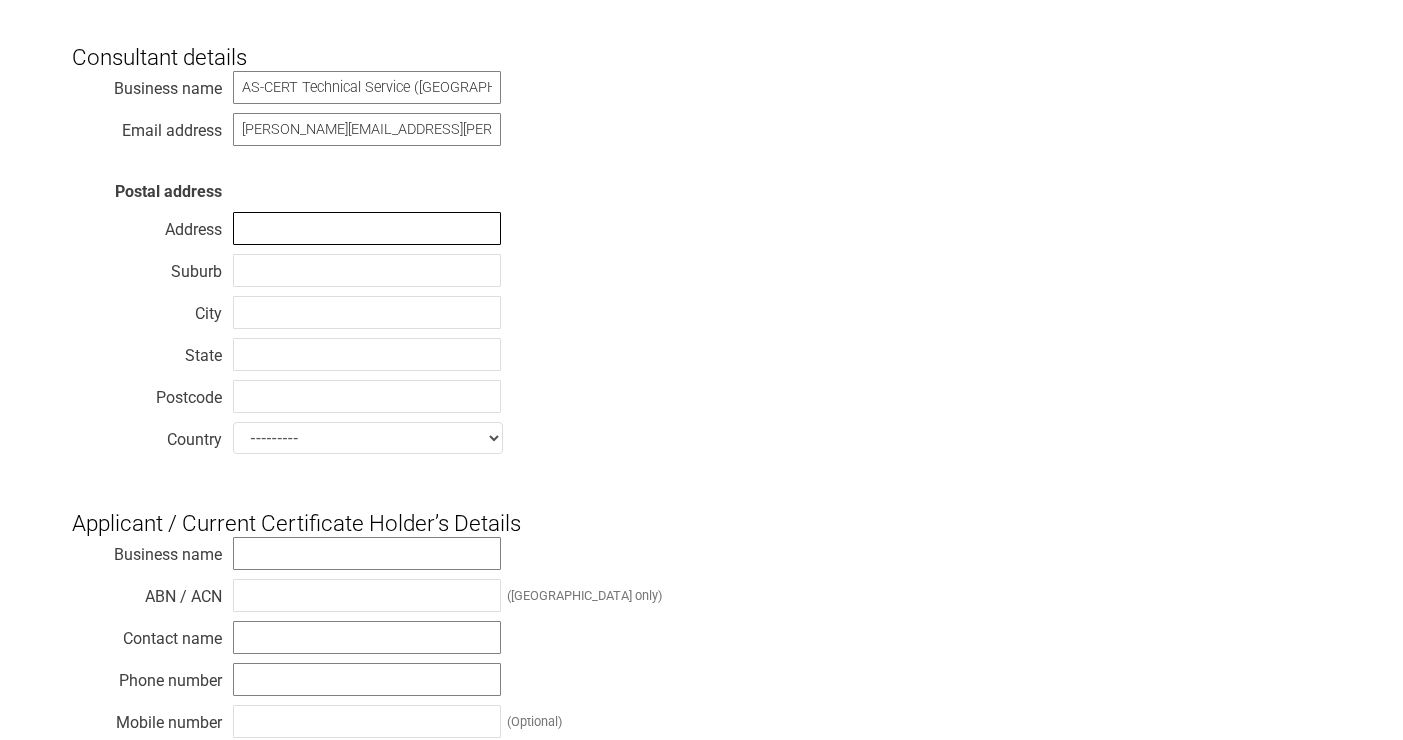 click at bounding box center [367, 228] 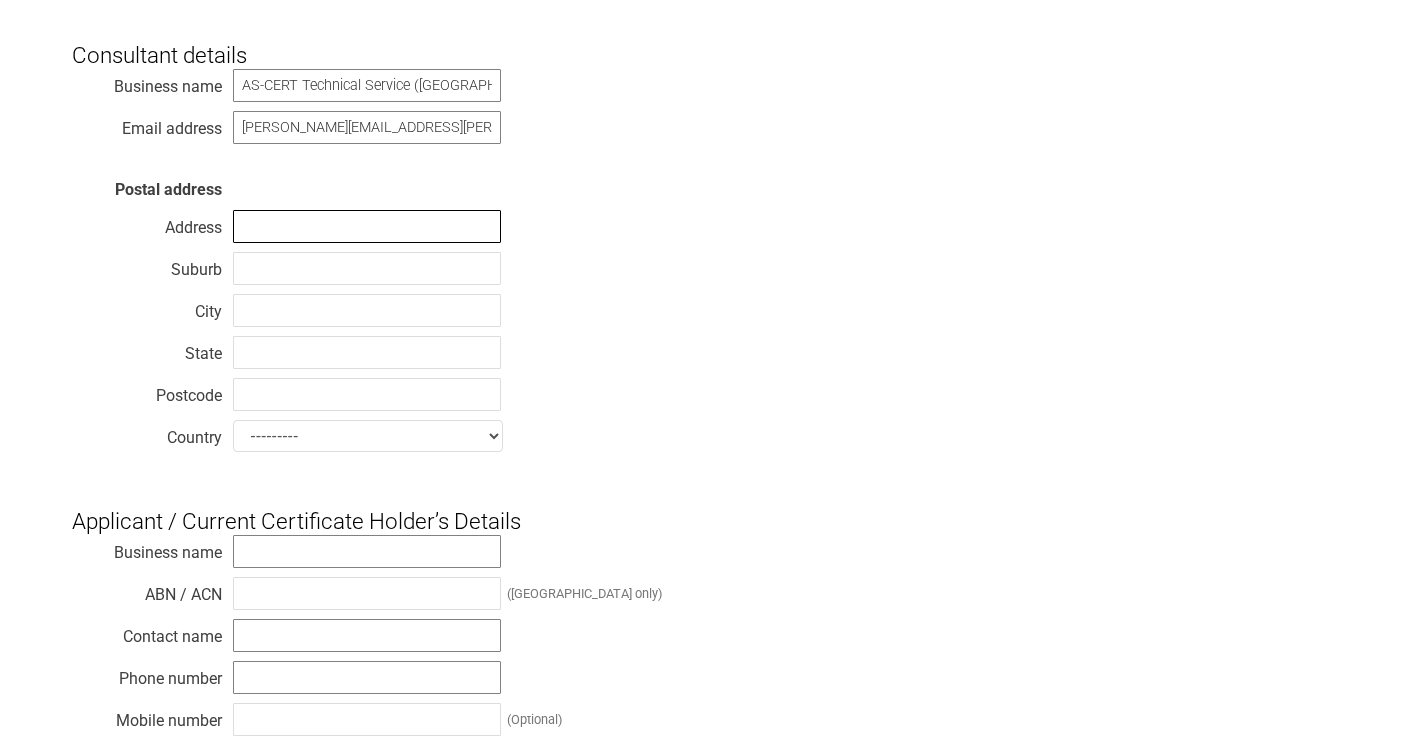 paste on "2220G/22F, Office Tower 3,  Upper West" 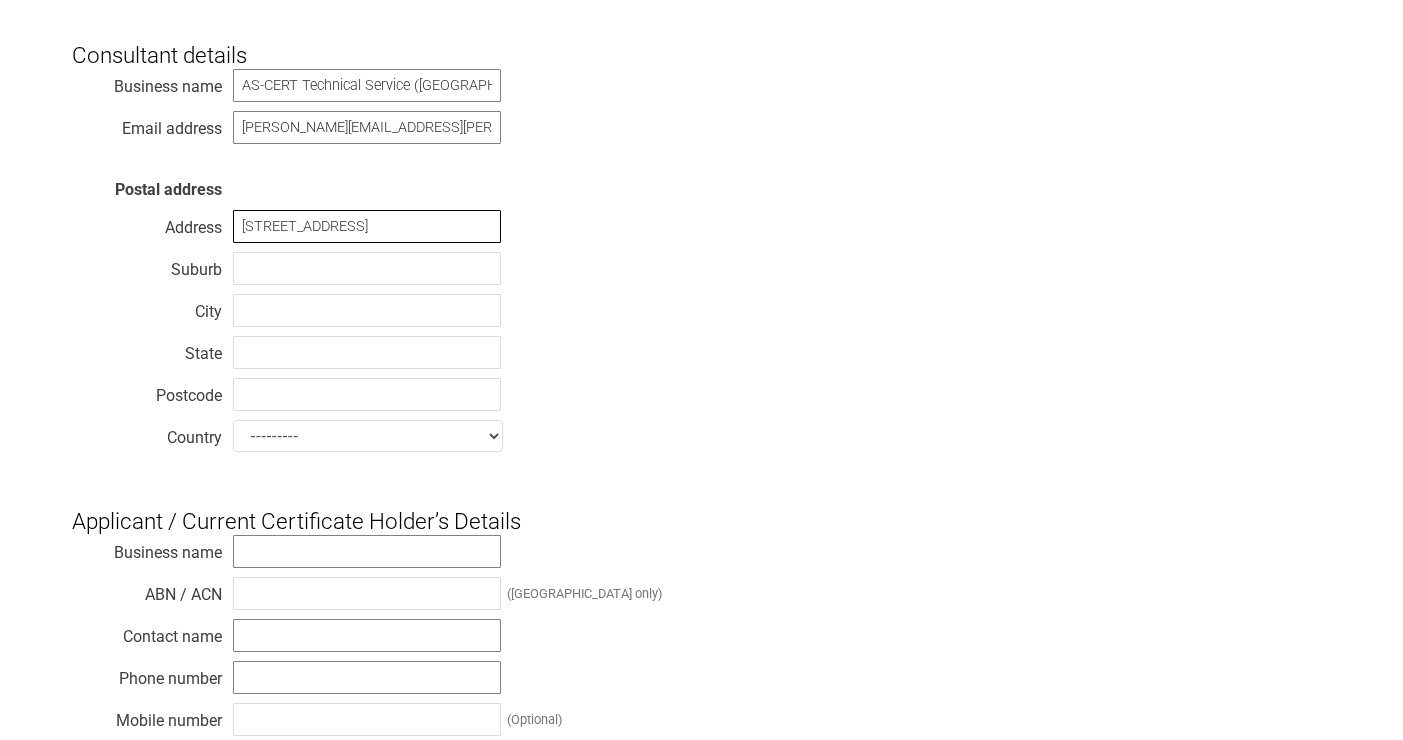 type on "2220G/22F, Office Tower 3,  Upper West" 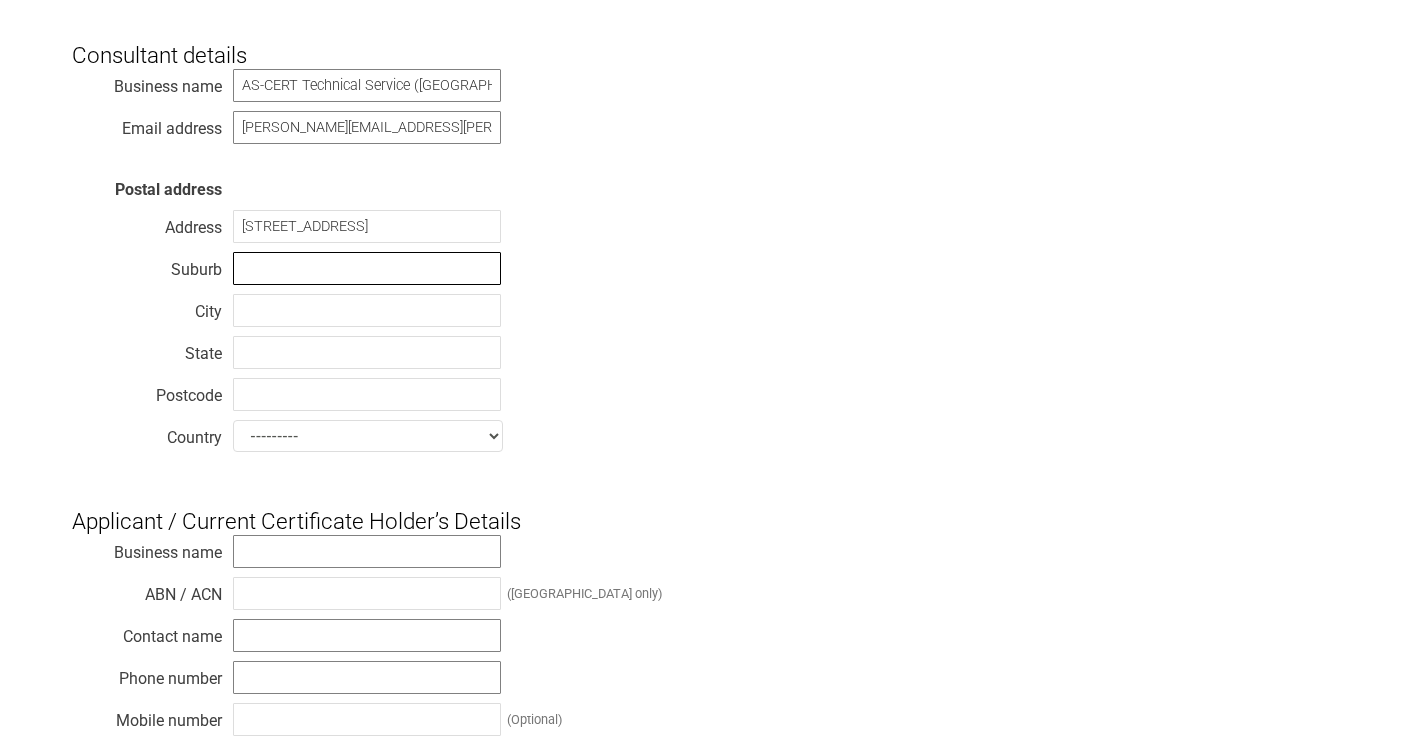paste on "No.69 Lishang Road, Putuo District" 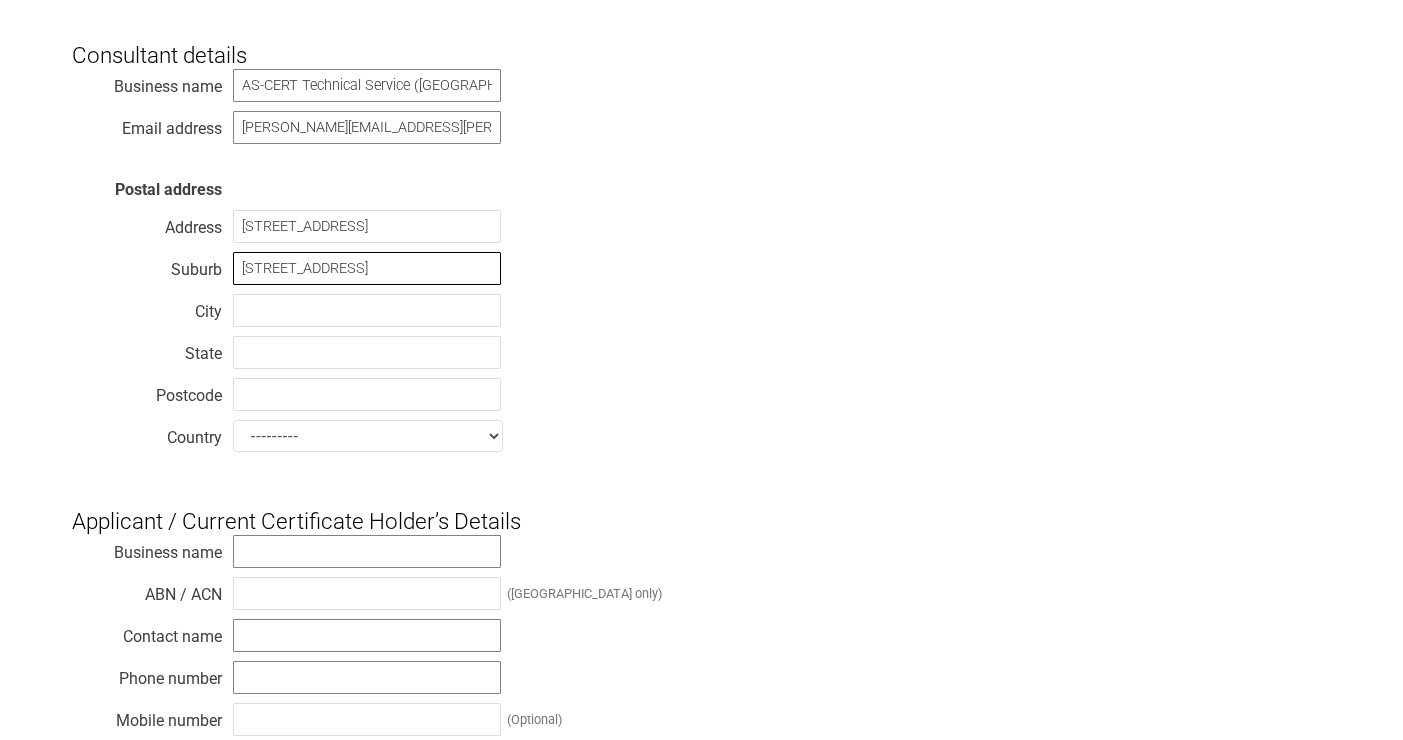 type on "No.69 Lishang Road, Putuo District" 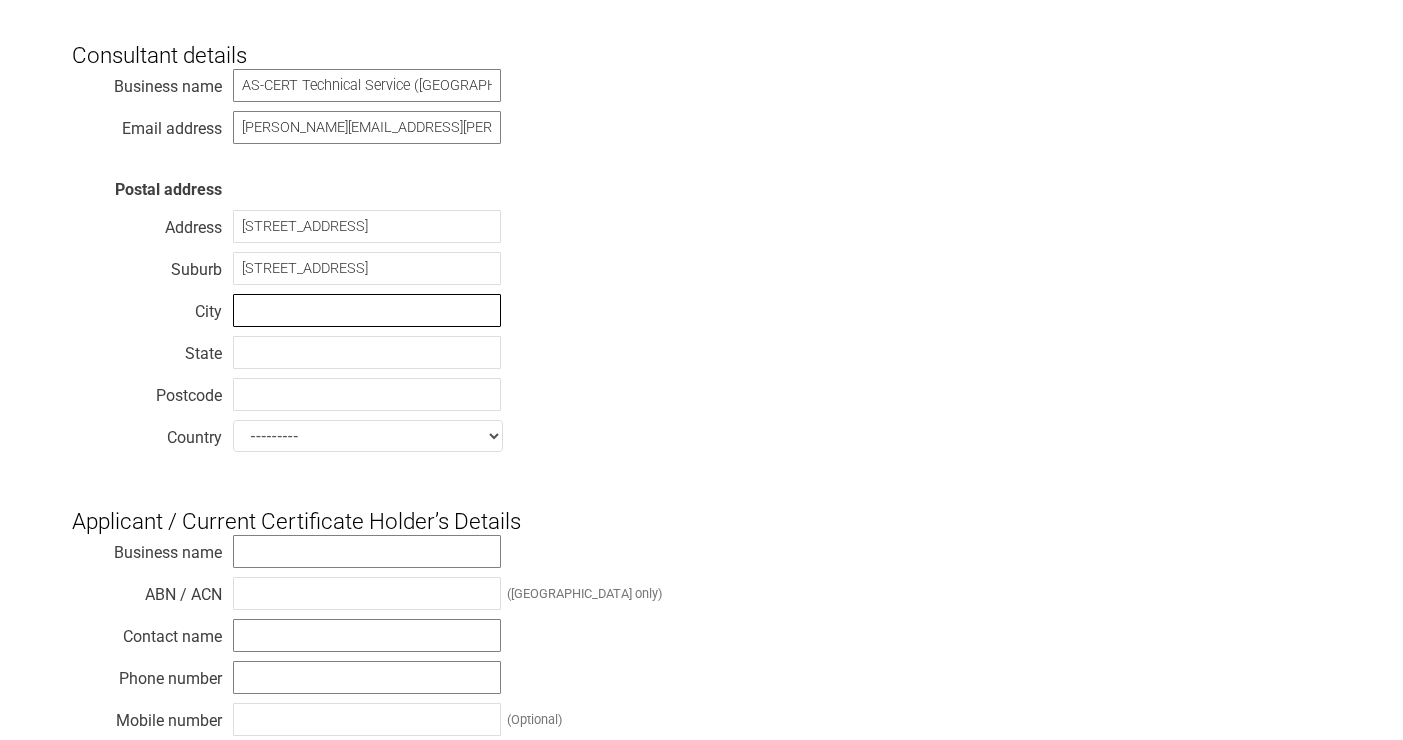 click at bounding box center (367, 310) 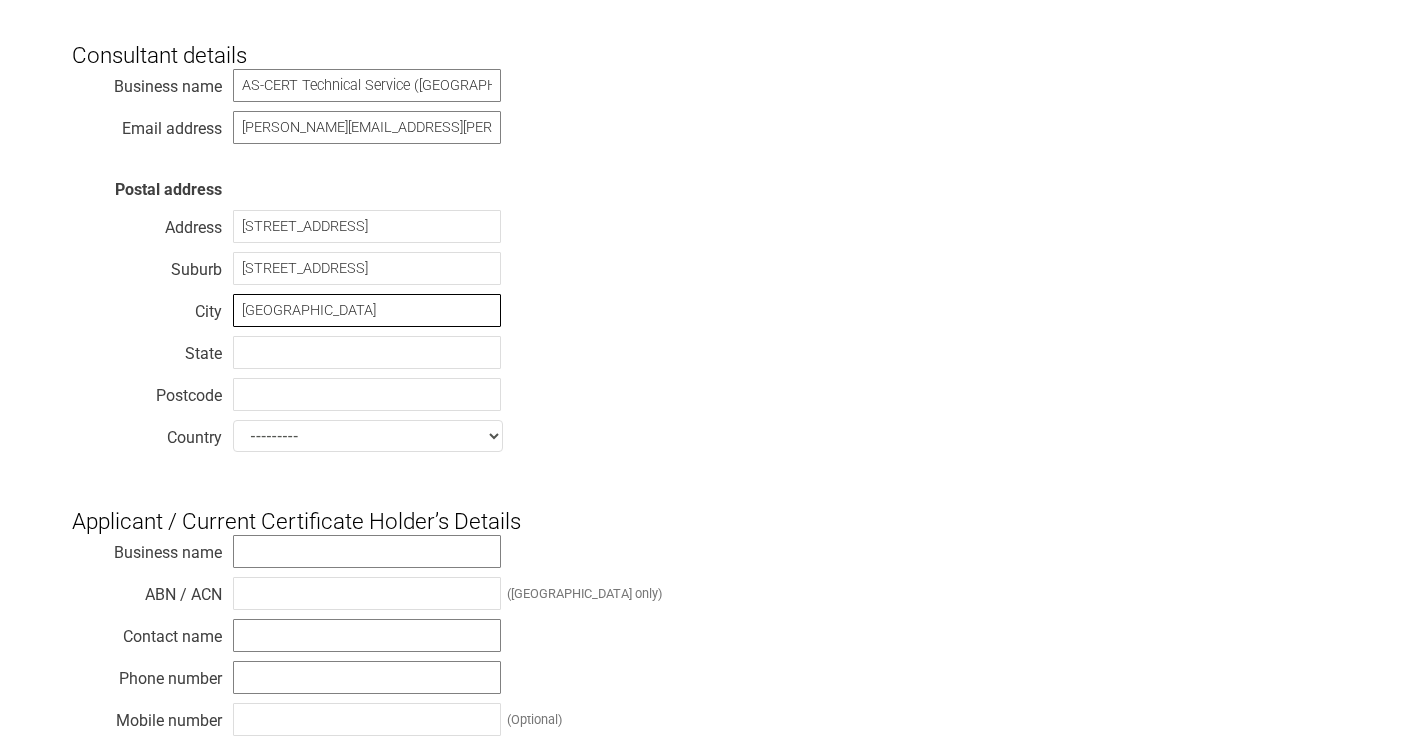 type on "Shanghai" 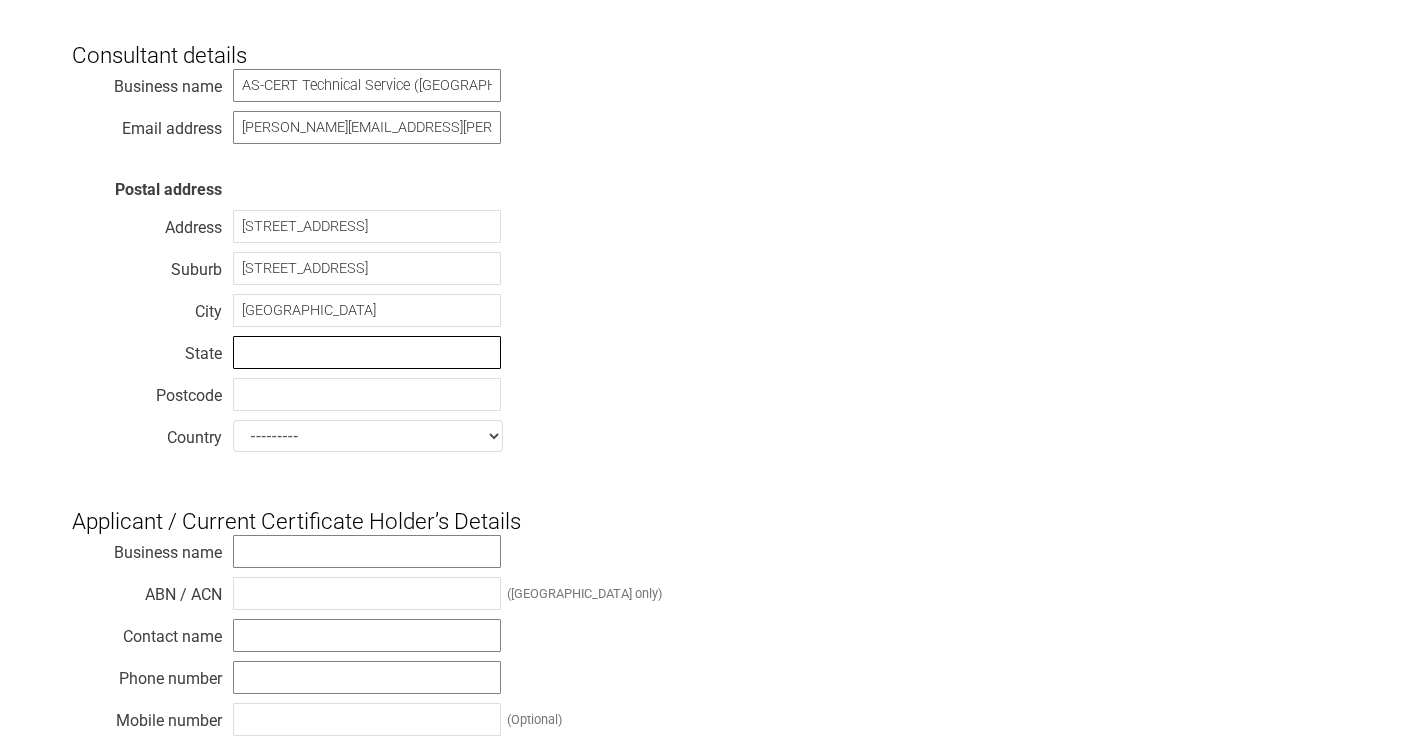 click at bounding box center (367, 352) 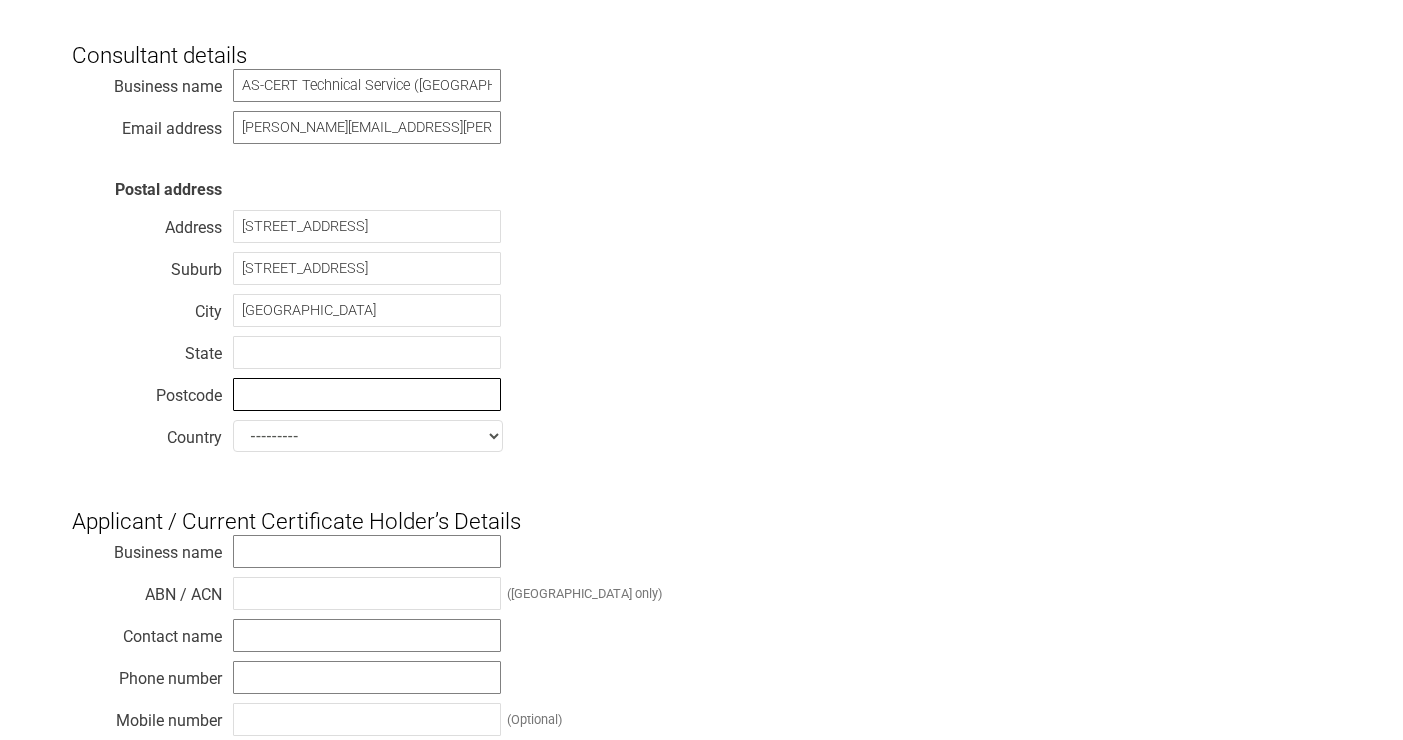 click at bounding box center (367, 394) 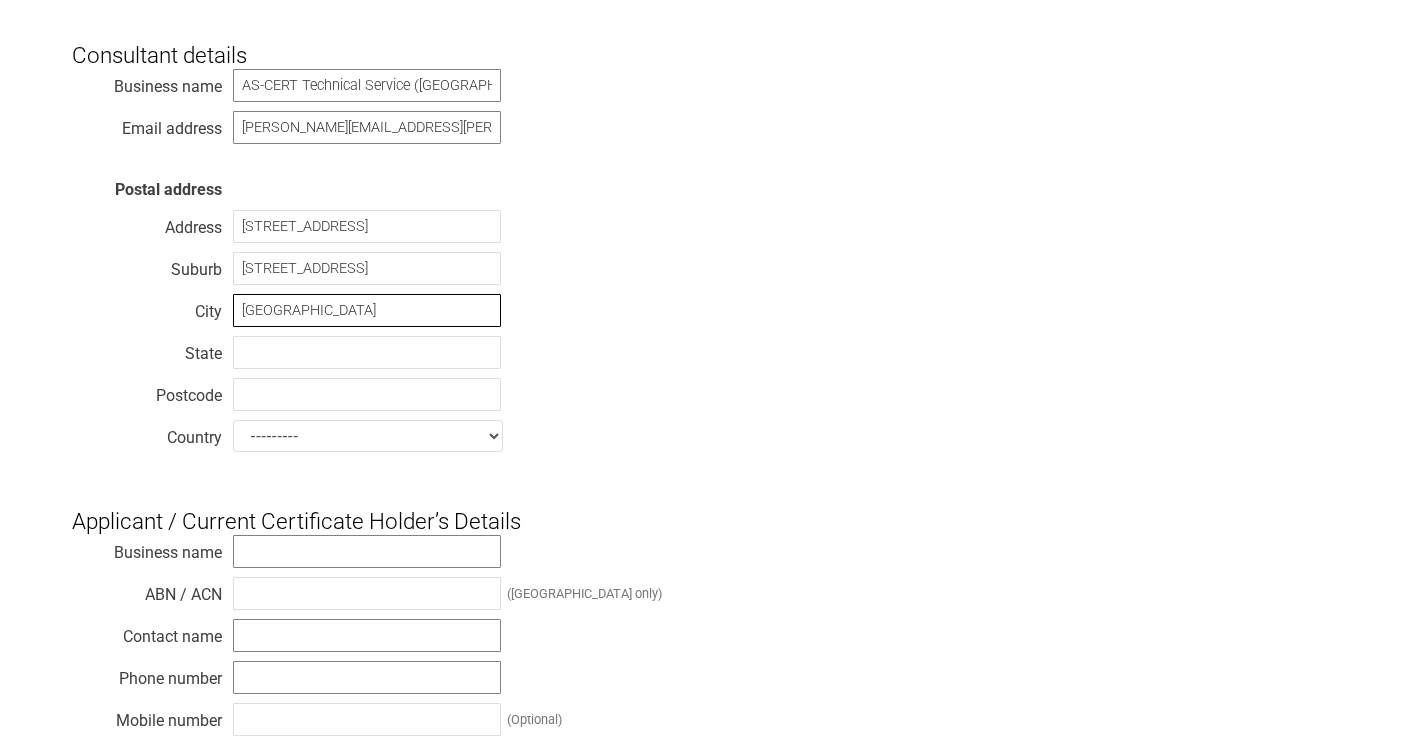 drag, startPoint x: 323, startPoint y: 314, endPoint x: 217, endPoint y: 314, distance: 106 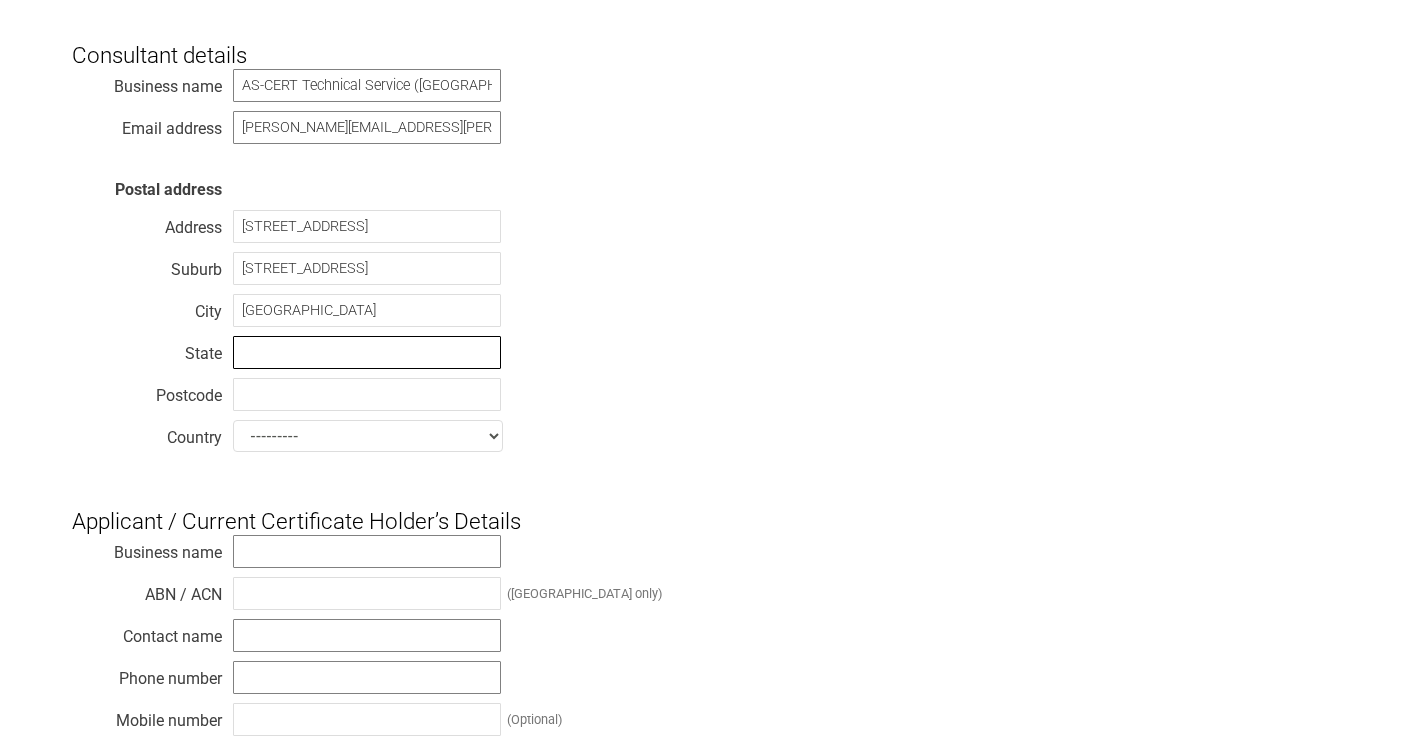 click at bounding box center (367, 352) 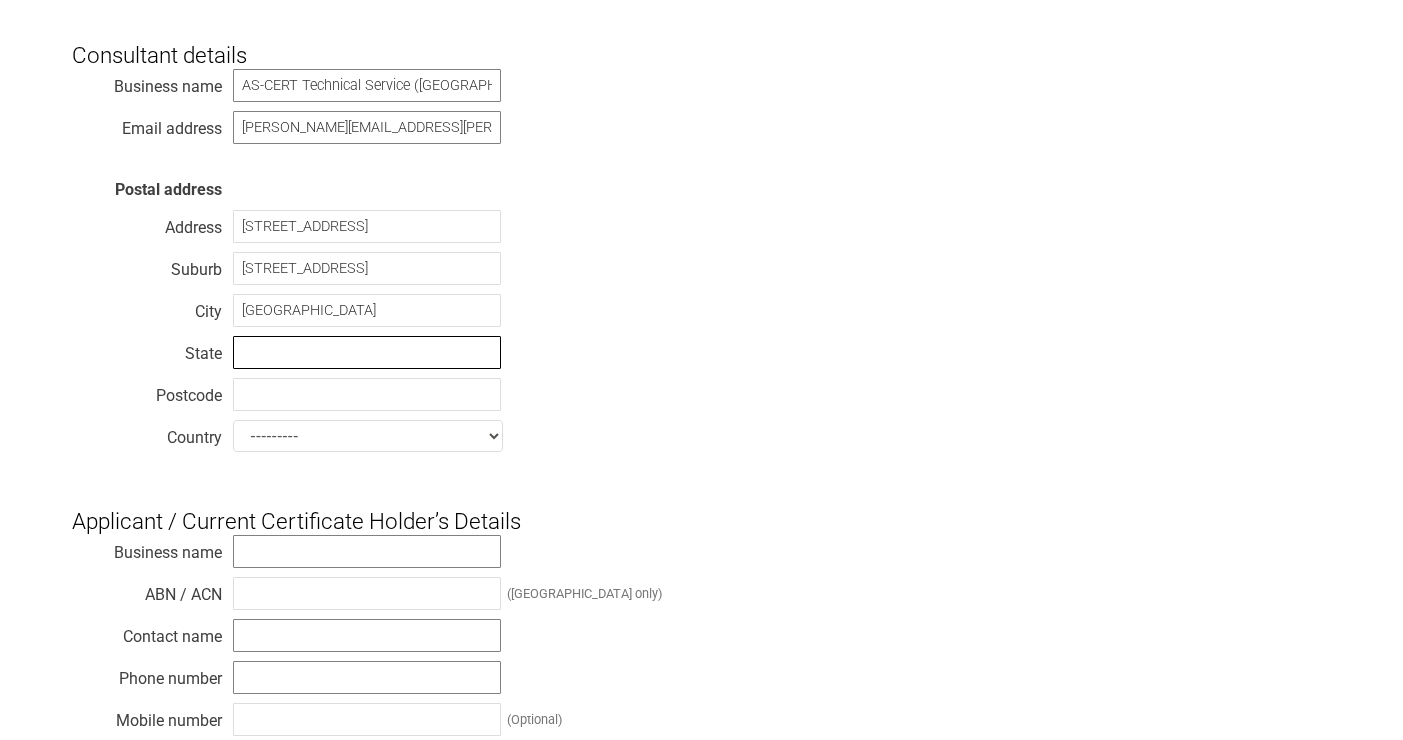 paste on "Shanghai" 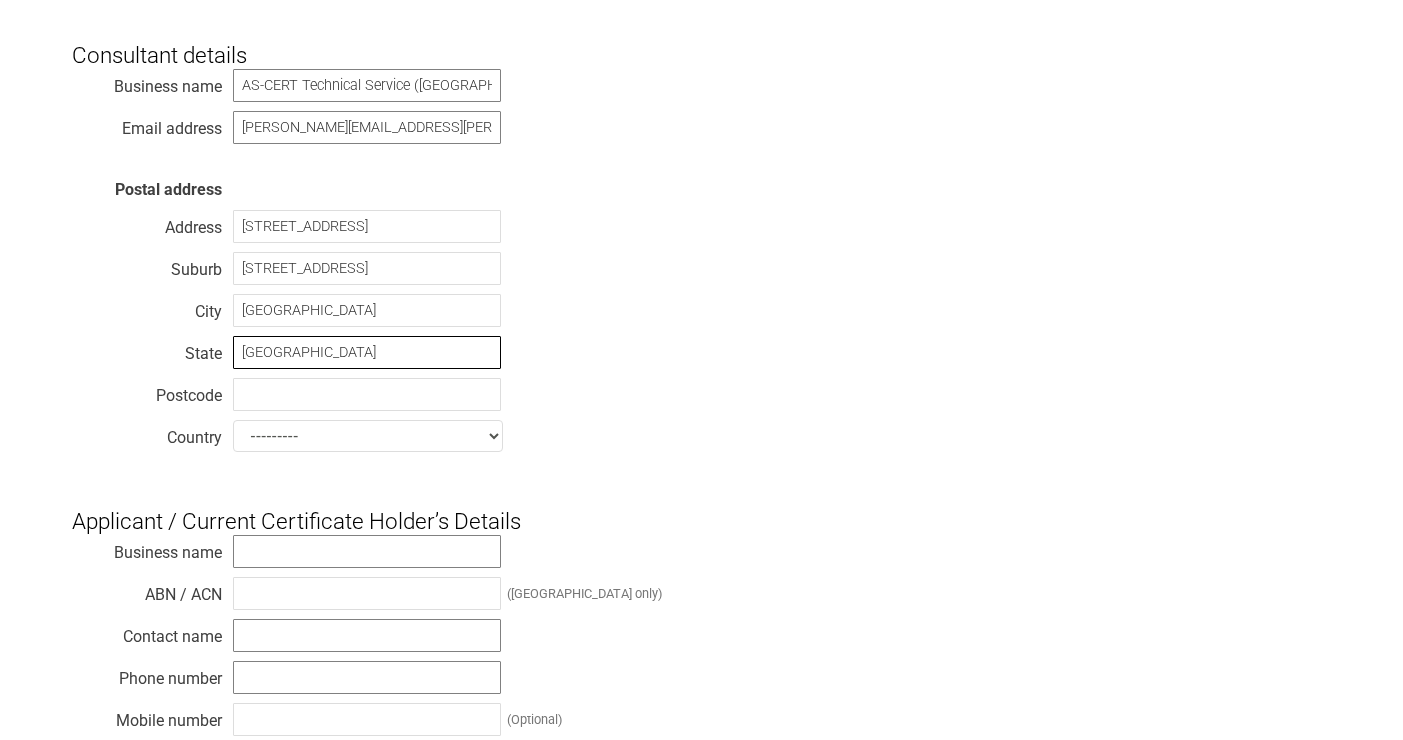 type on "Shanghai" 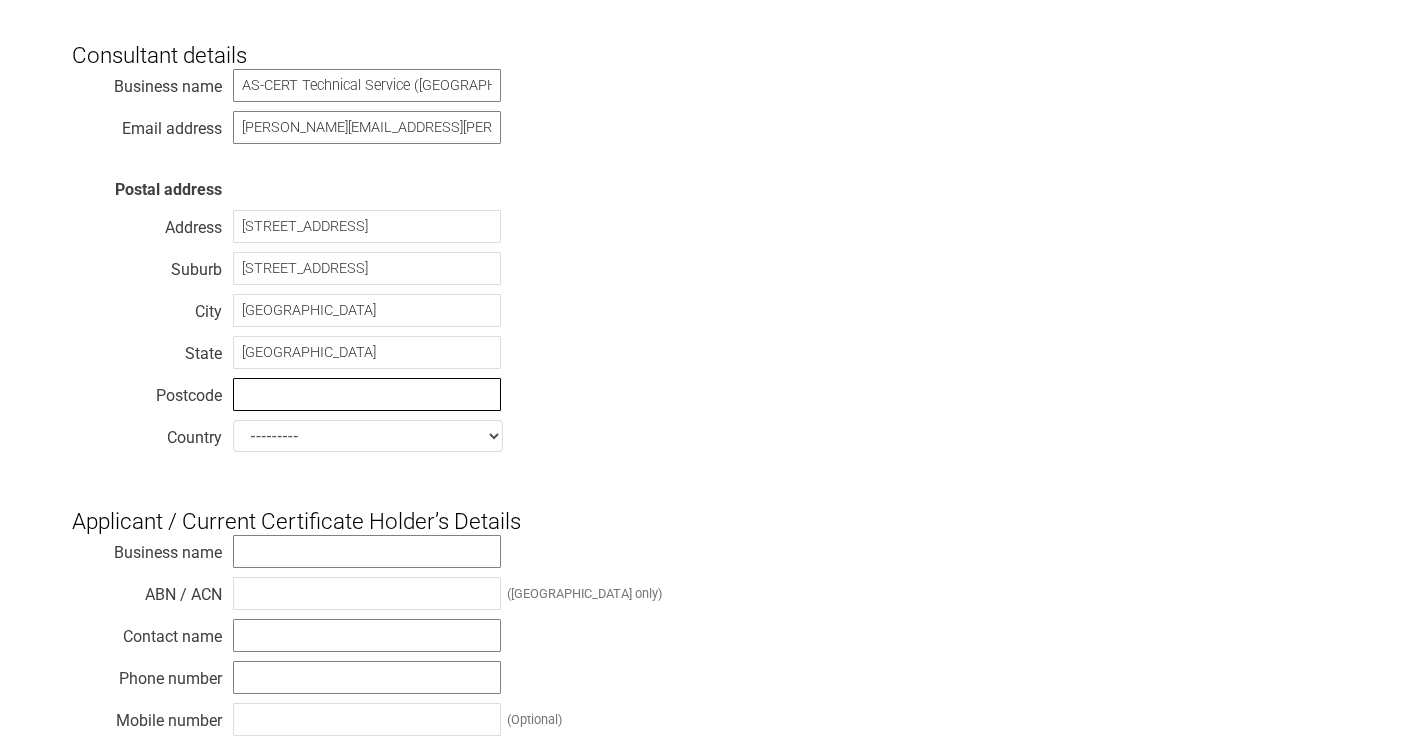 click at bounding box center (367, 394) 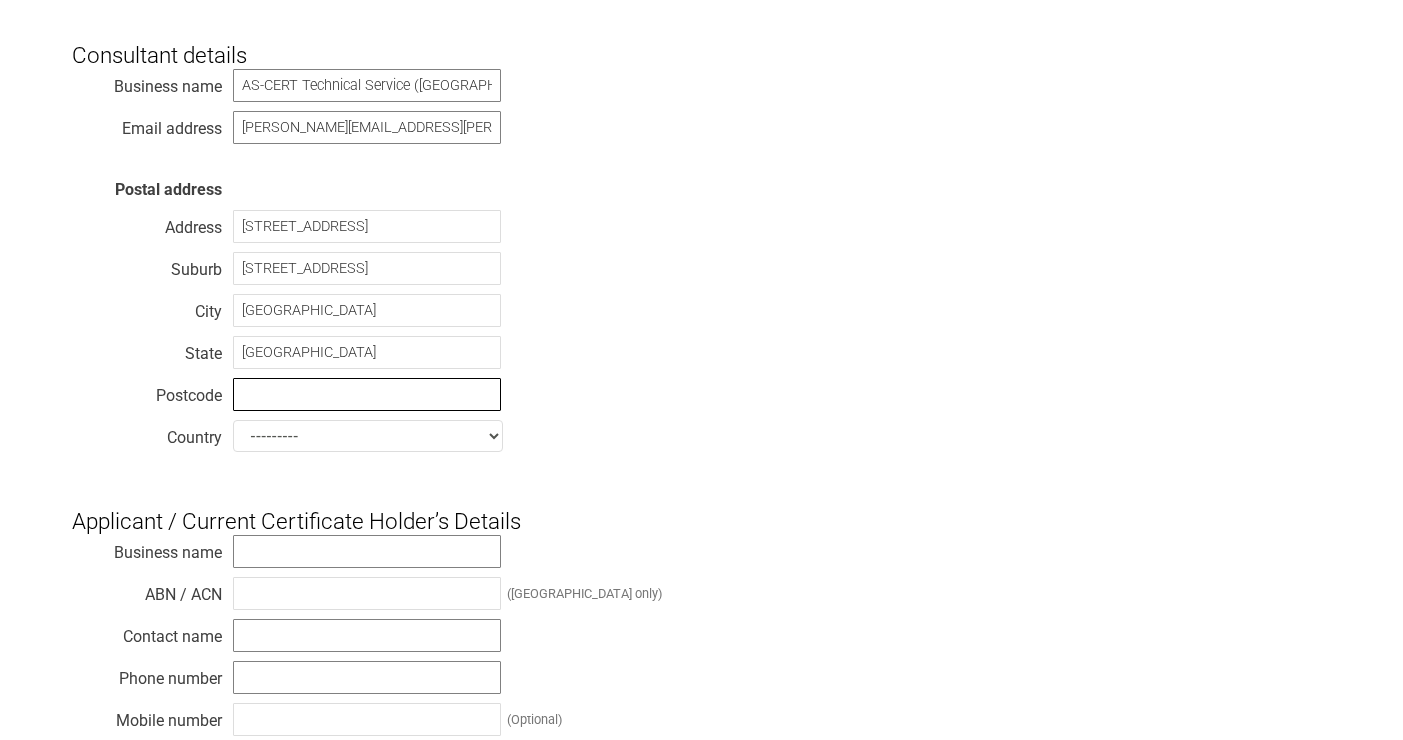 paste on "200333" 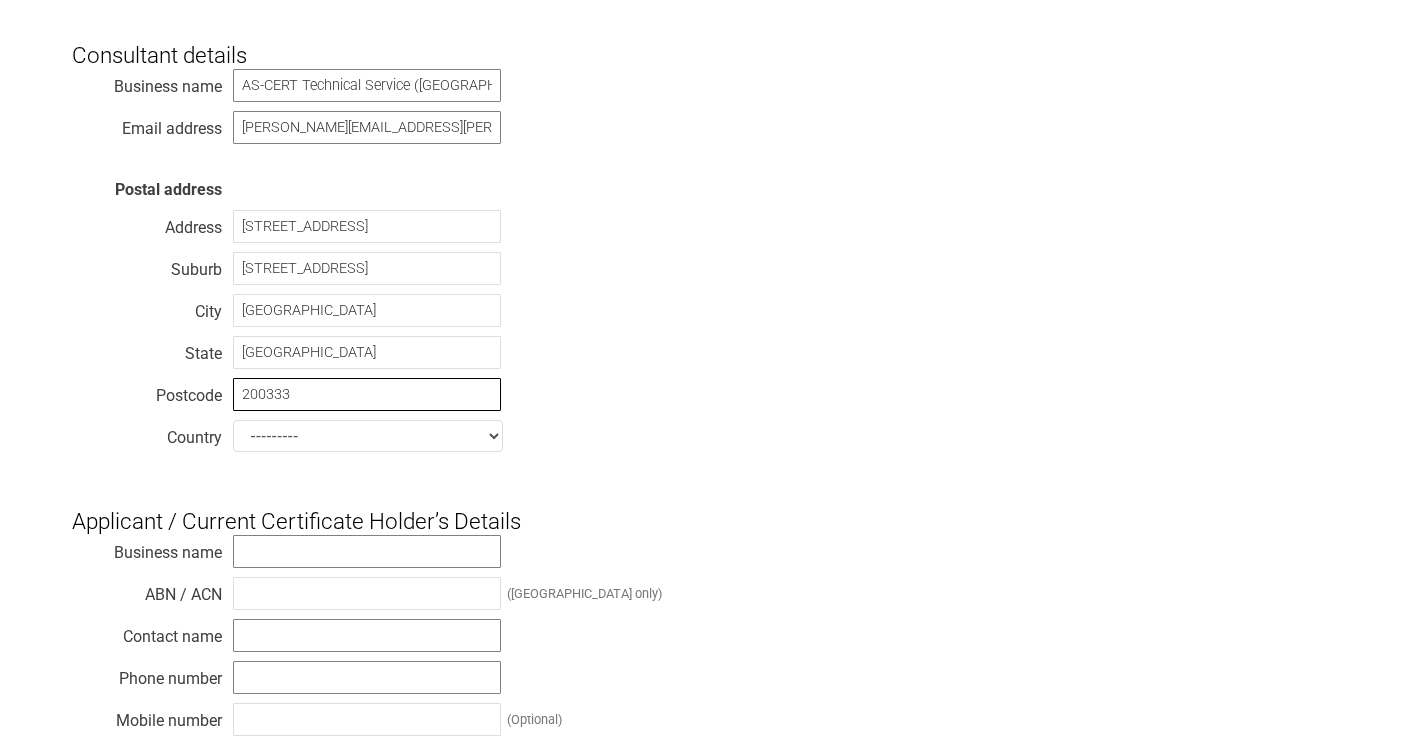 type on "200333" 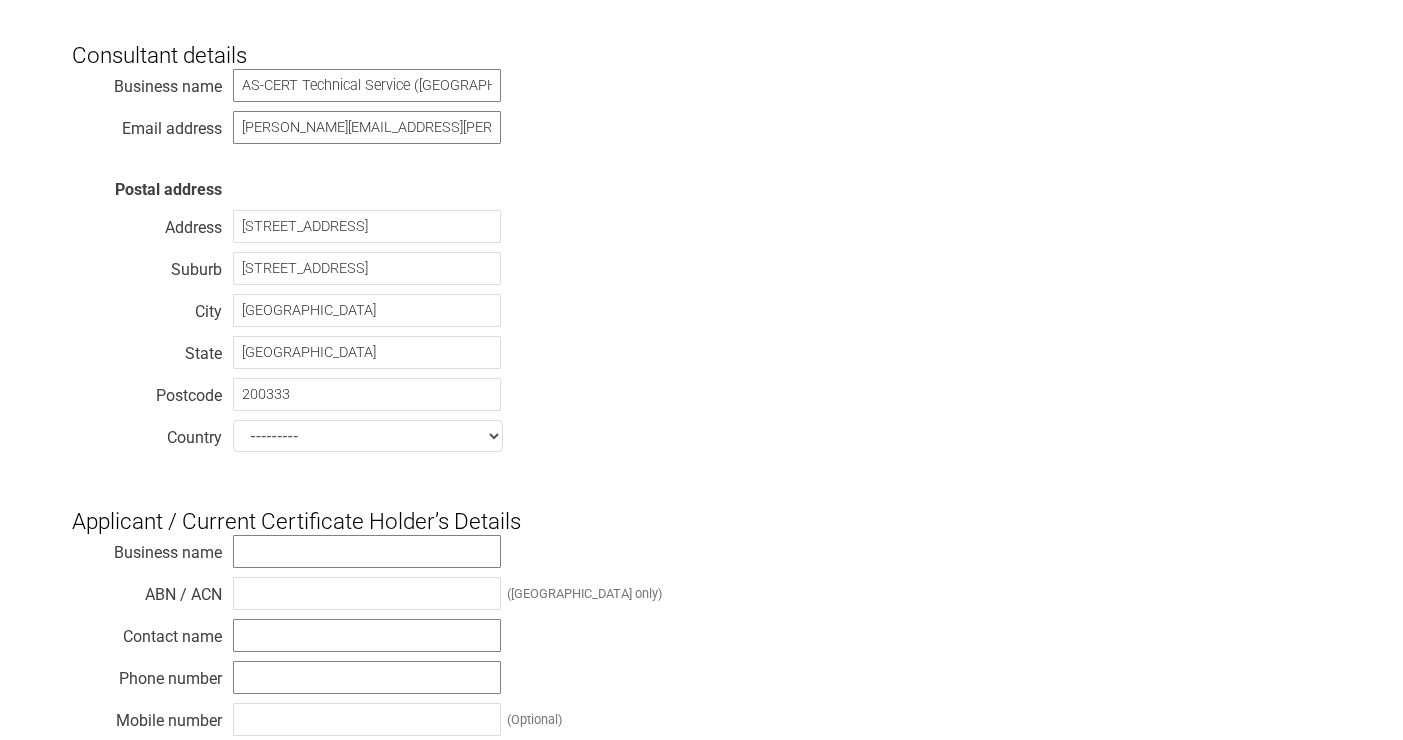 select on "P.R. China" 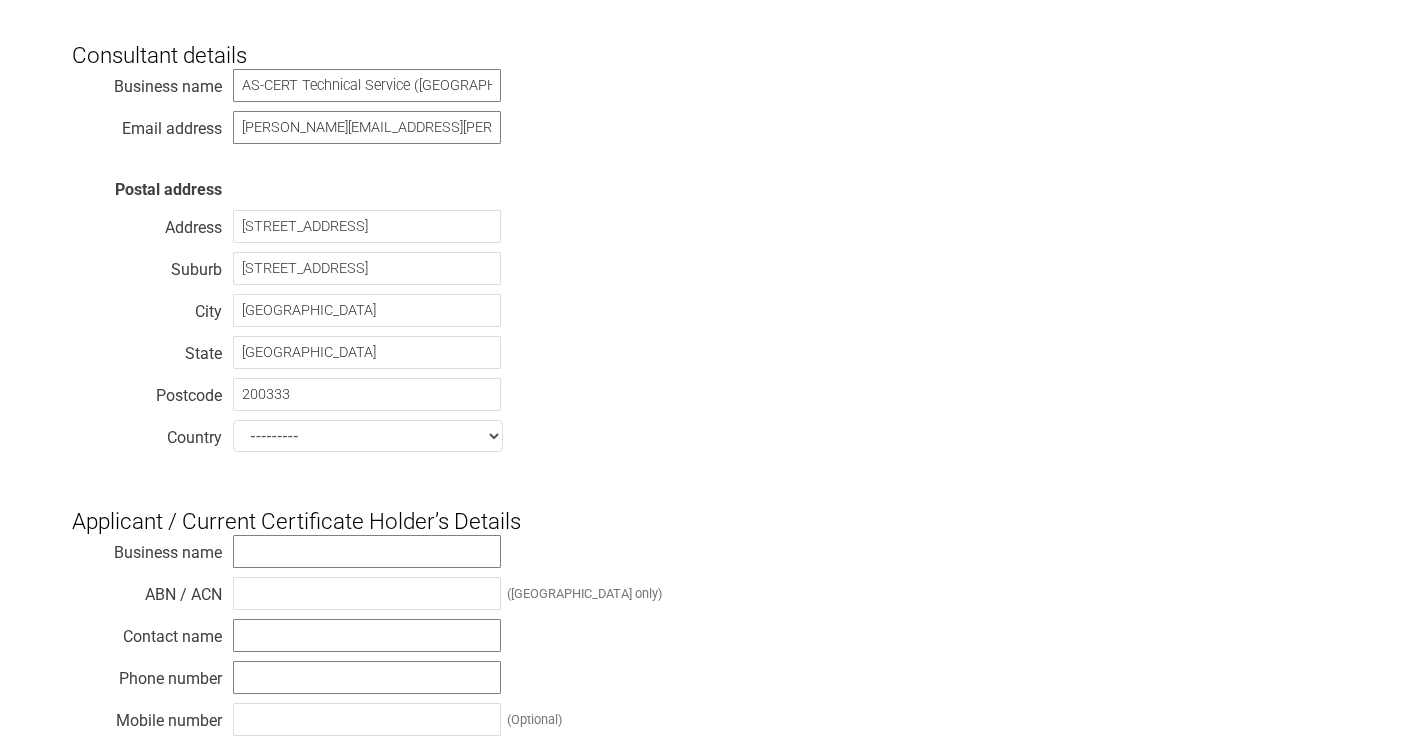 click on "Applicant / Current Certificate Holder’s Details" at bounding box center [702, 505] 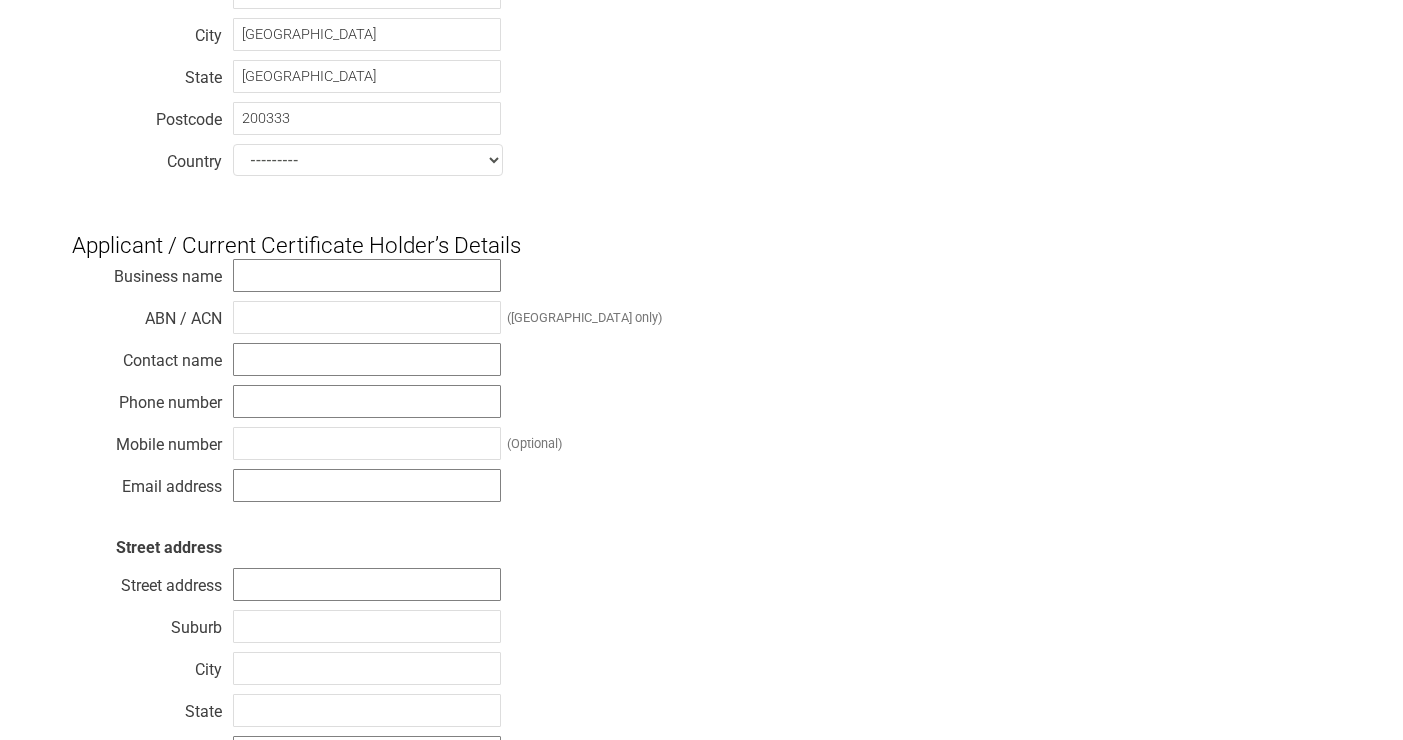 scroll, scrollTop: 716, scrollLeft: 0, axis: vertical 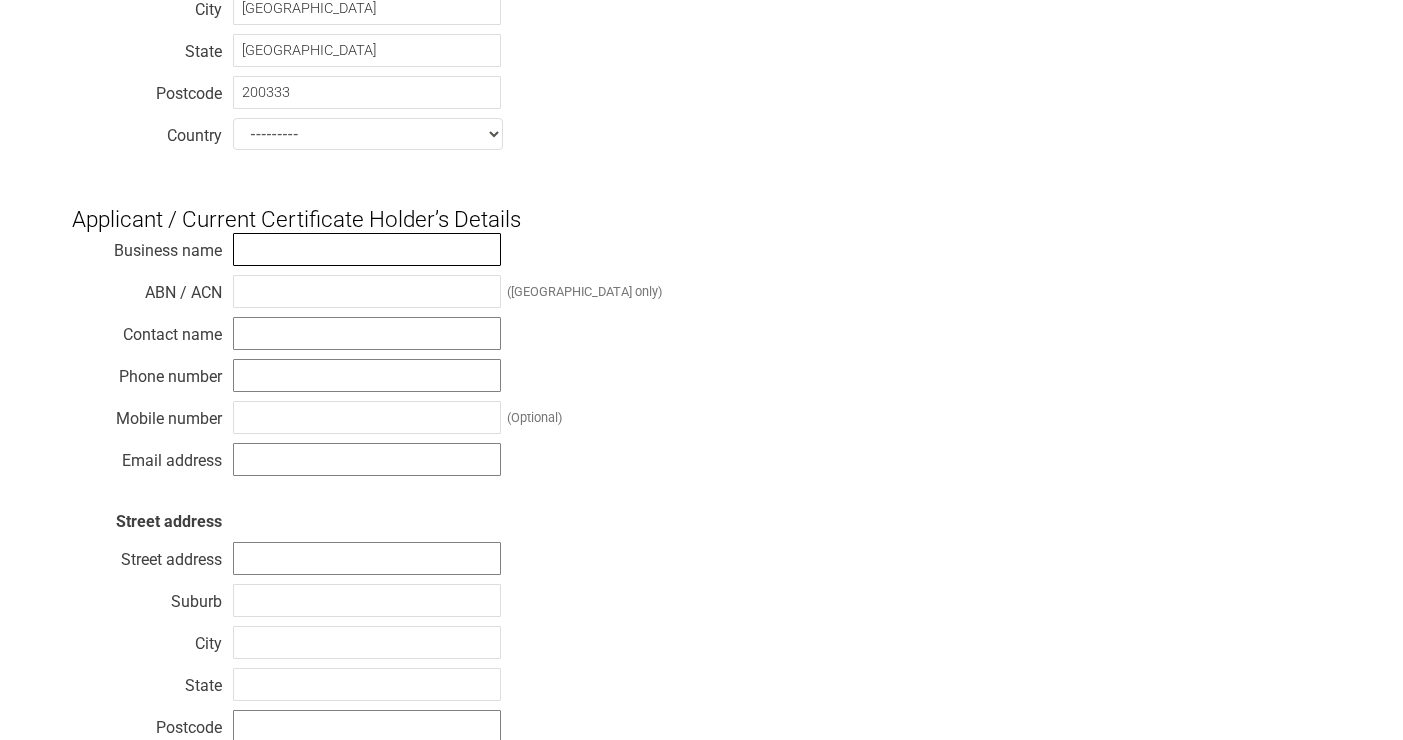 paste on "Yangzhou Zhihao Electric Co., Ltd." 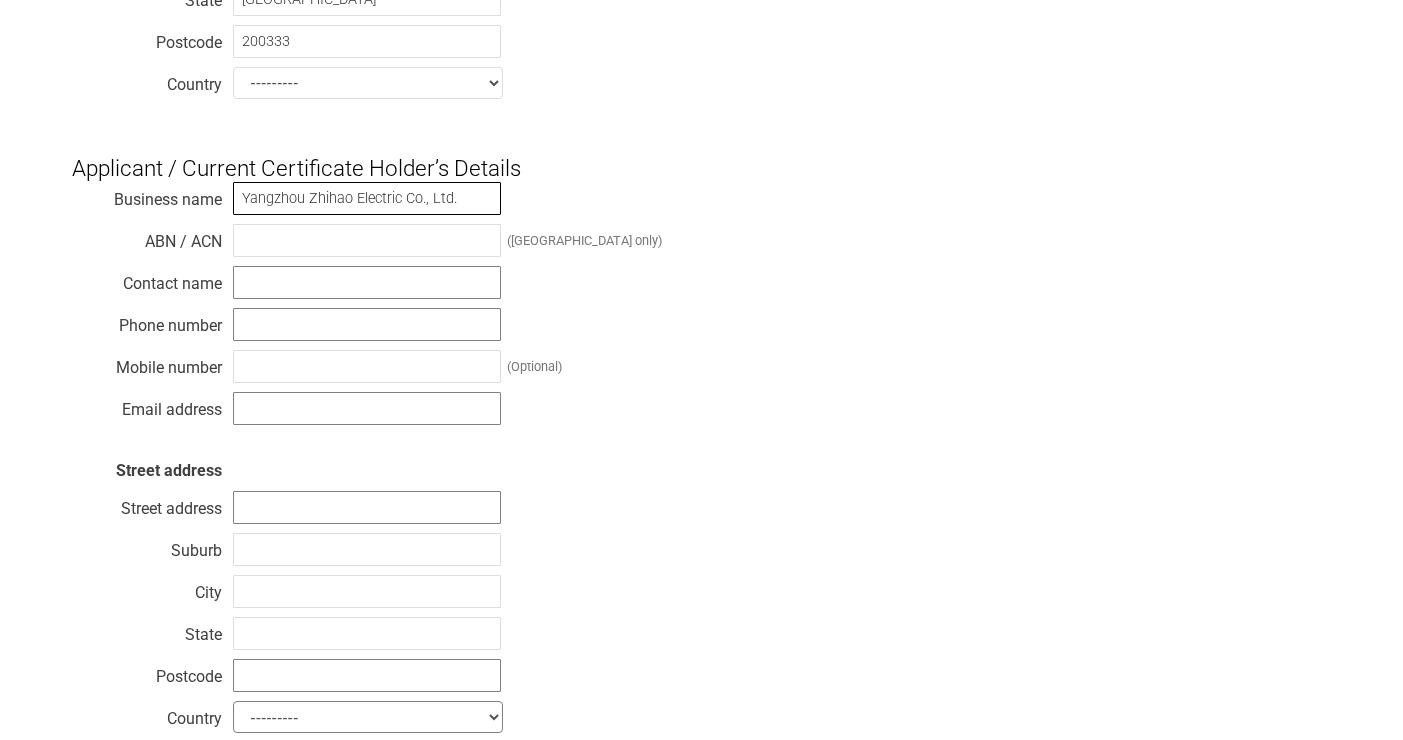 scroll, scrollTop: 772, scrollLeft: 0, axis: vertical 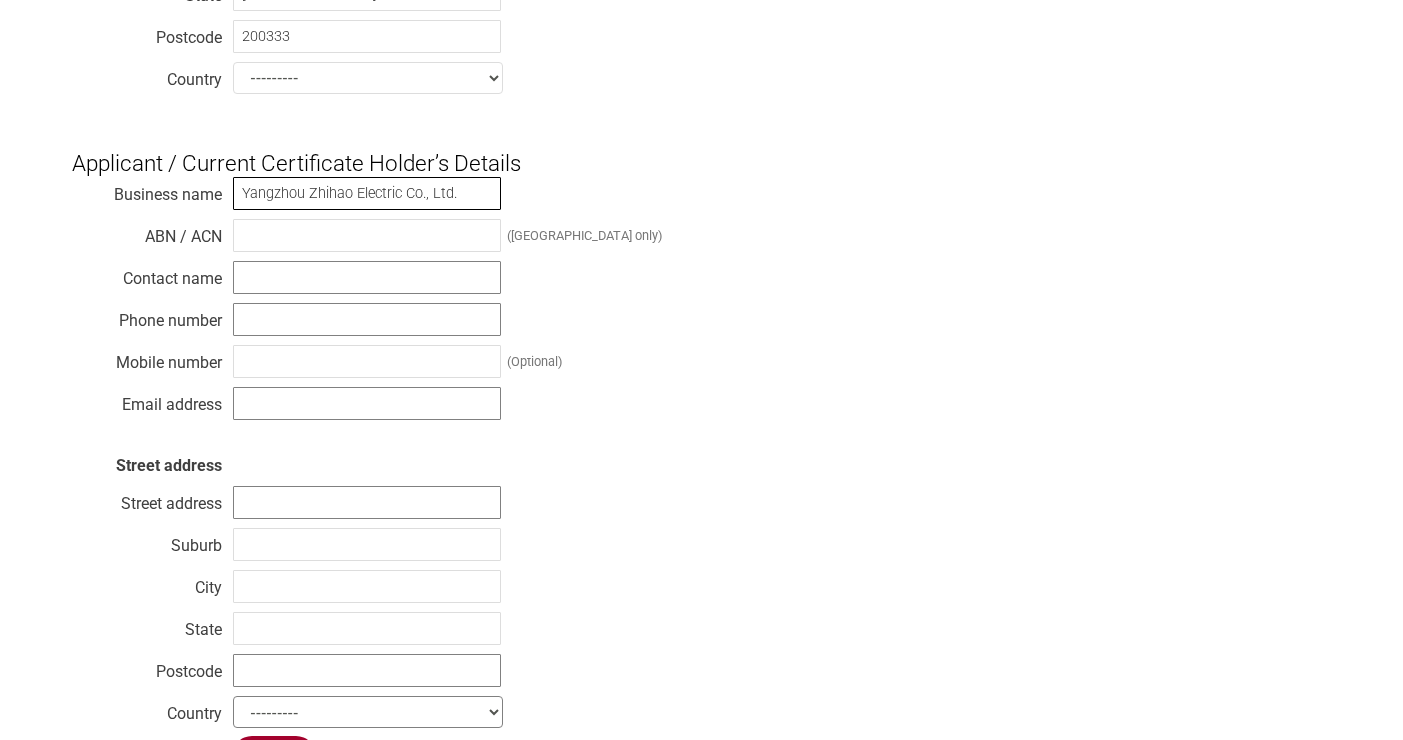 type on "Yangzhou Zhihao Electric Co., Ltd." 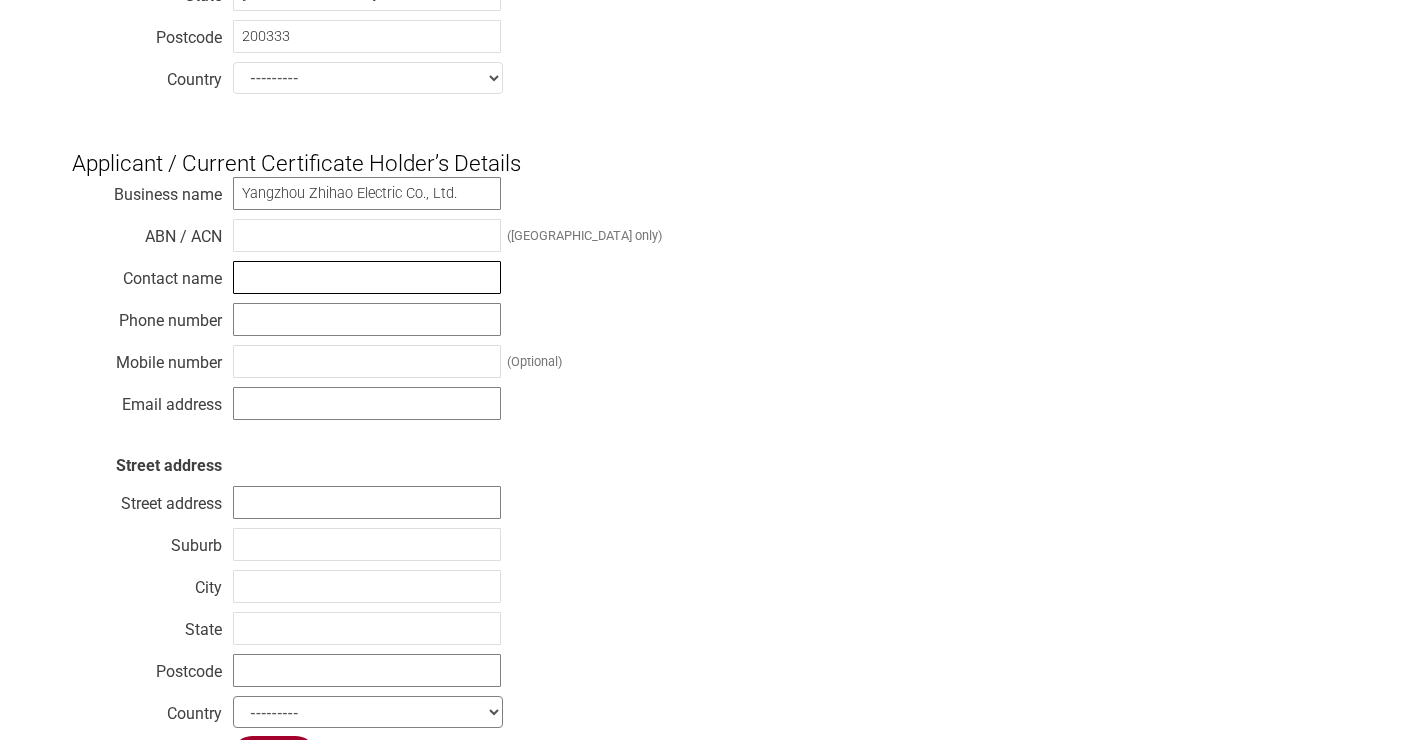 click at bounding box center (367, 277) 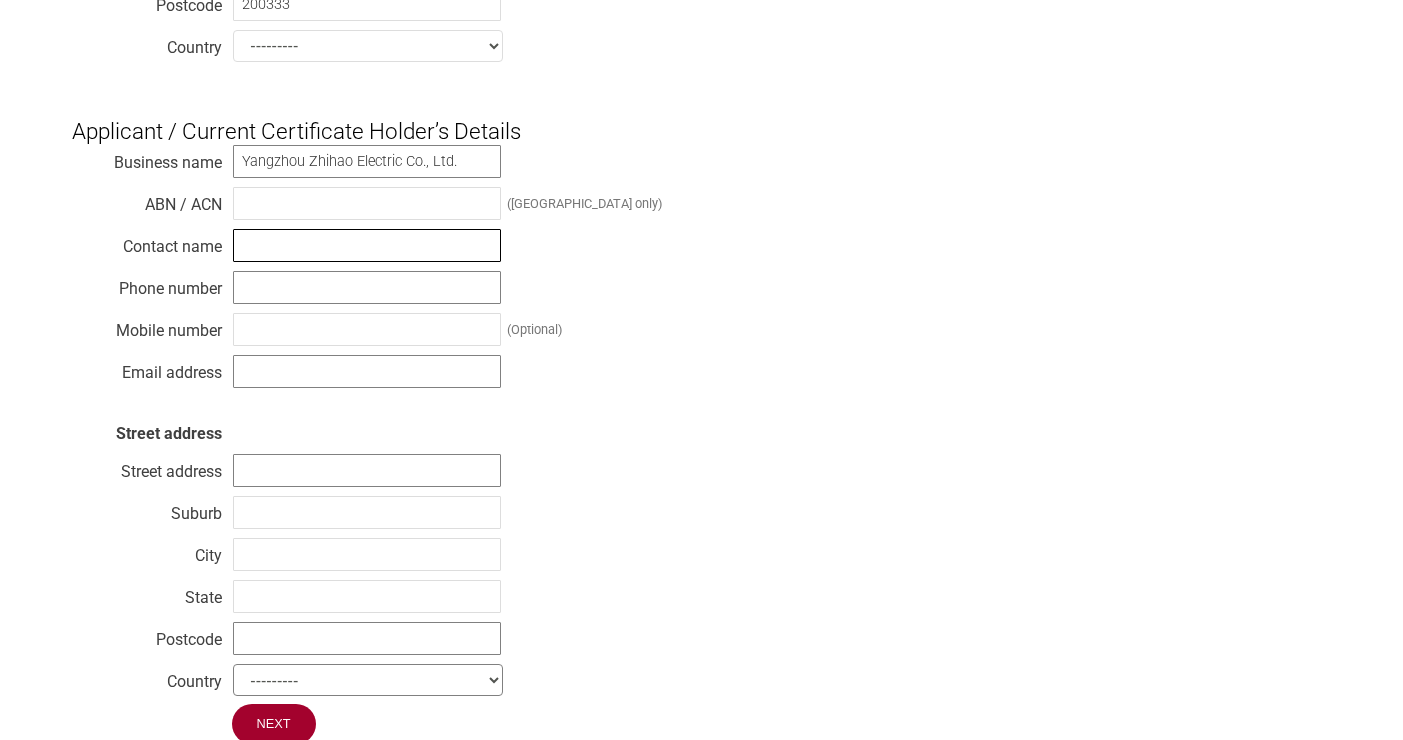 scroll, scrollTop: 804, scrollLeft: 0, axis: vertical 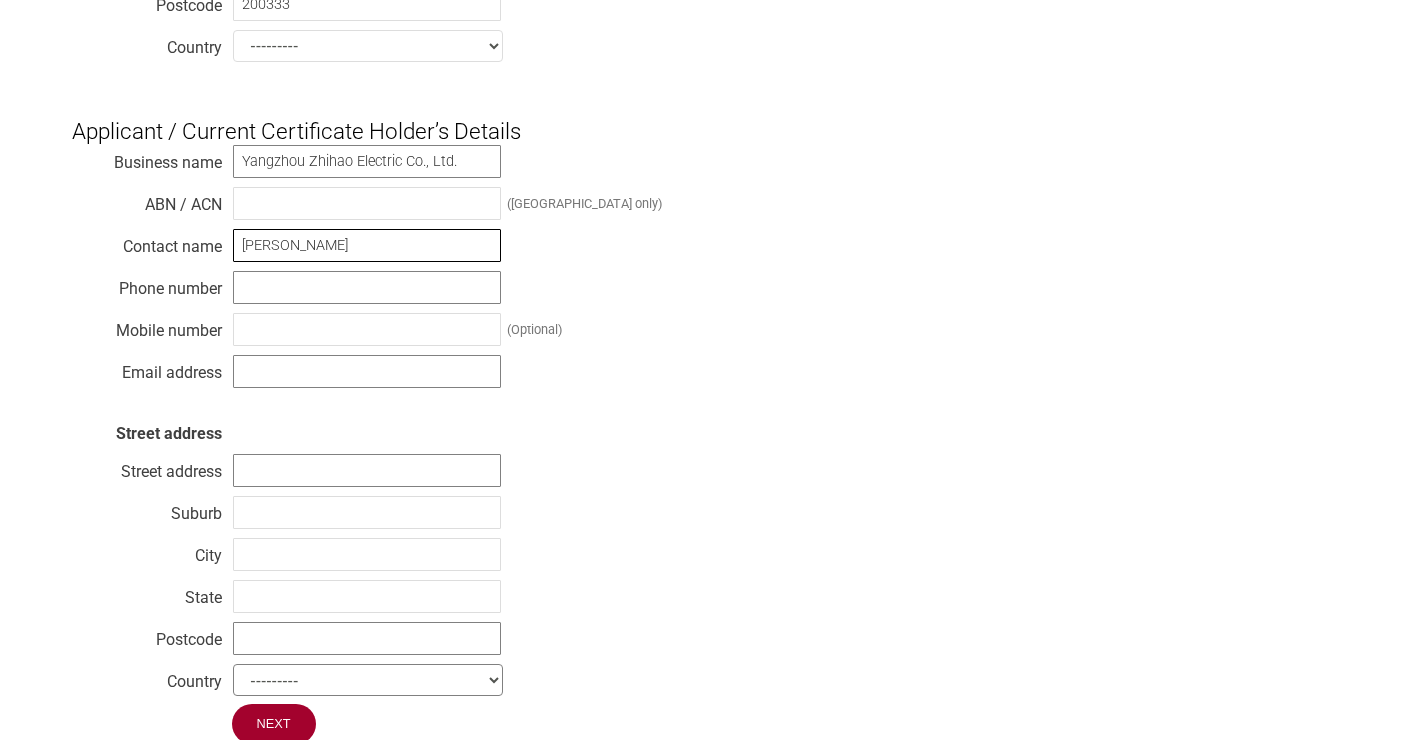 type on "Jiang Wenjun" 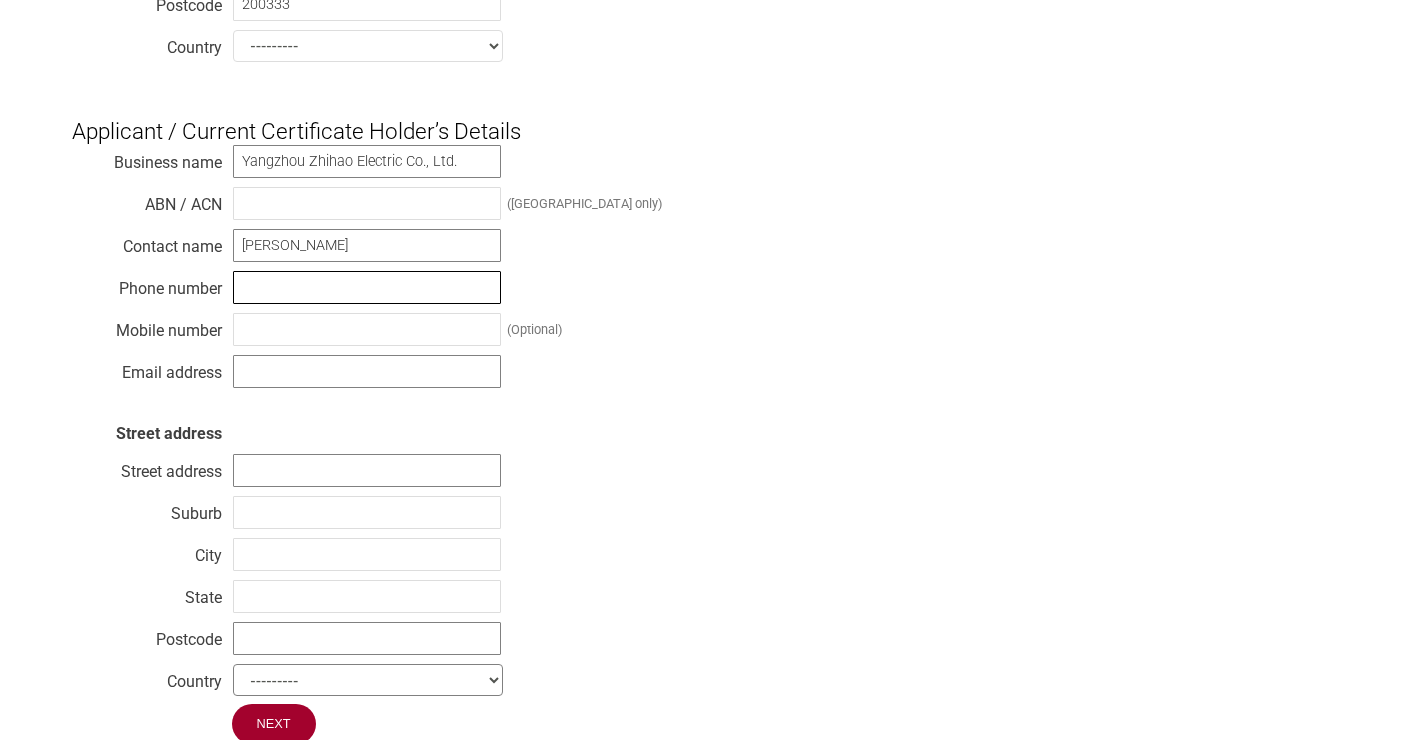 click at bounding box center (367, 287) 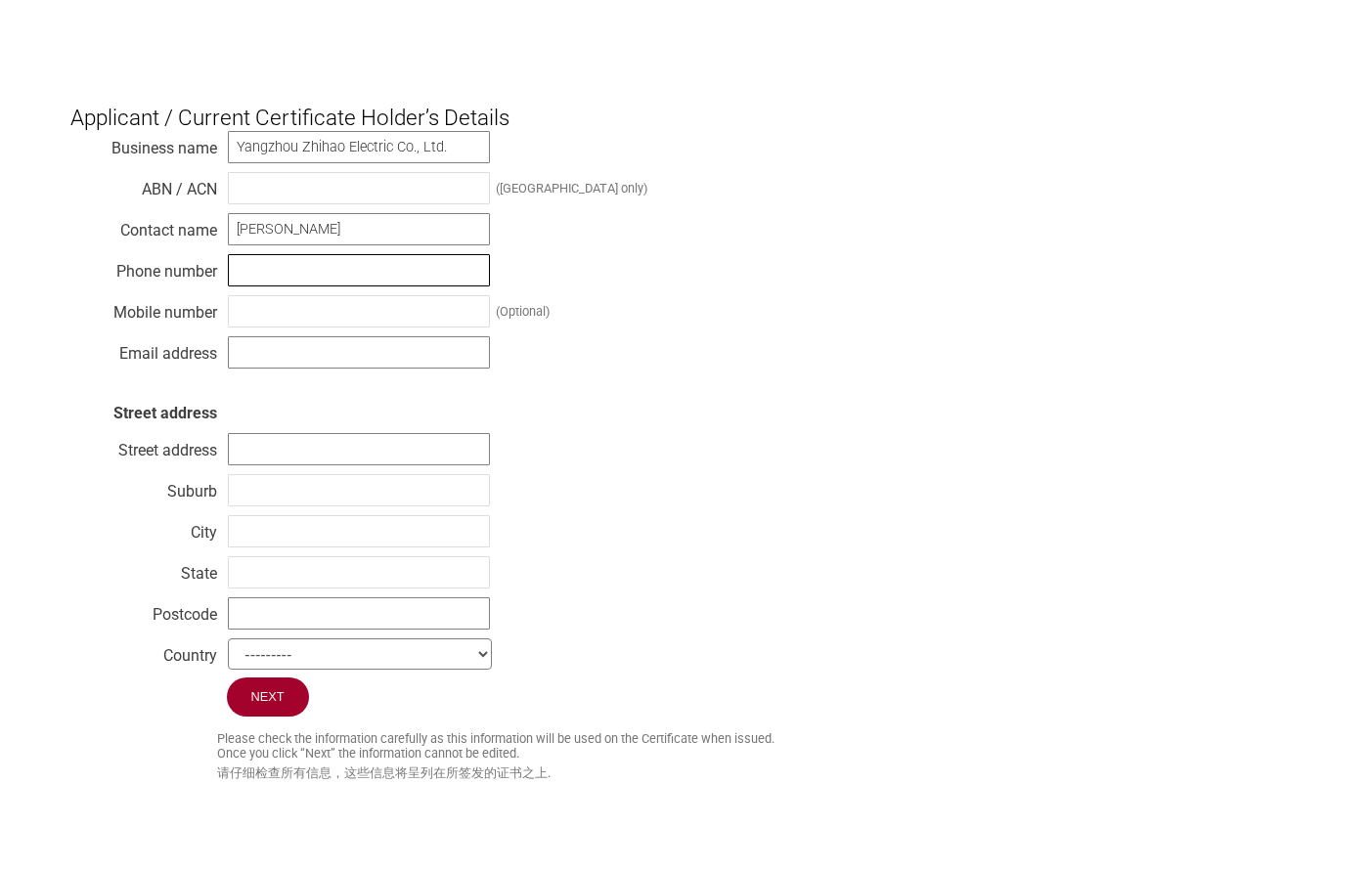 scroll, scrollTop: 908, scrollLeft: 0, axis: vertical 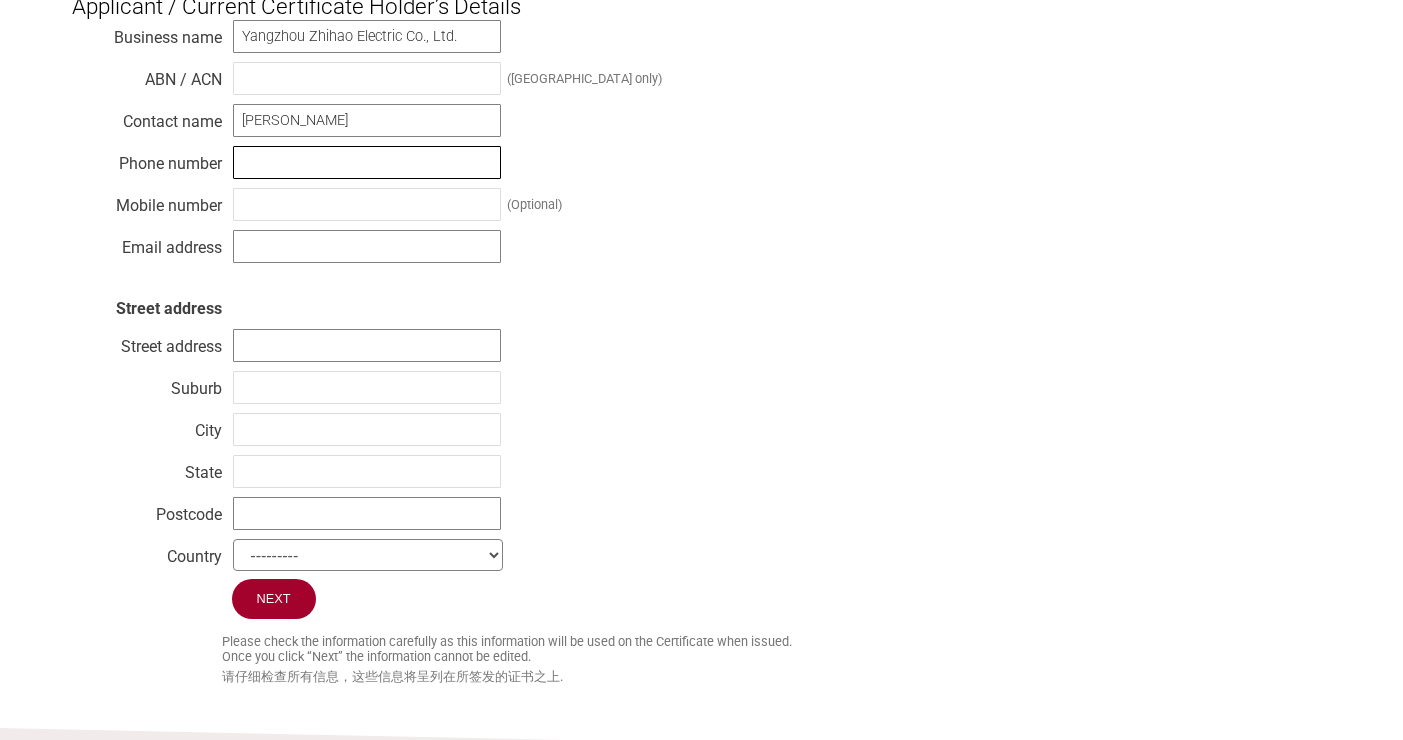 click at bounding box center [367, 162] 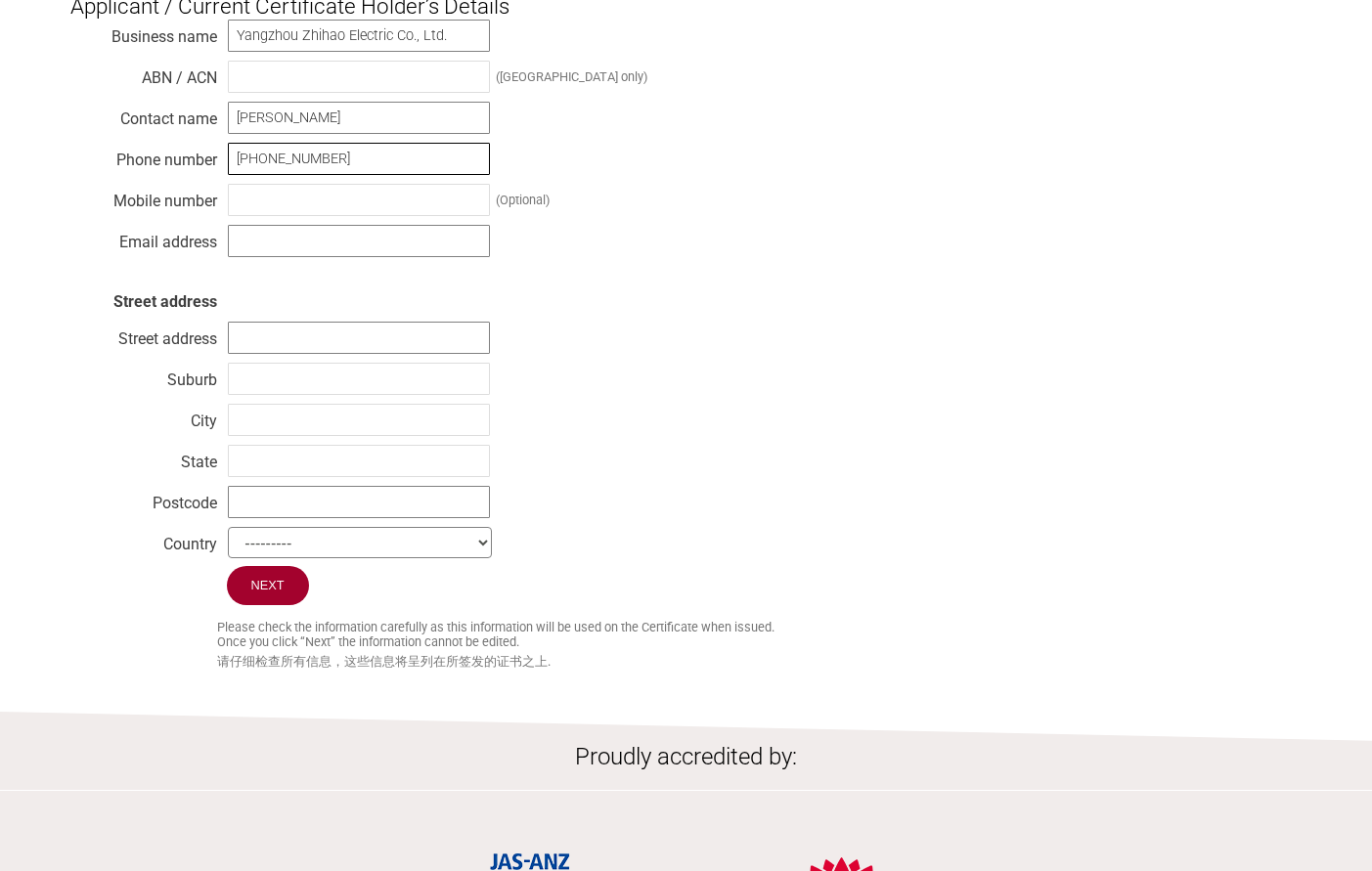 type on "+8618017319823" 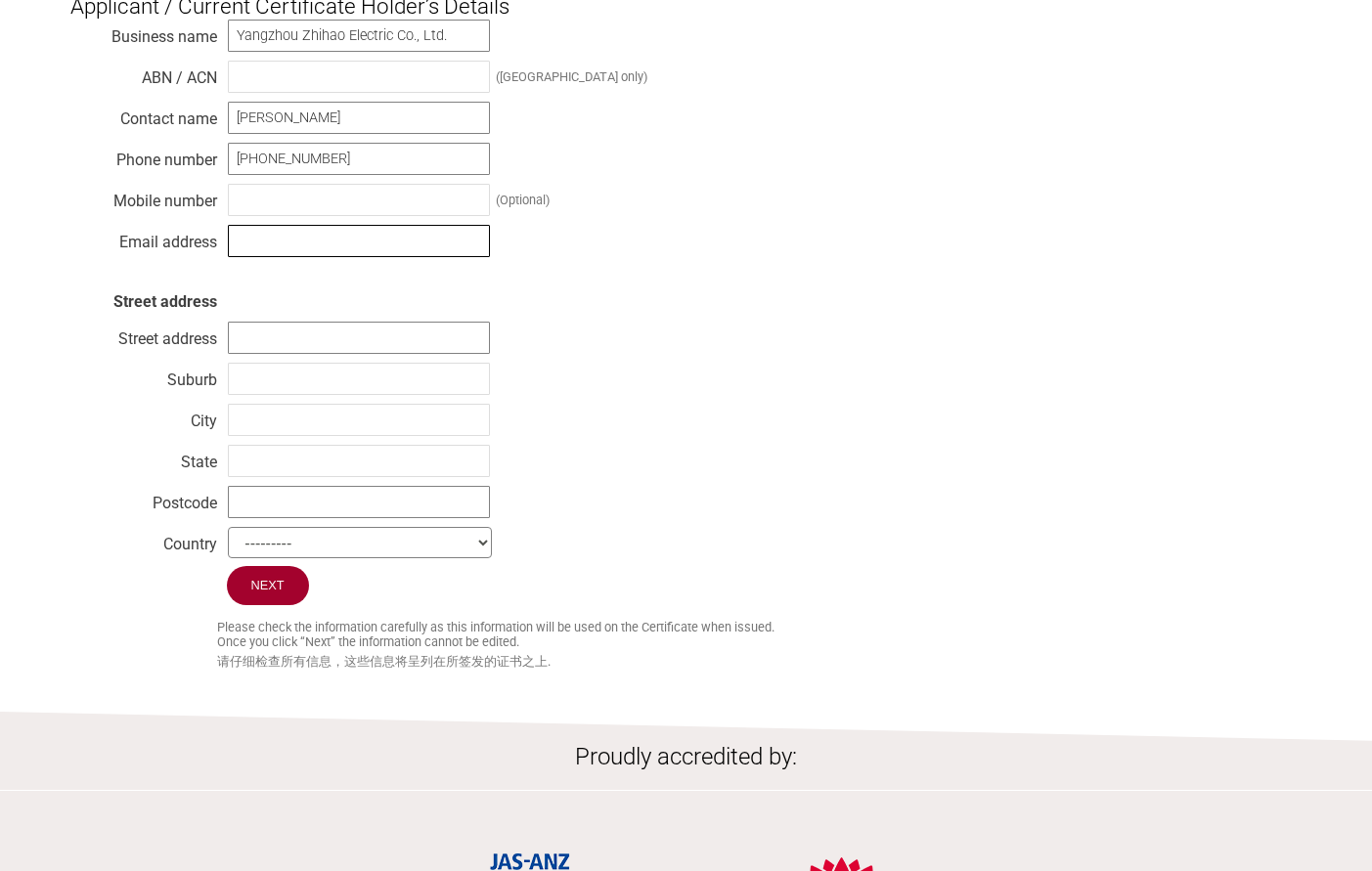 click at bounding box center (359, 240) 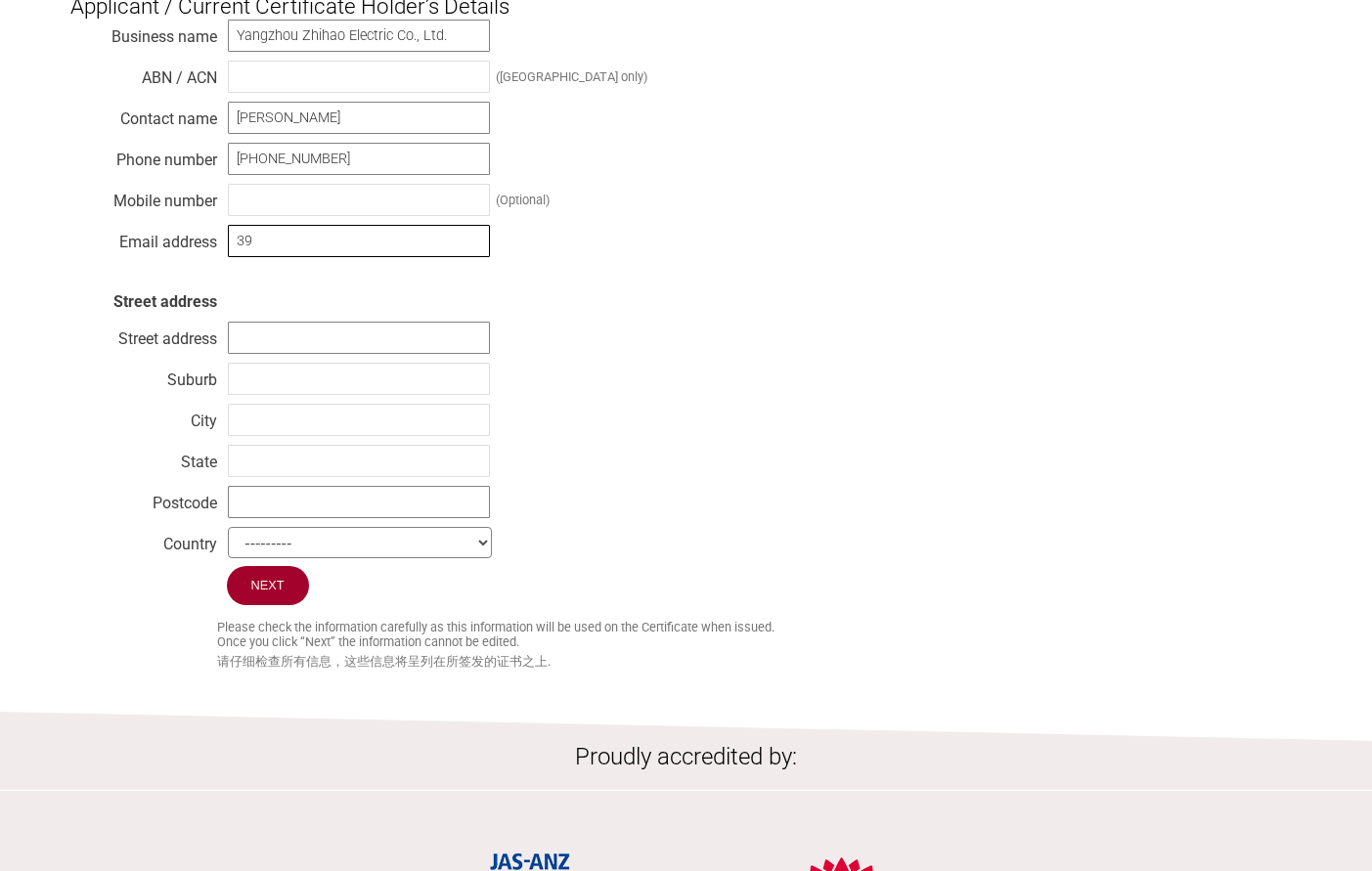 type on "3" 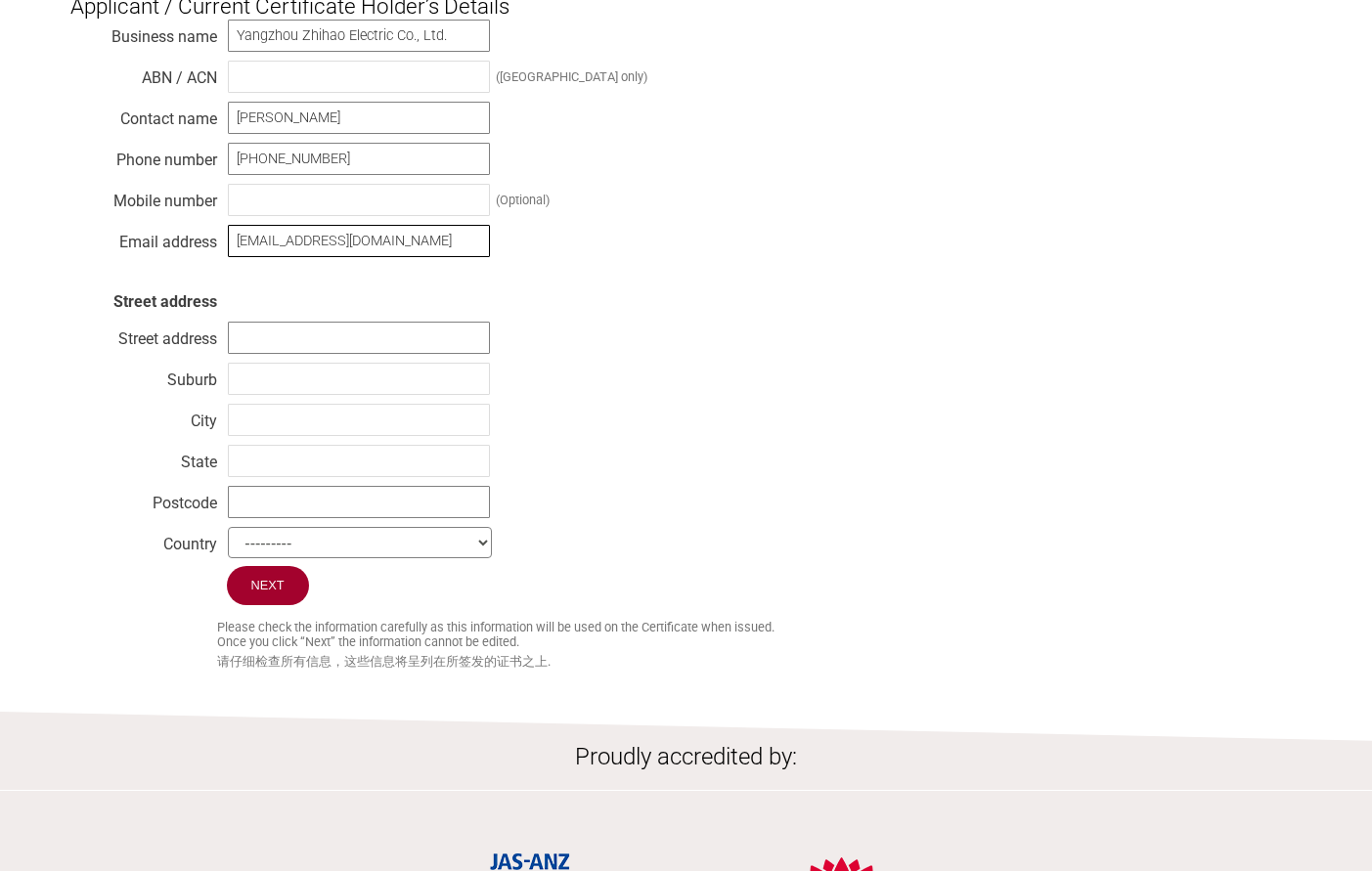type on "yzzhihao@163.com" 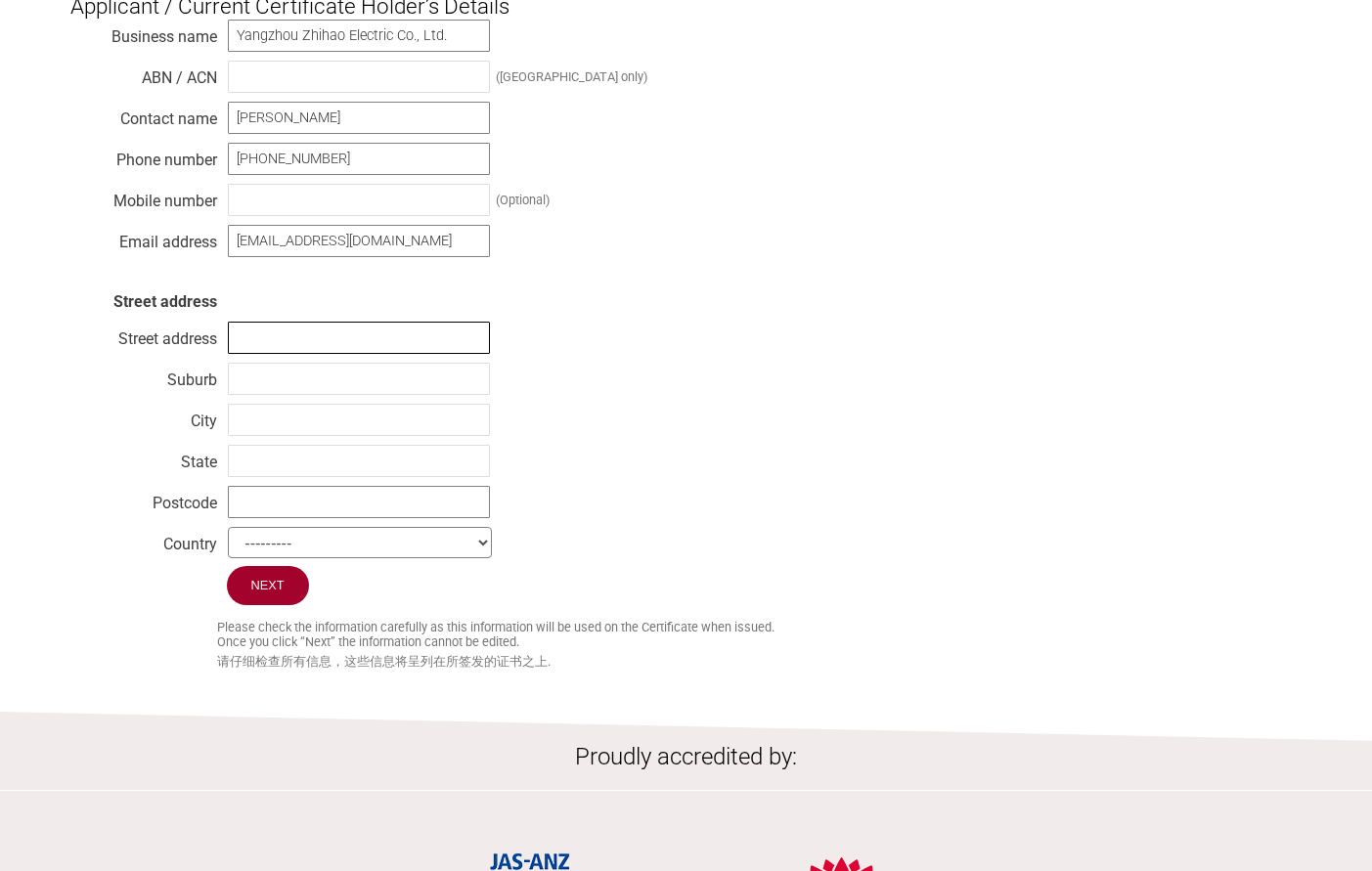 click at bounding box center [359, 337] 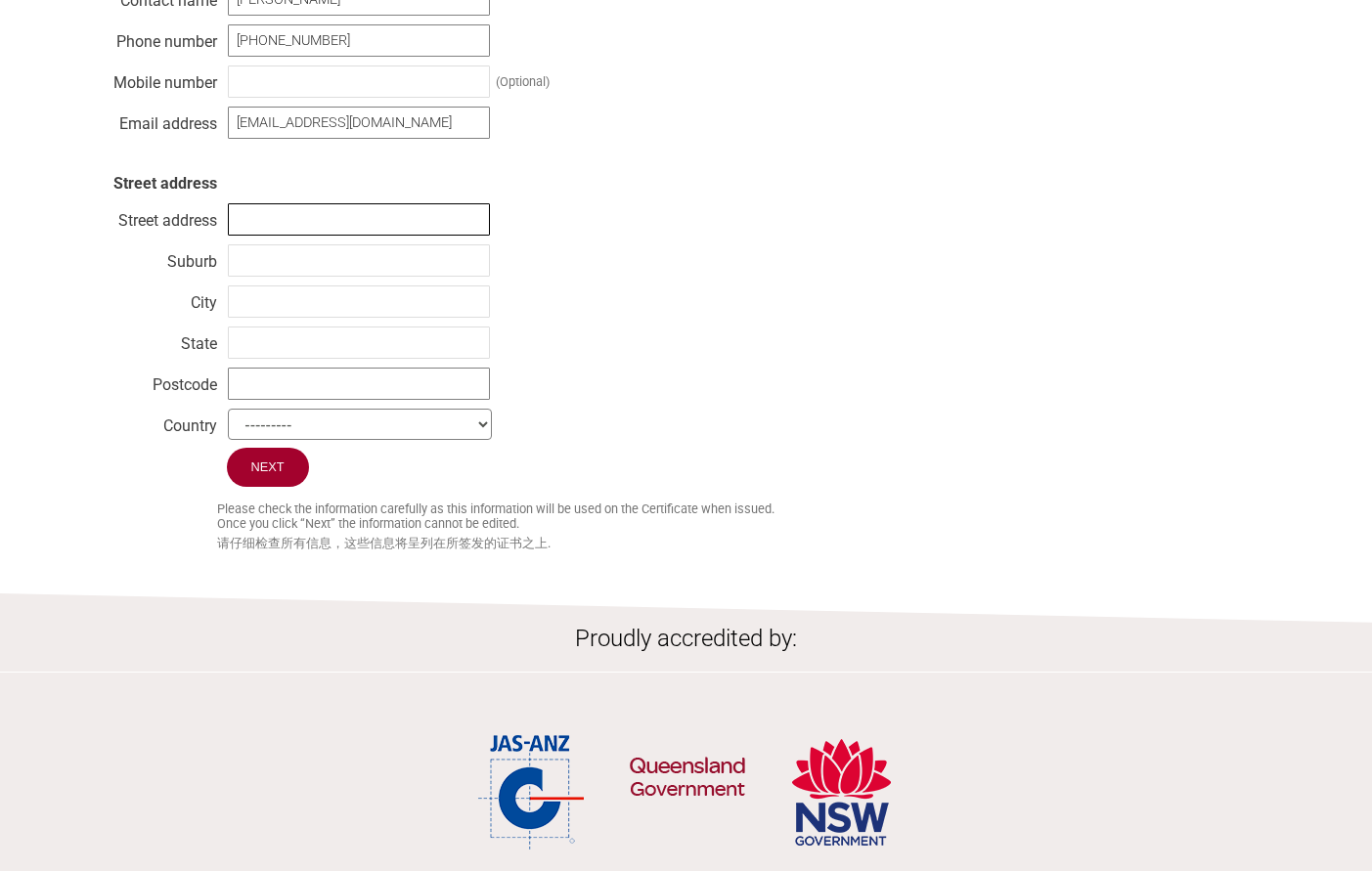 scroll, scrollTop: 1035, scrollLeft: 0, axis: vertical 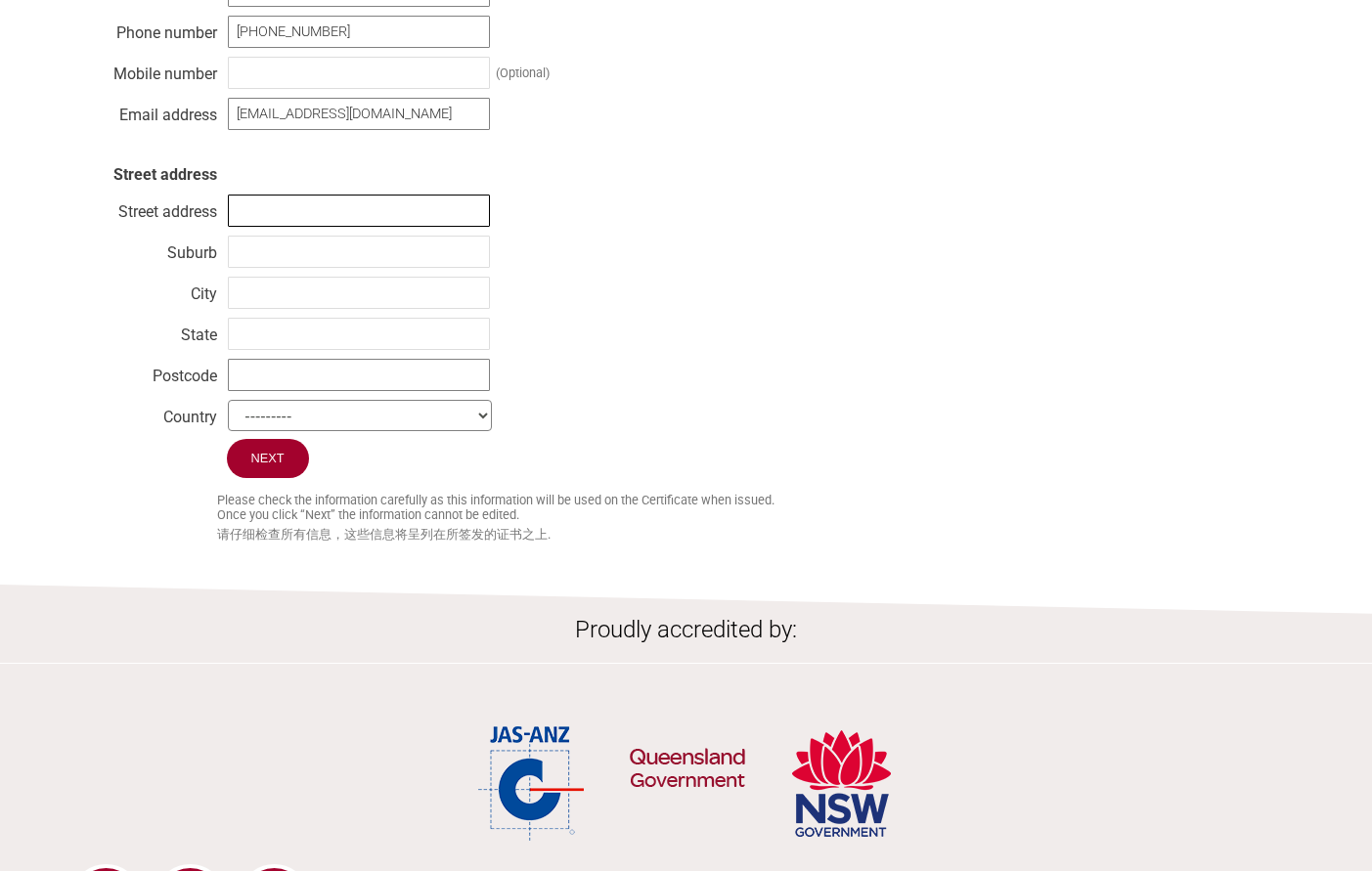 paste on "No.2 Guilong Road, Industrial Park, Customer Yangzhou Zhihao Electric Co., Ltd. Address Fanchuan Town, Jiangdu District," 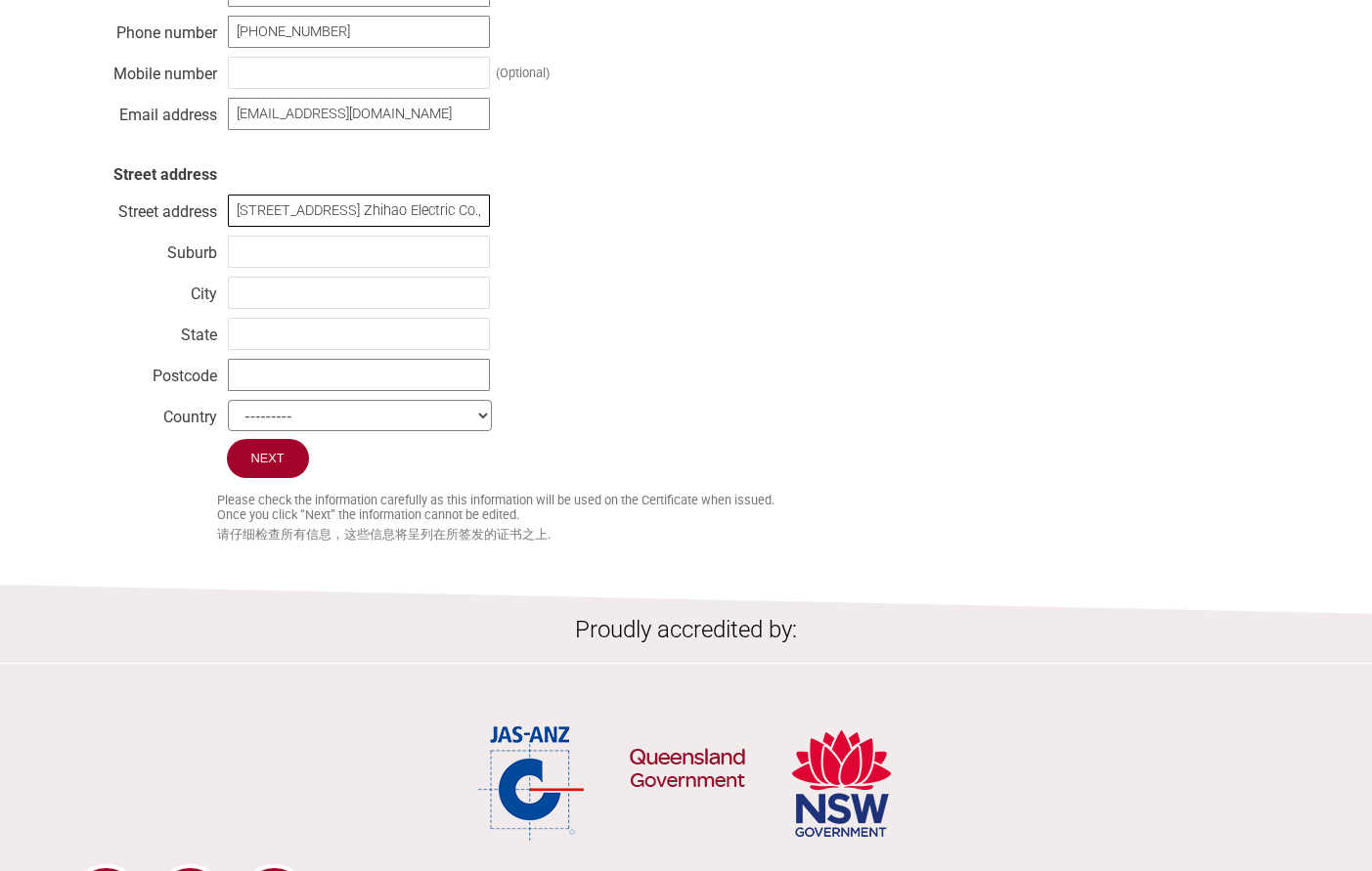 drag, startPoint x: 385, startPoint y: 209, endPoint x: 456, endPoint y: 214, distance: 71.1758 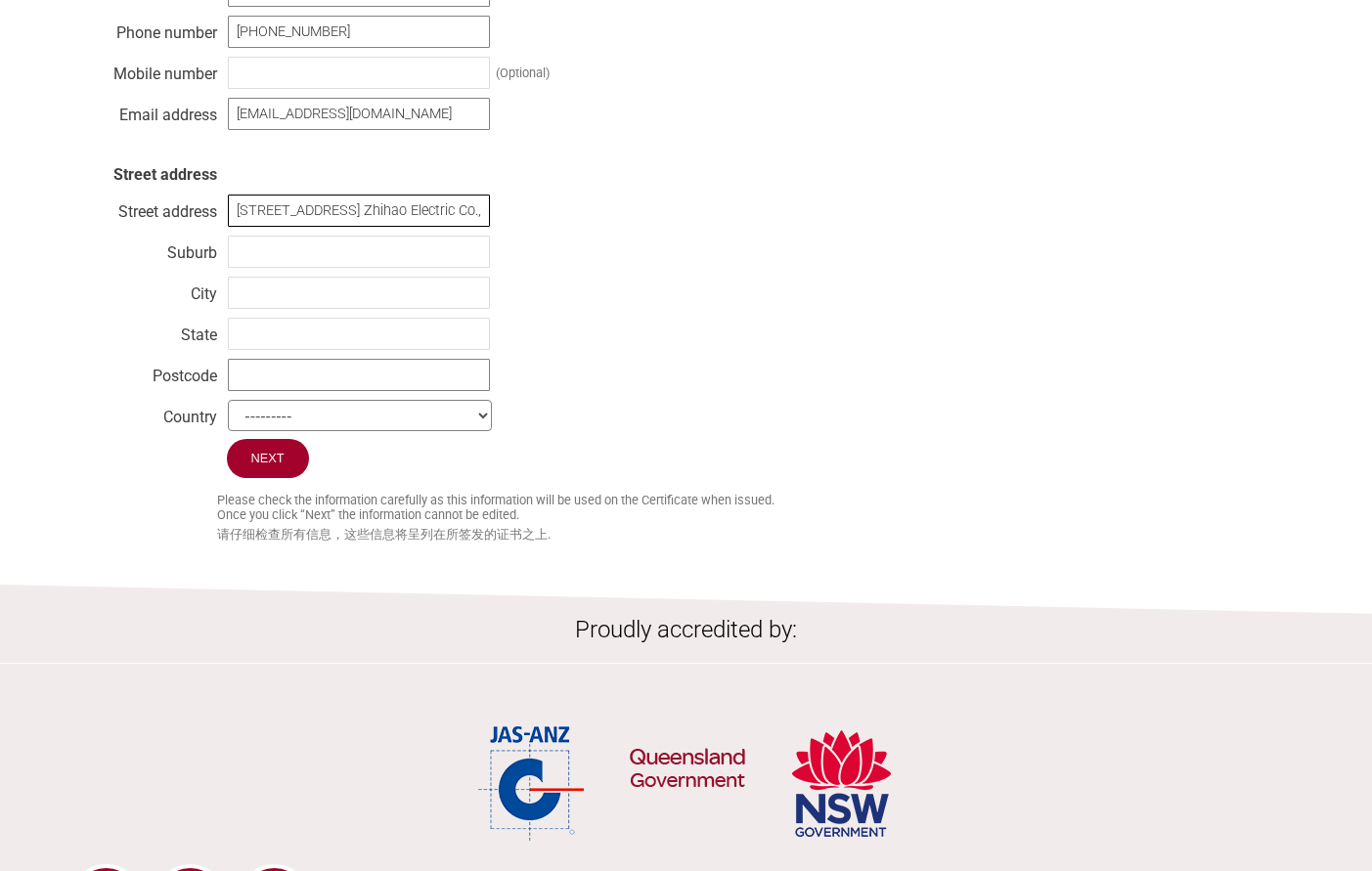 type on "No.2 Guilong Road, Industrial Park, Customer Yangzhou Zhihao Electric Co., Ltd. Address Fanchuan Town, Jiangdu District," 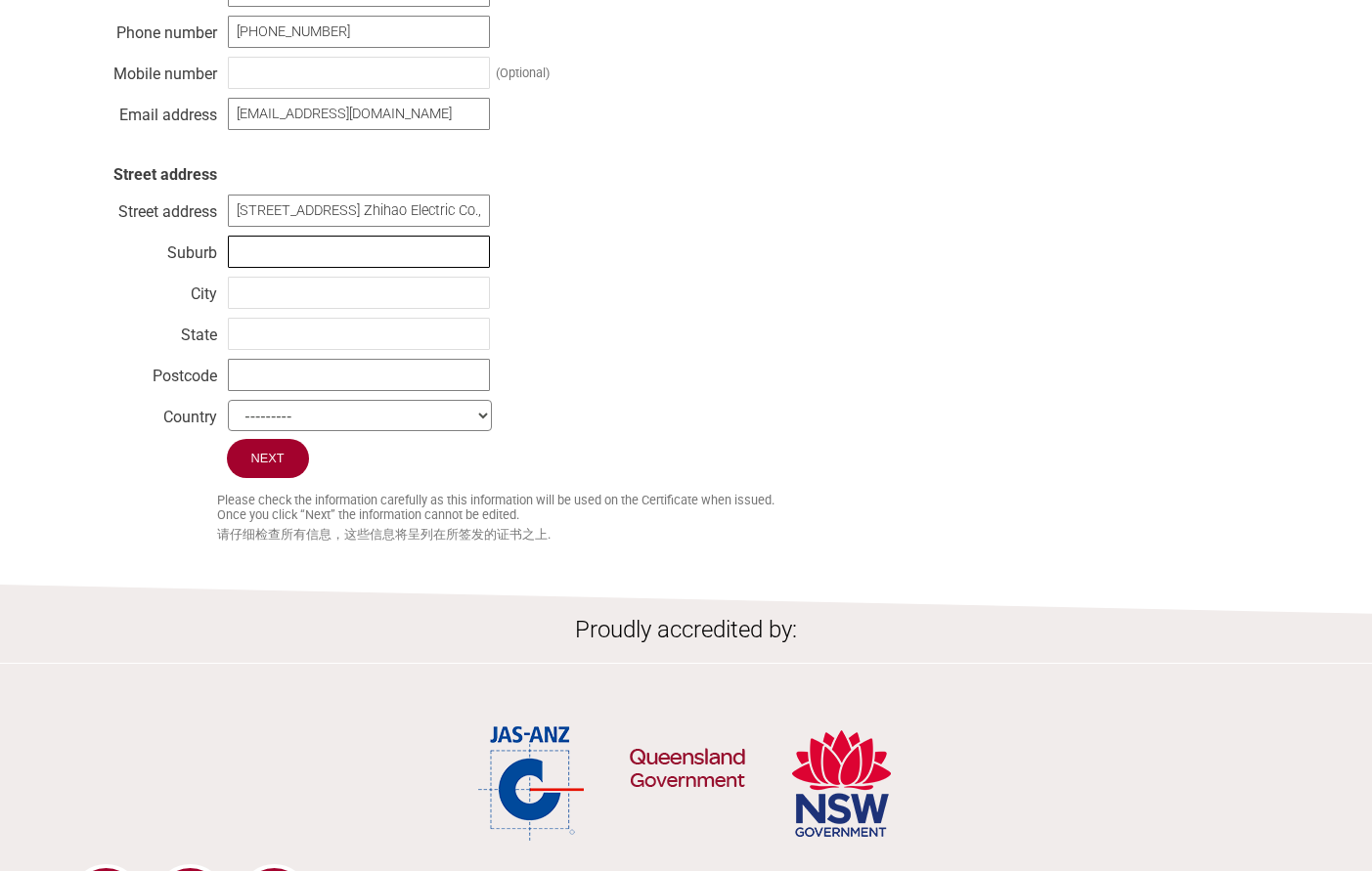 click at bounding box center [359, 251] 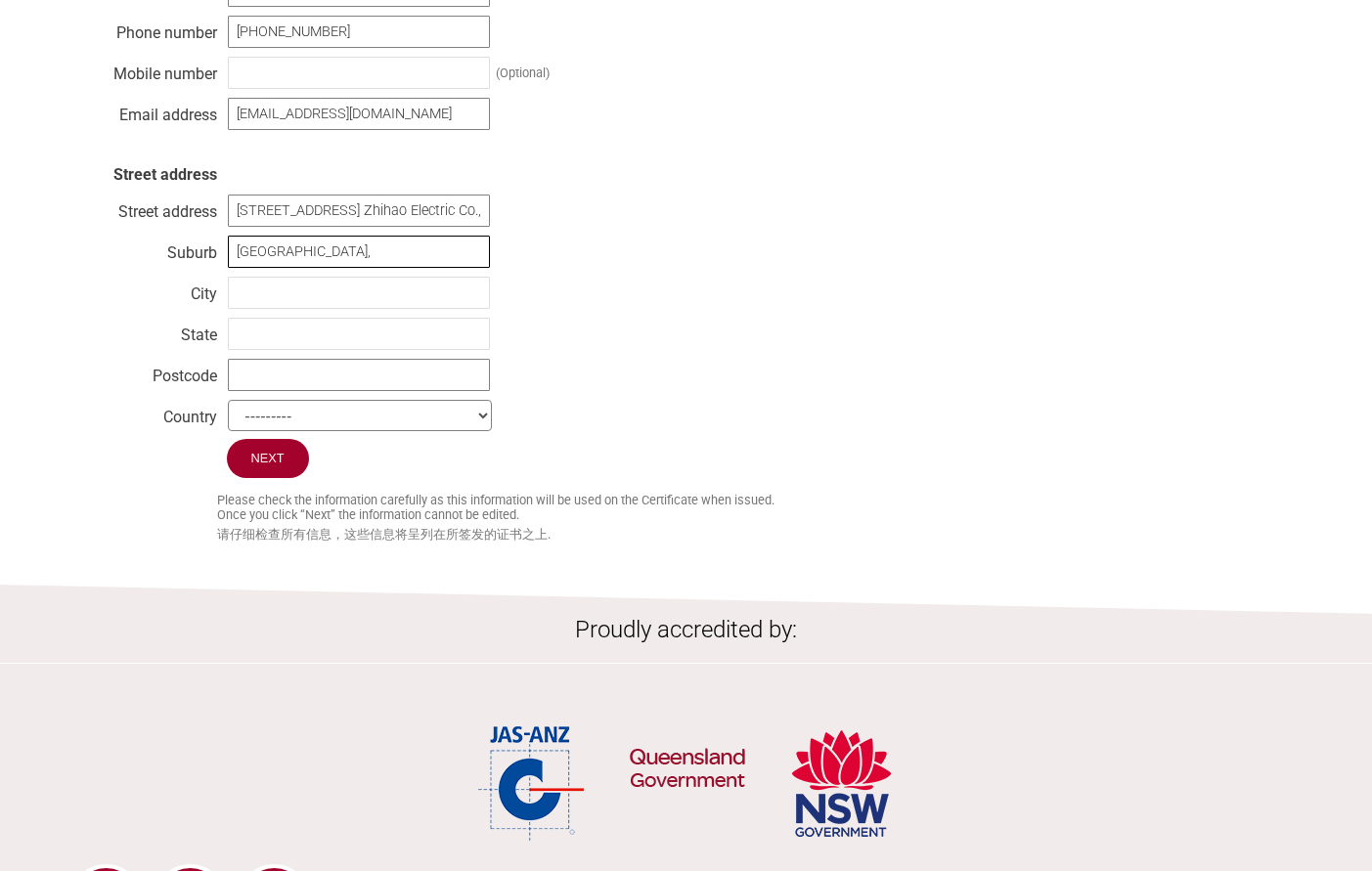 type on "Jiangdu District," 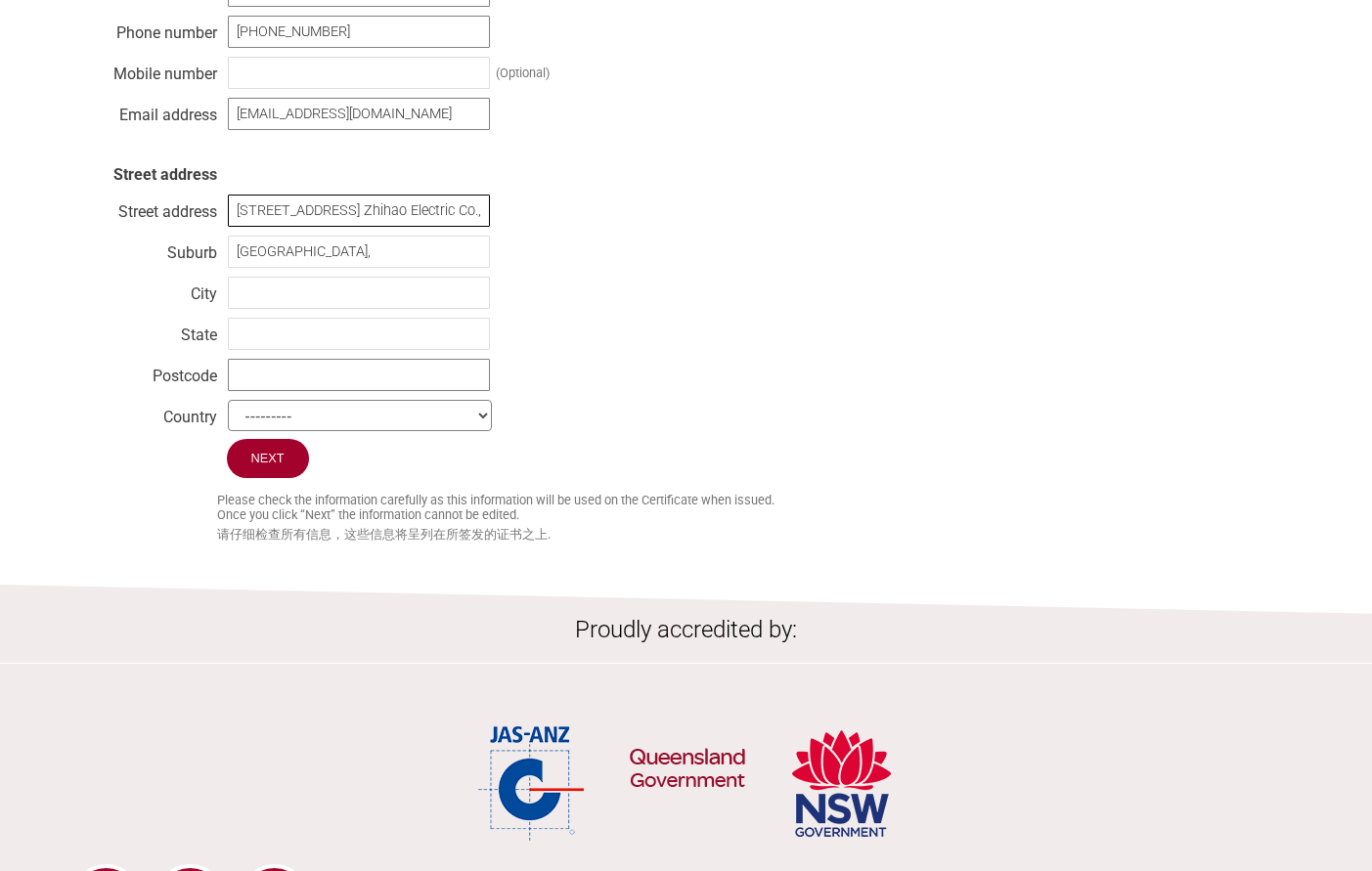 click on "No.2 Guilong Road, Industrial Park, Customer Yangzhou Zhihao Electric Co., Ltd. Address Fanchuan Town, Jiangdu District," at bounding box center [359, 210] 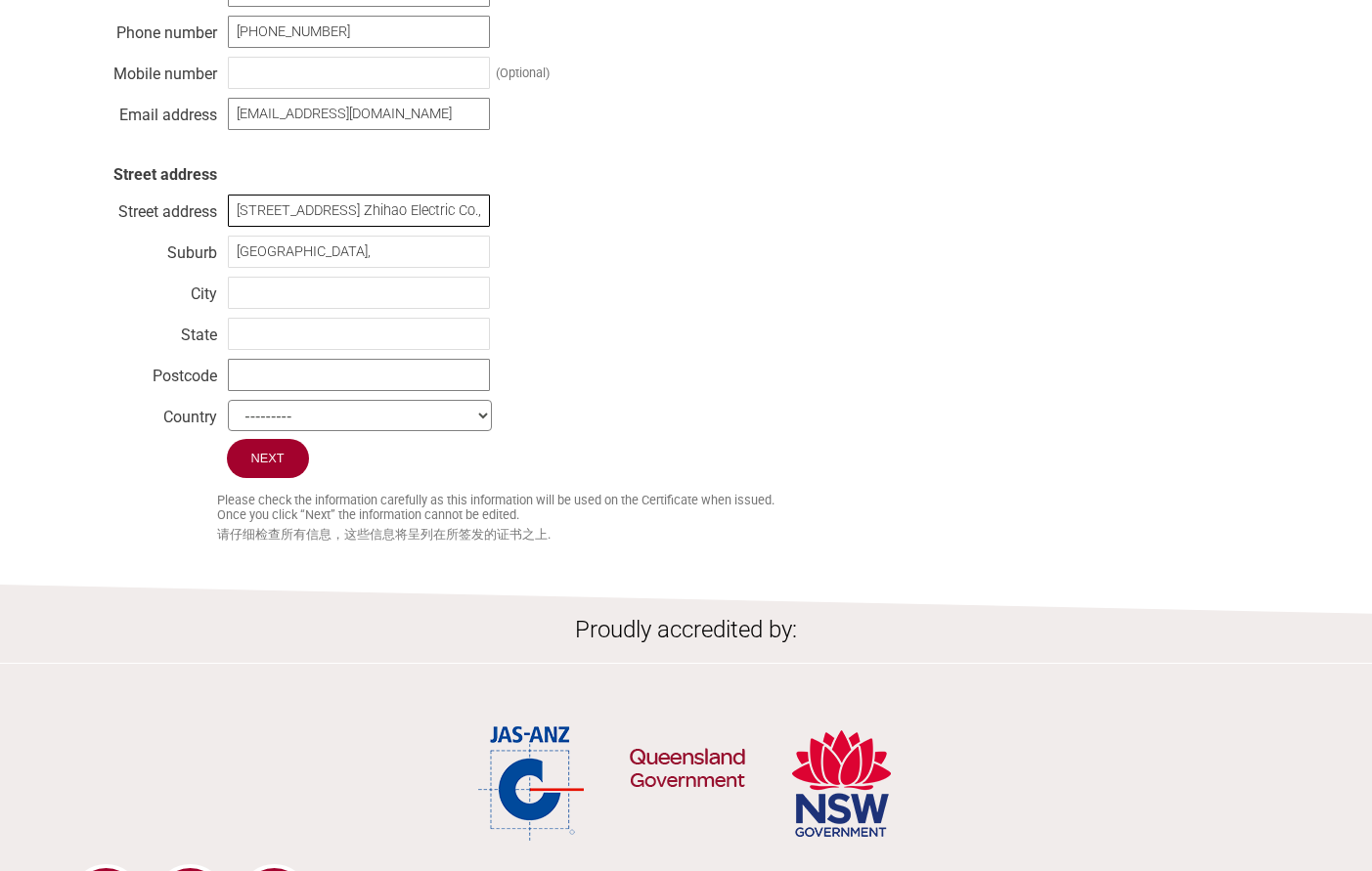 drag, startPoint x: 392, startPoint y: 211, endPoint x: -29, endPoint y: 201, distance: 421.119 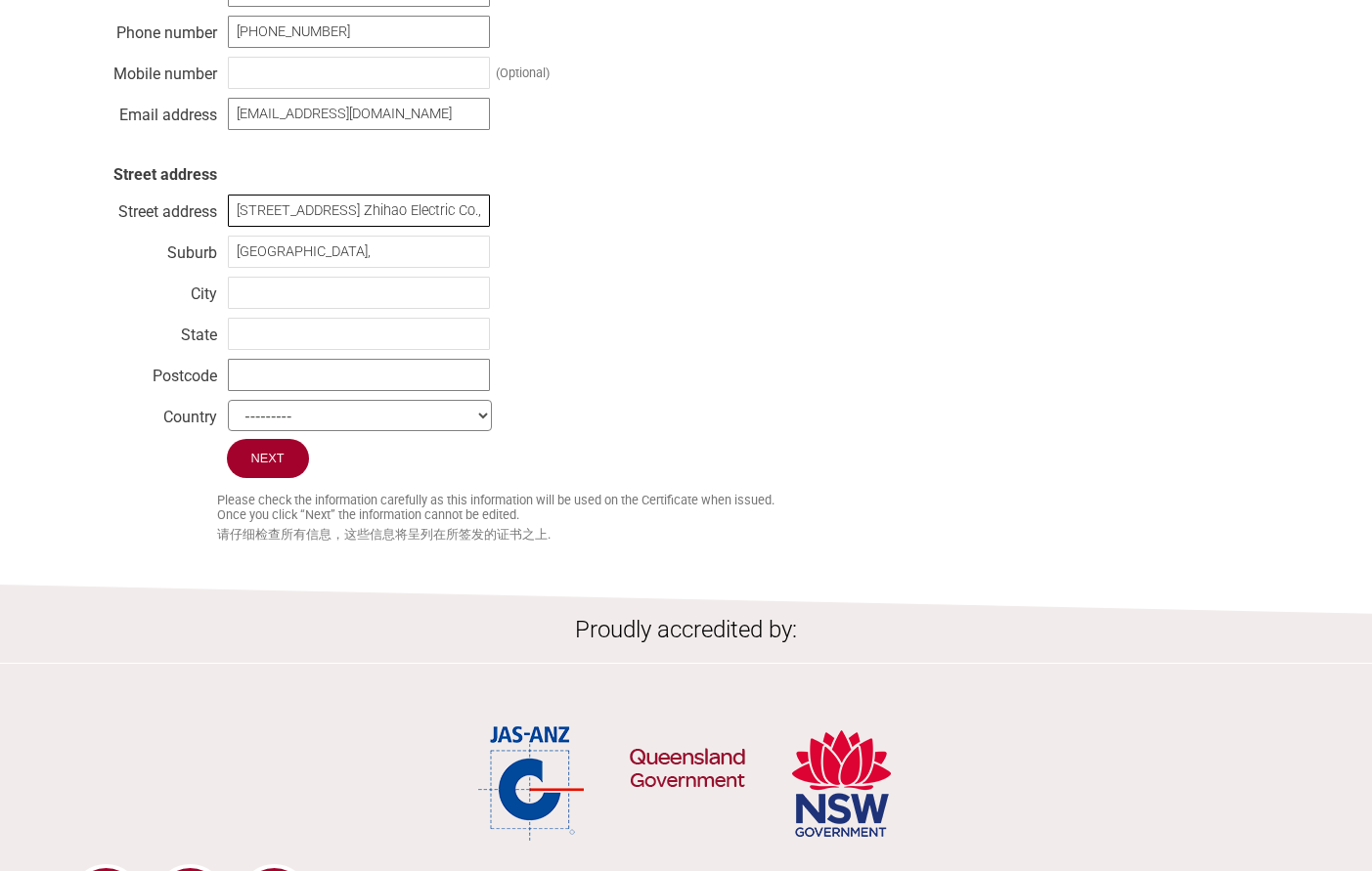 click on "Home
About
Contact
What I Need
Application Forms
Fees
Find a lab
Legal
SAA Accreditation
Resources
I'm a consultant  /  我是顾问
Check this box if you are completing this application on behalf of a new applicant or existing certificate holder.
Note:  Any correspondence relating to this application will be directed to you so please complete your details.
如果您代表新申请人或现有证书持有人完成此申请，请选中此框。
注意： 任何与此申请相关的通信往来都将直接发送给您，因此请完整填写您的详细信息.
Consultant details
Business name AS-CERT Technical Service (Shanghai) Co., Ltd.
Email address elisa.chen@as-cert.cn
Postal address
Address 2220G/22F, Office Tower 3,  Upper West
Suburb No.69 Lishang Road, Putuo District
City Shanghai
State Shanghai" at bounding box center [686, 73] 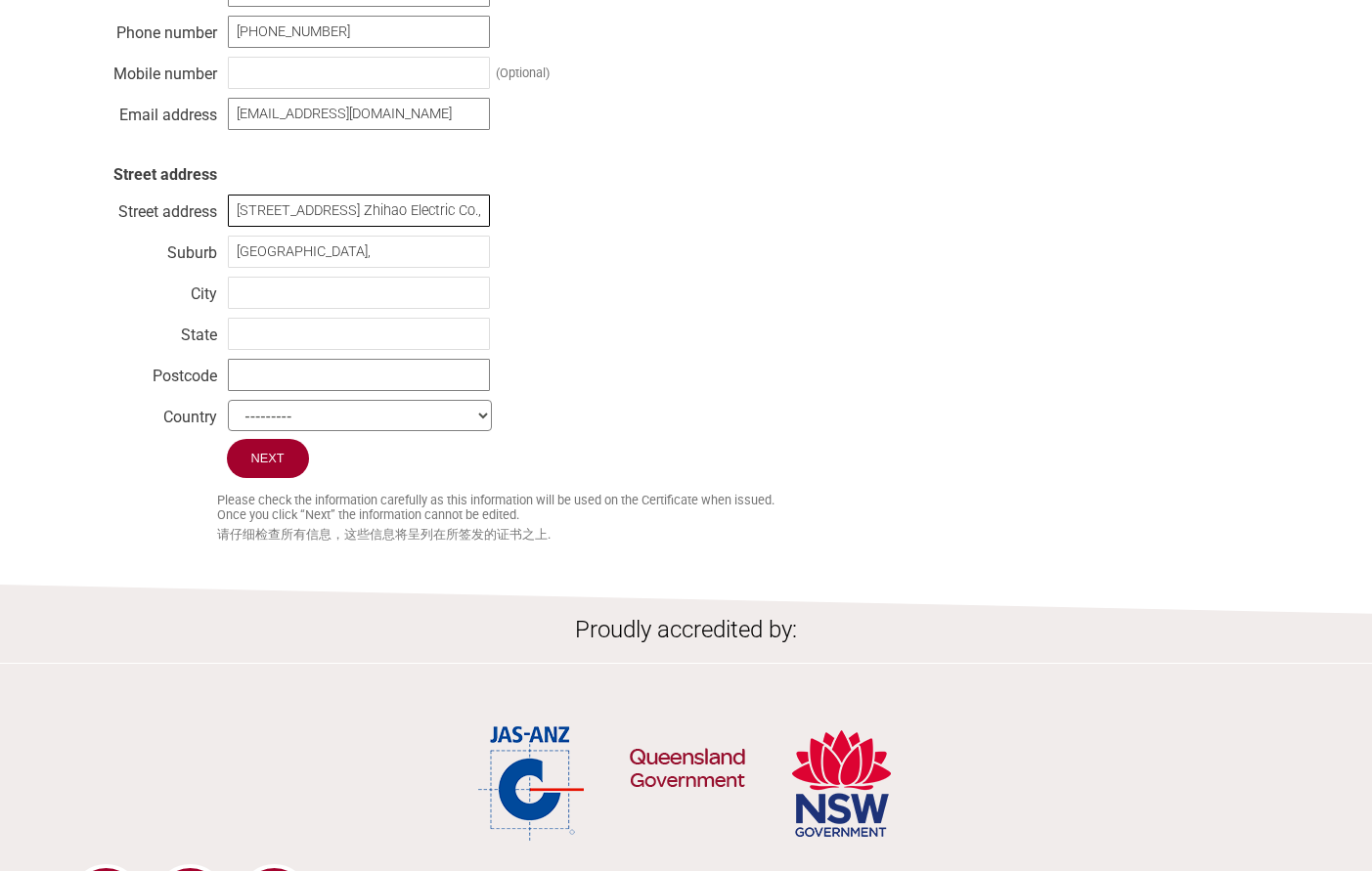click on "No.2 Guilong Road, Industrial Park, Customer Yangzhou Zhihao Electric Co., Ltd. Address Fanchuan Town, Jiangdu District," at bounding box center [359, 210] 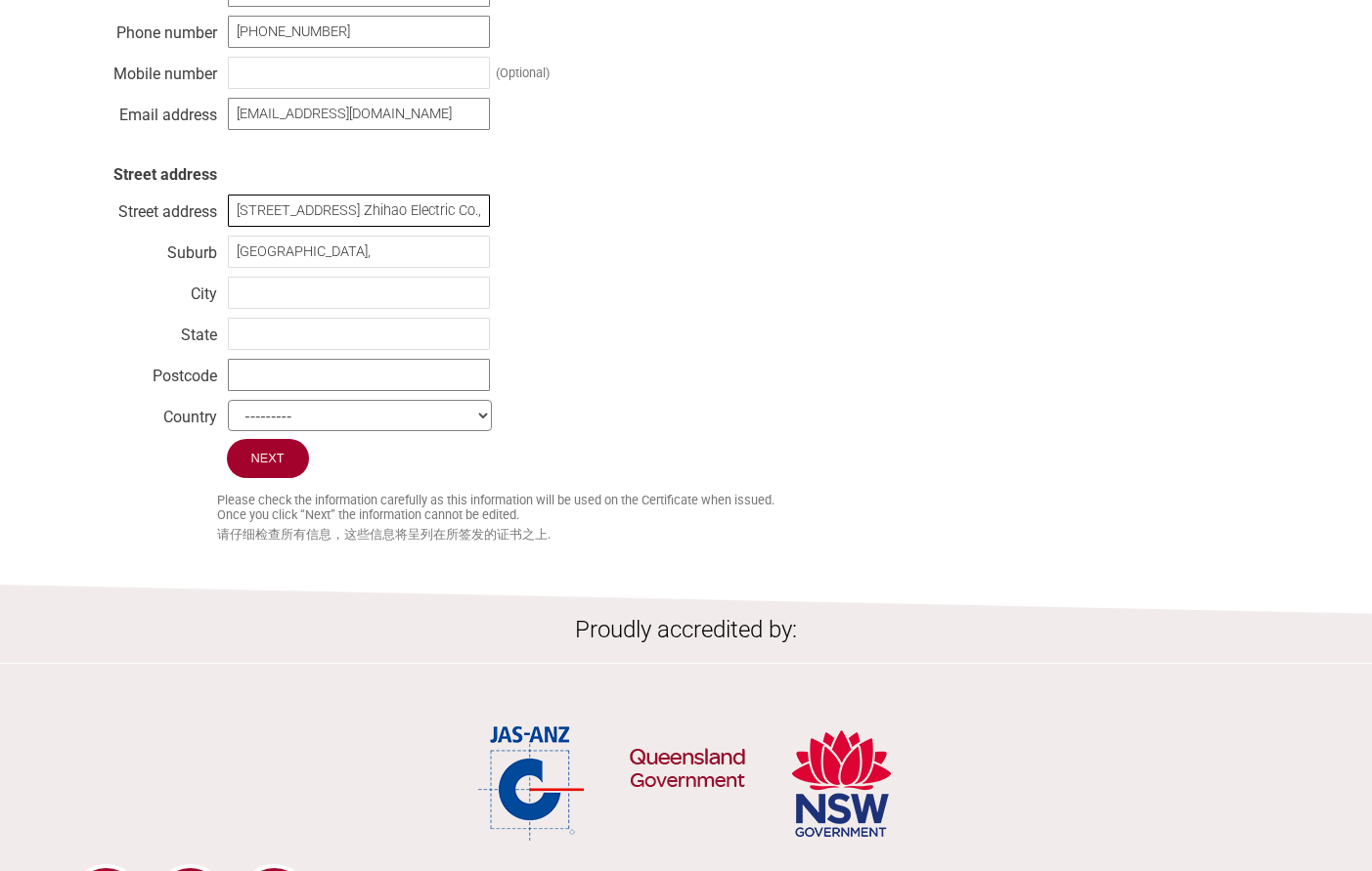 scroll, scrollTop: 1035, scrollLeft: 0, axis: vertical 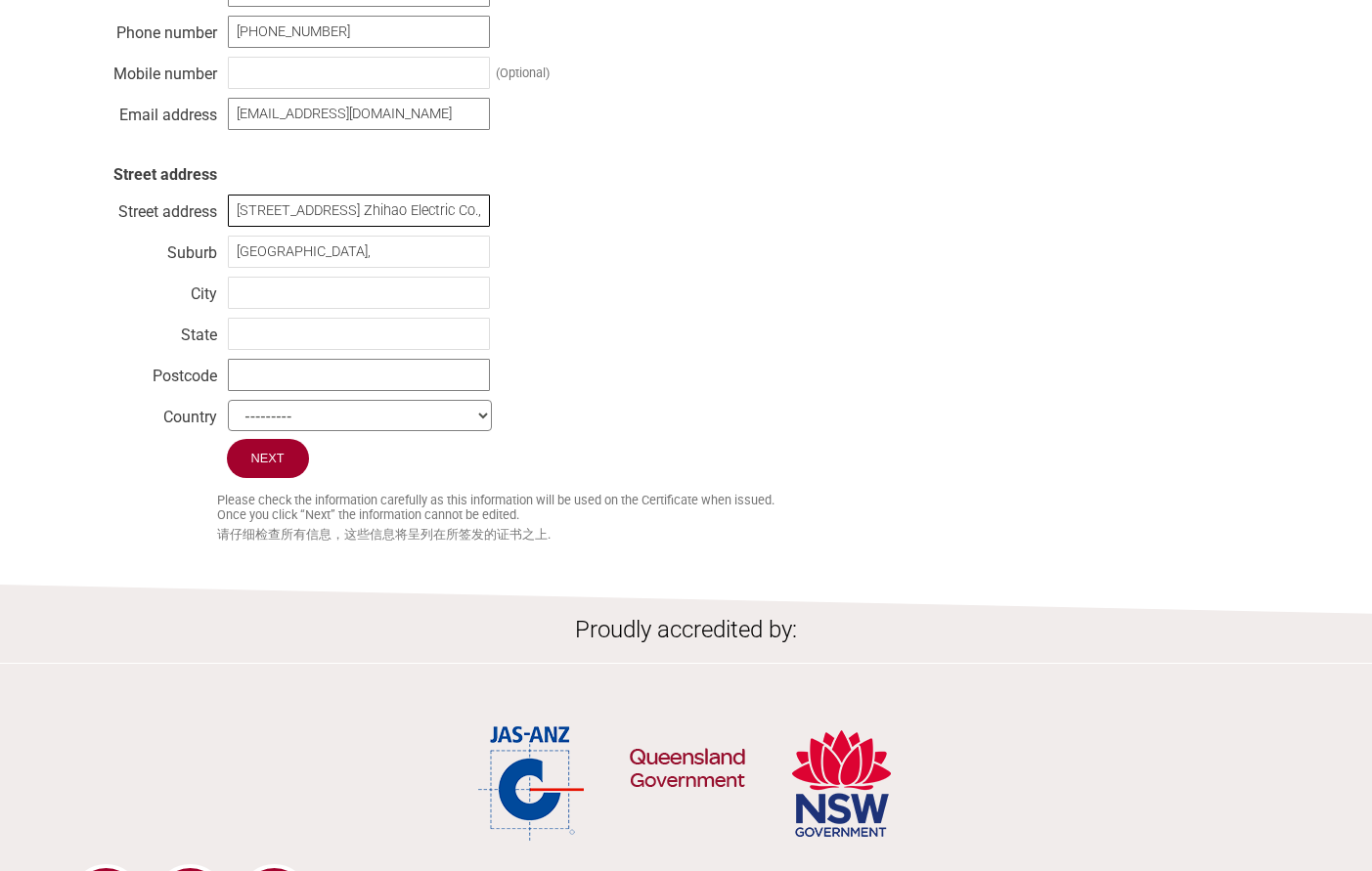 click on "No.2 Guilong Road, Industrial Park, Customer Yangzhou Zhihao Electric Co., Ltd. Address Fanchuan Town, Jiangdu District," at bounding box center [359, 210] 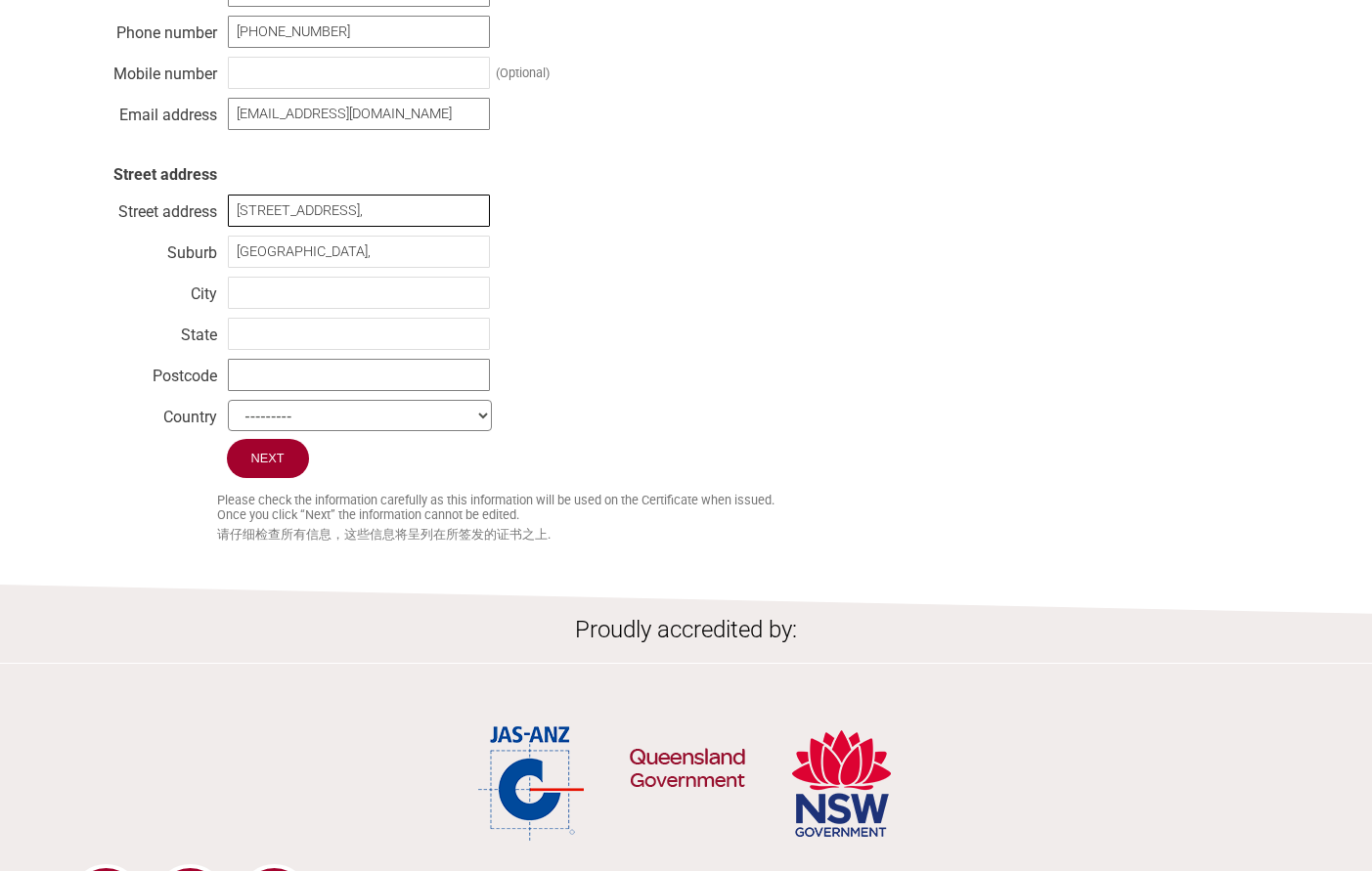 drag, startPoint x: 382, startPoint y: 212, endPoint x: 672, endPoint y: 232, distance: 290.6888 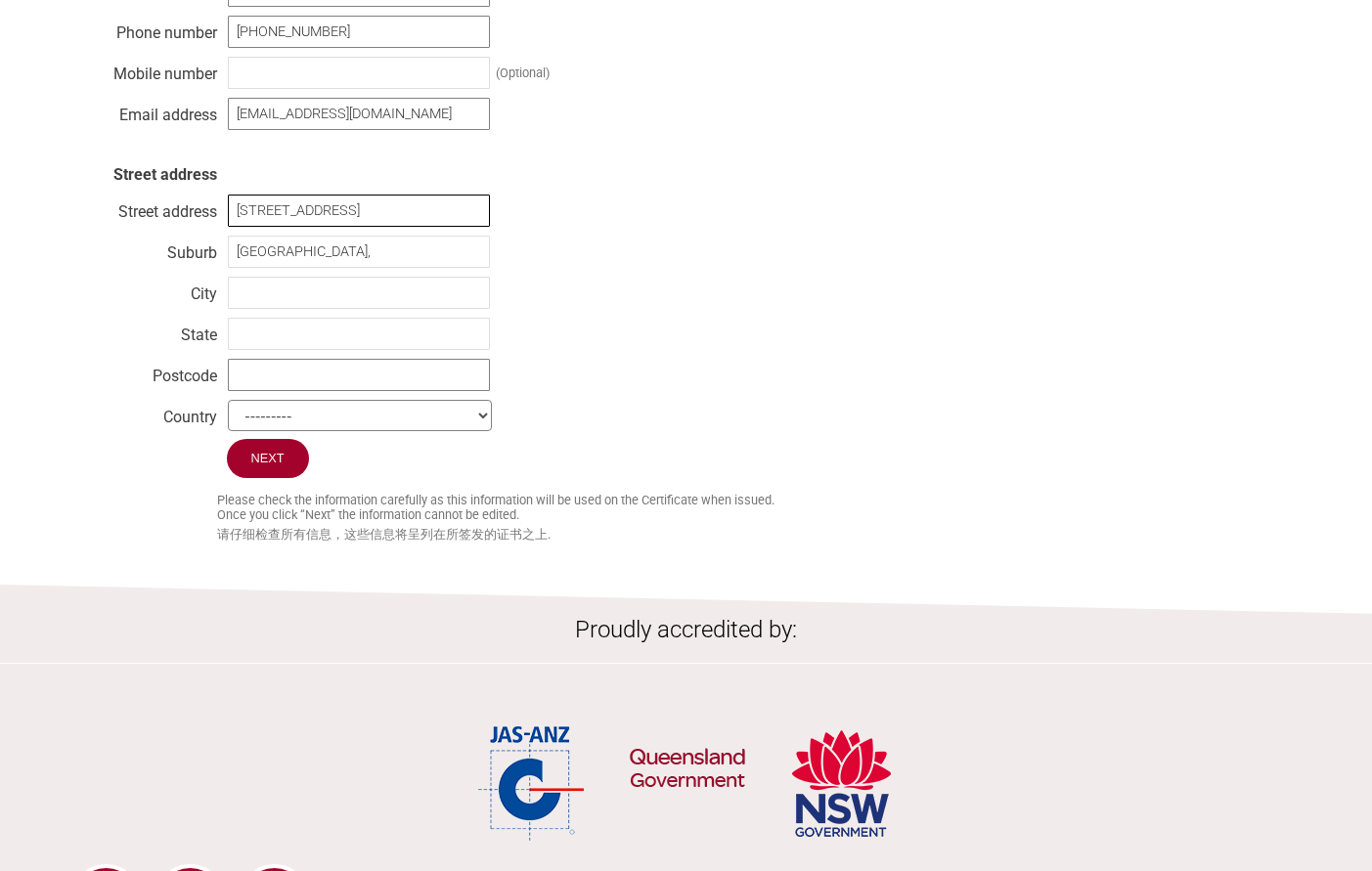 scroll, scrollTop: 1035, scrollLeft: 0, axis: vertical 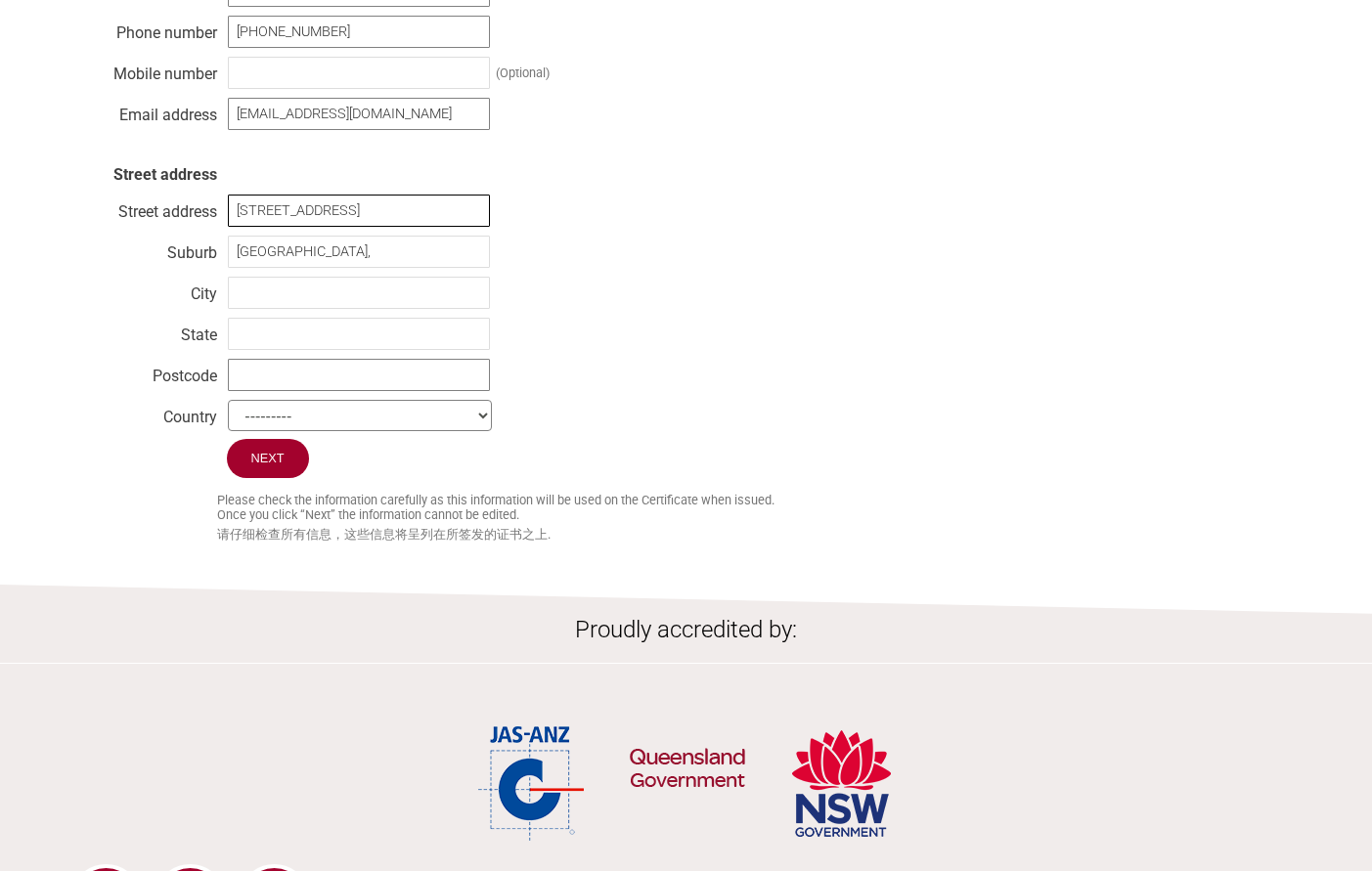 type on "No.2 Guilong Road, Industrial Park, Fanchuan Town" 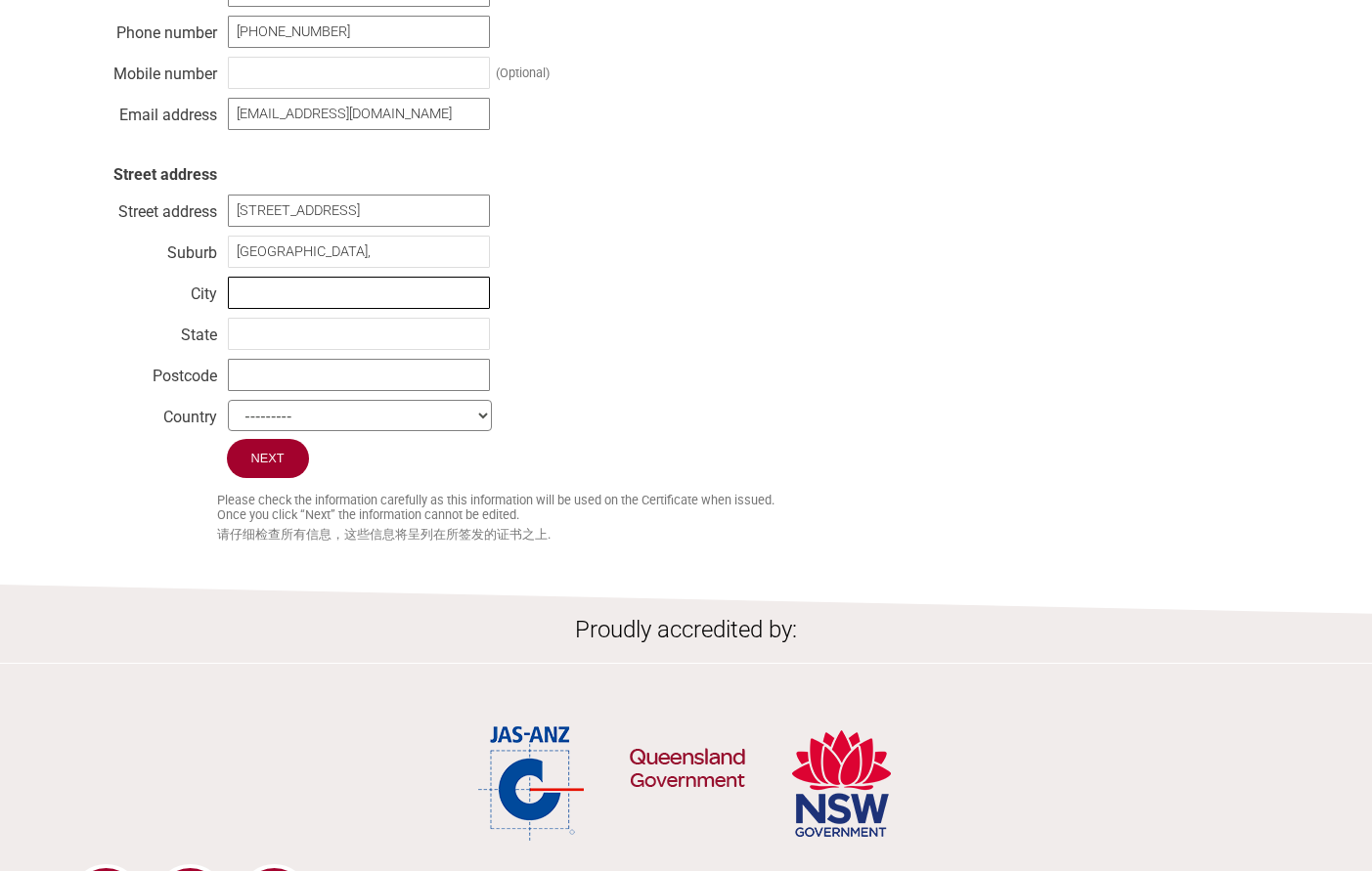 click at bounding box center (359, 292) 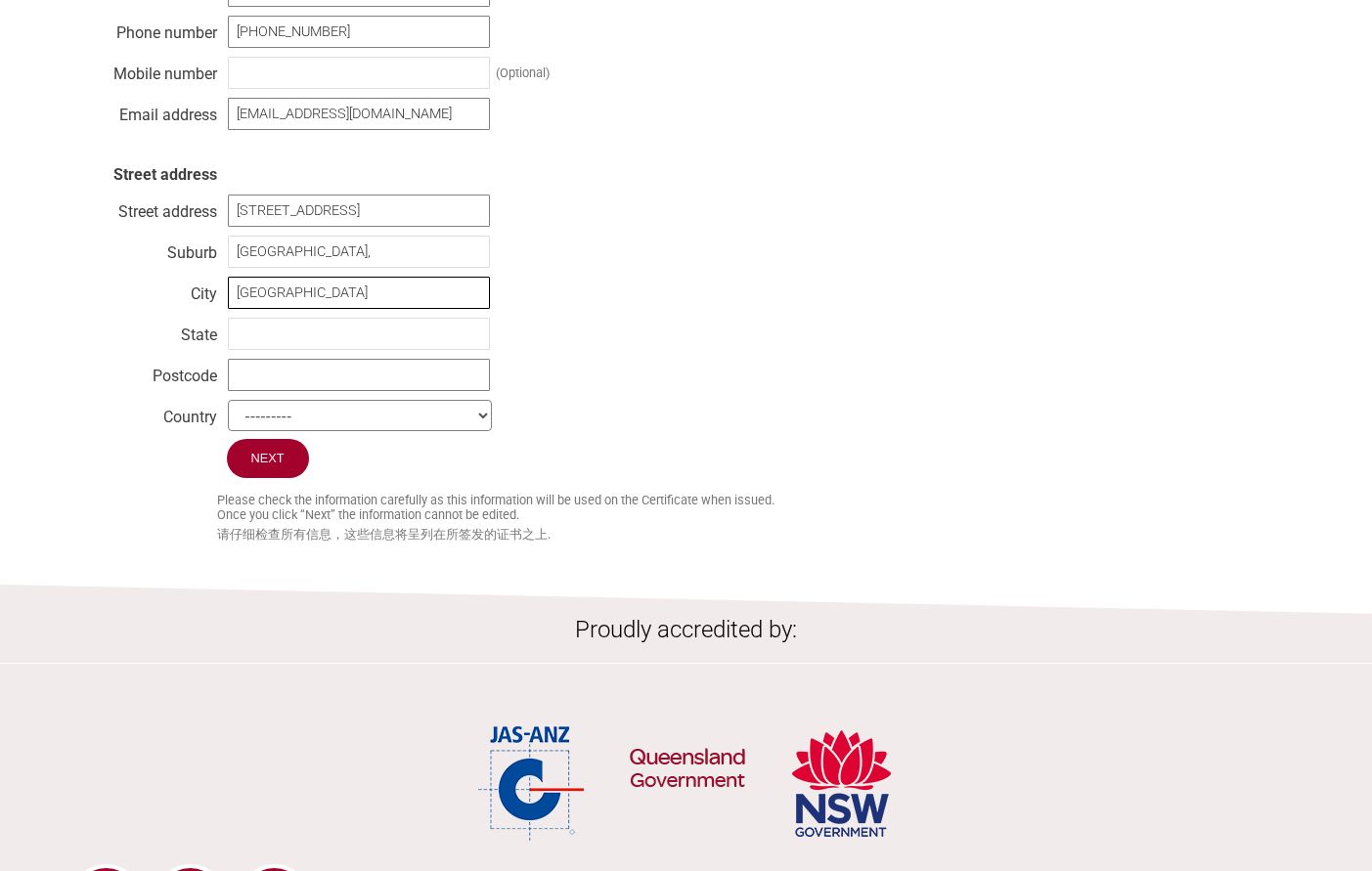 type on "Yangzhou City" 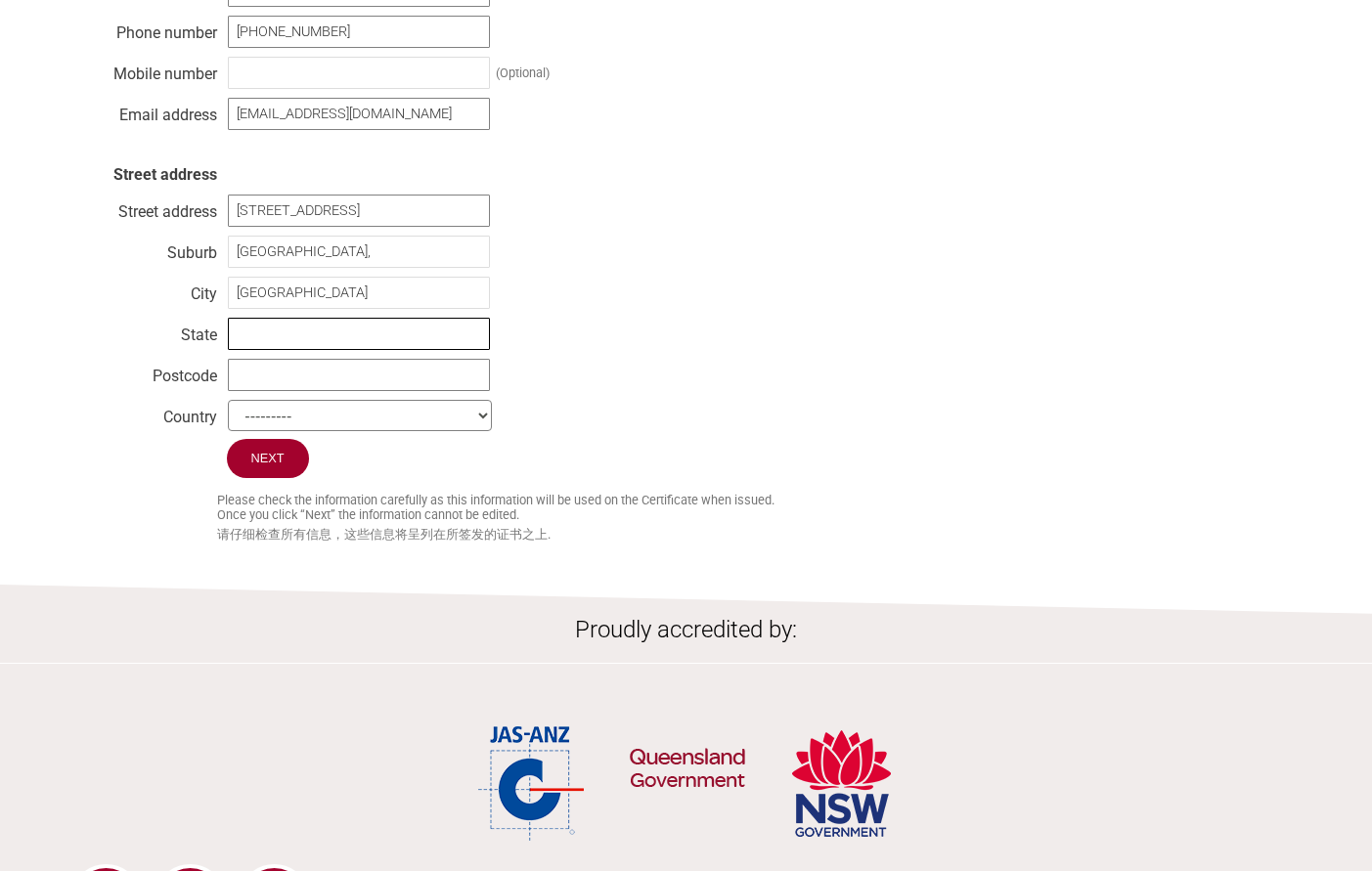 click at bounding box center (359, 333) 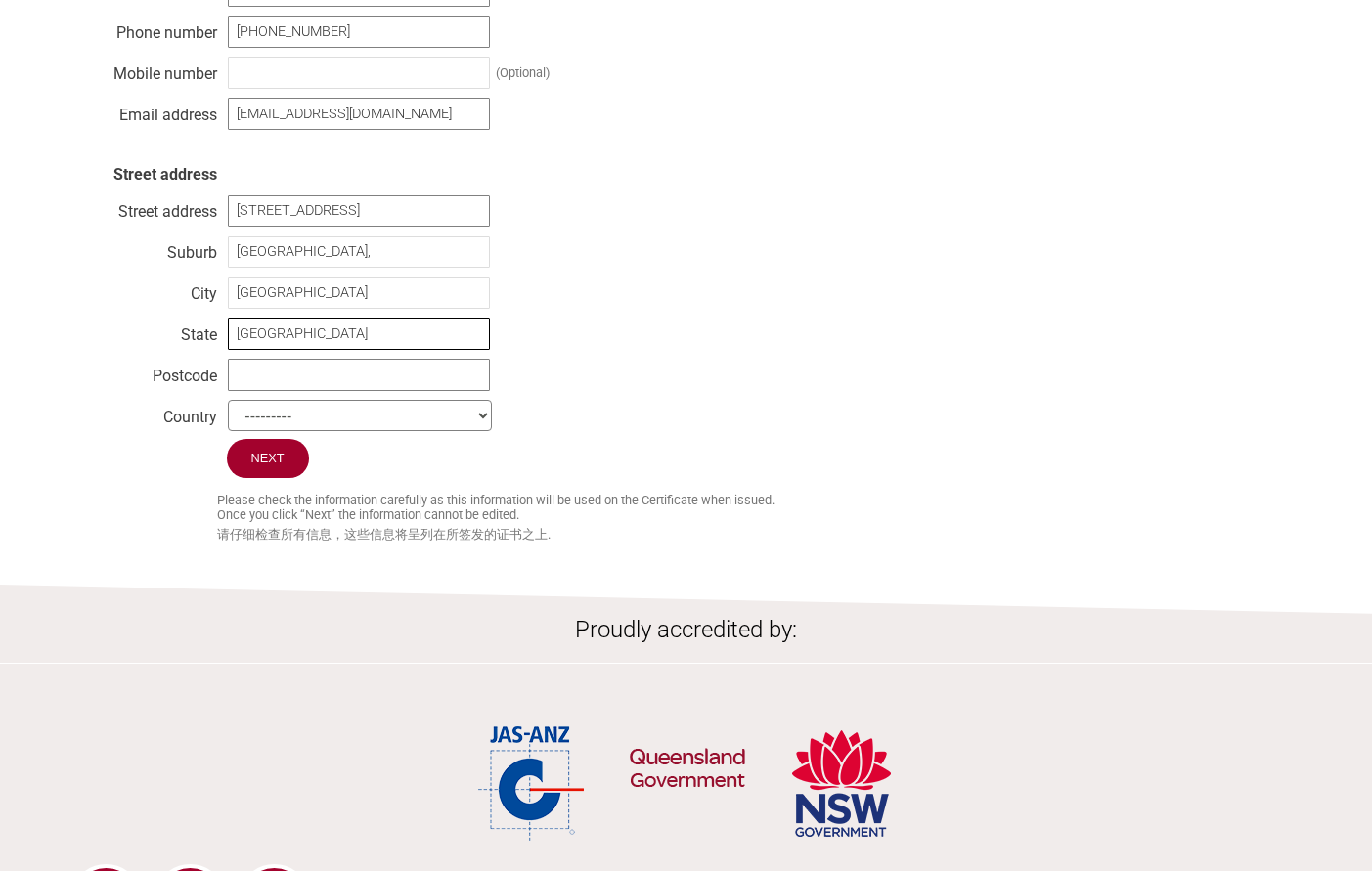 type on "Jiangsu Province" 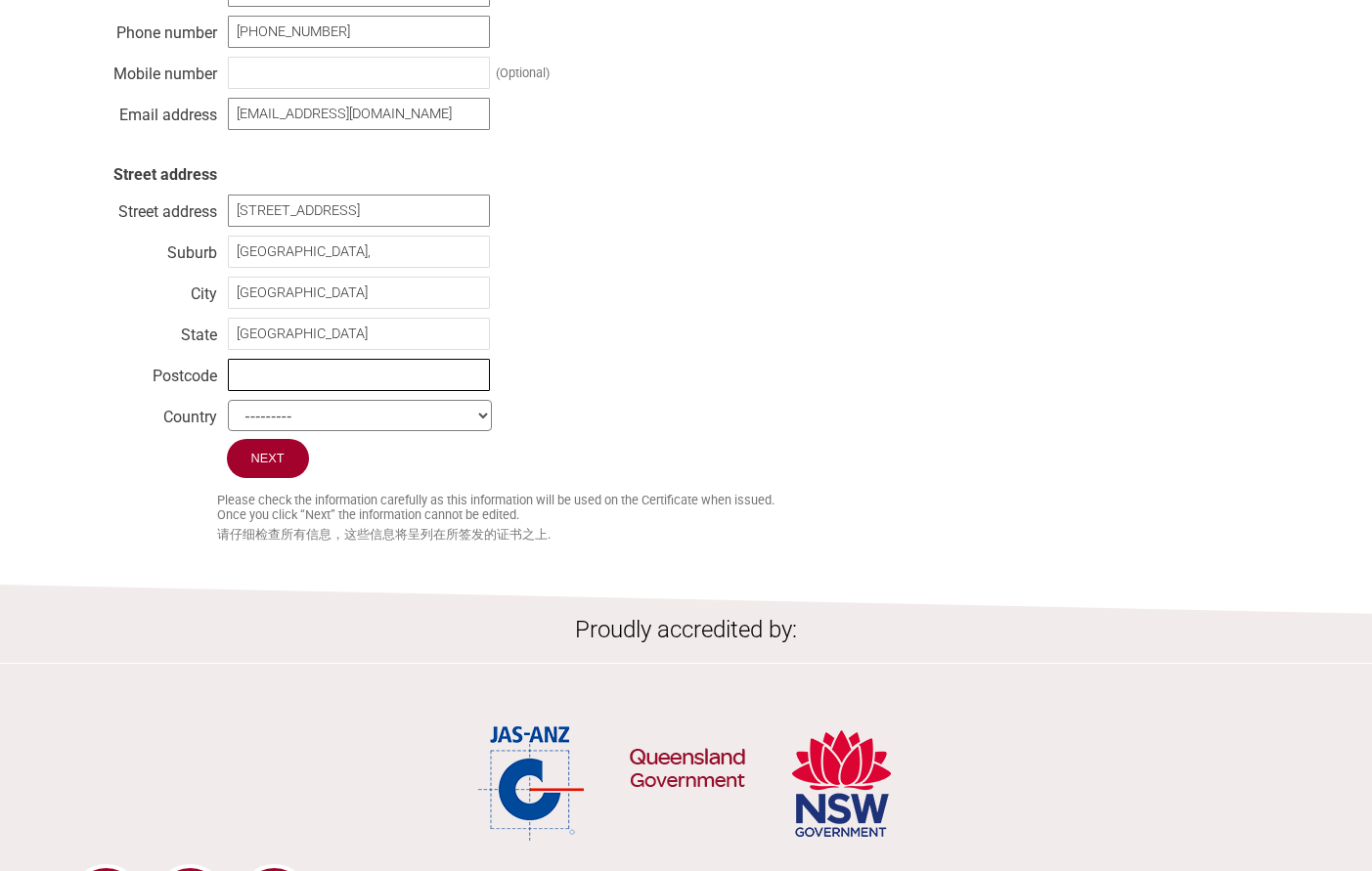 click at bounding box center [359, 374] 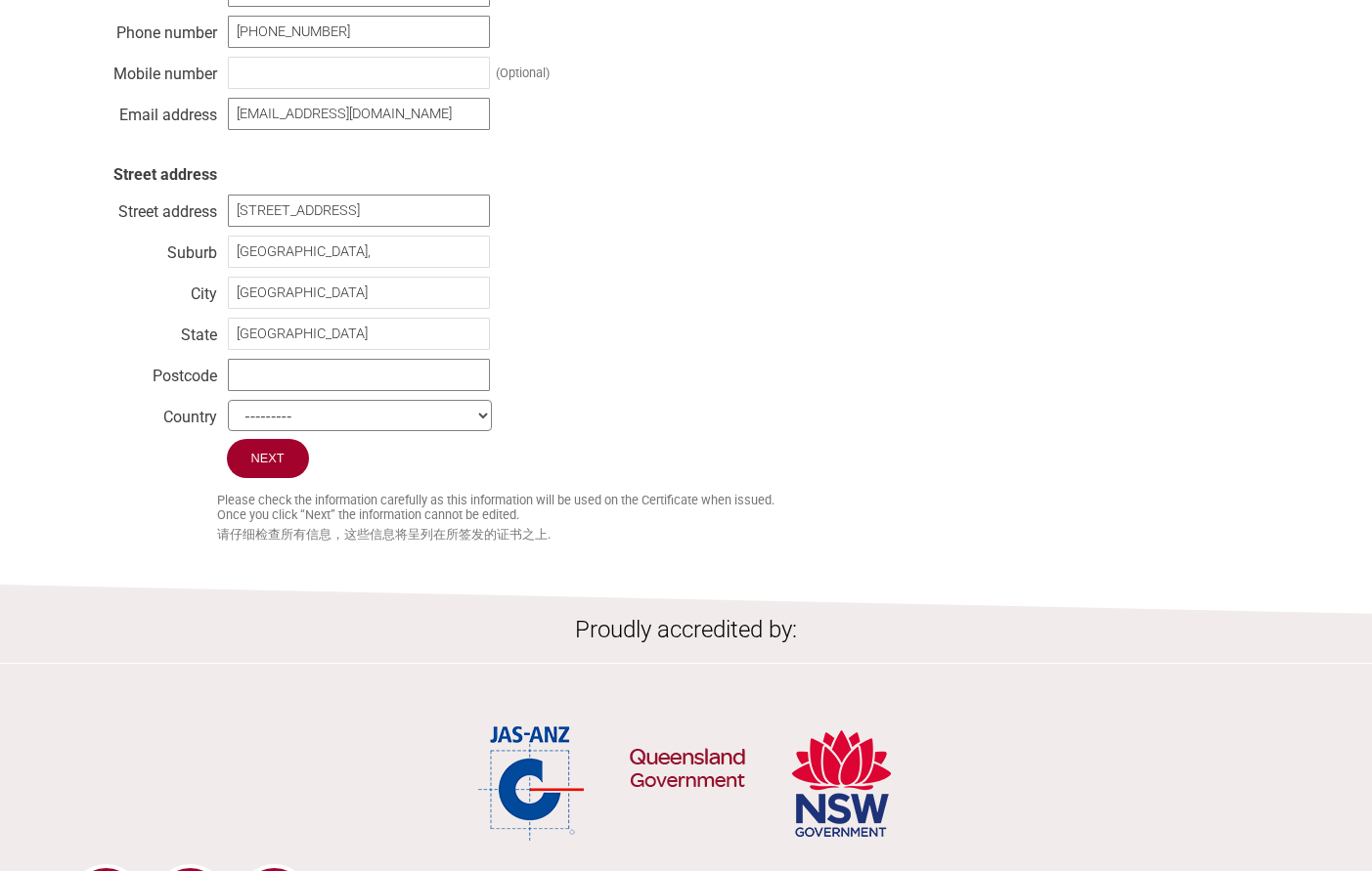 select on "P.R. China" 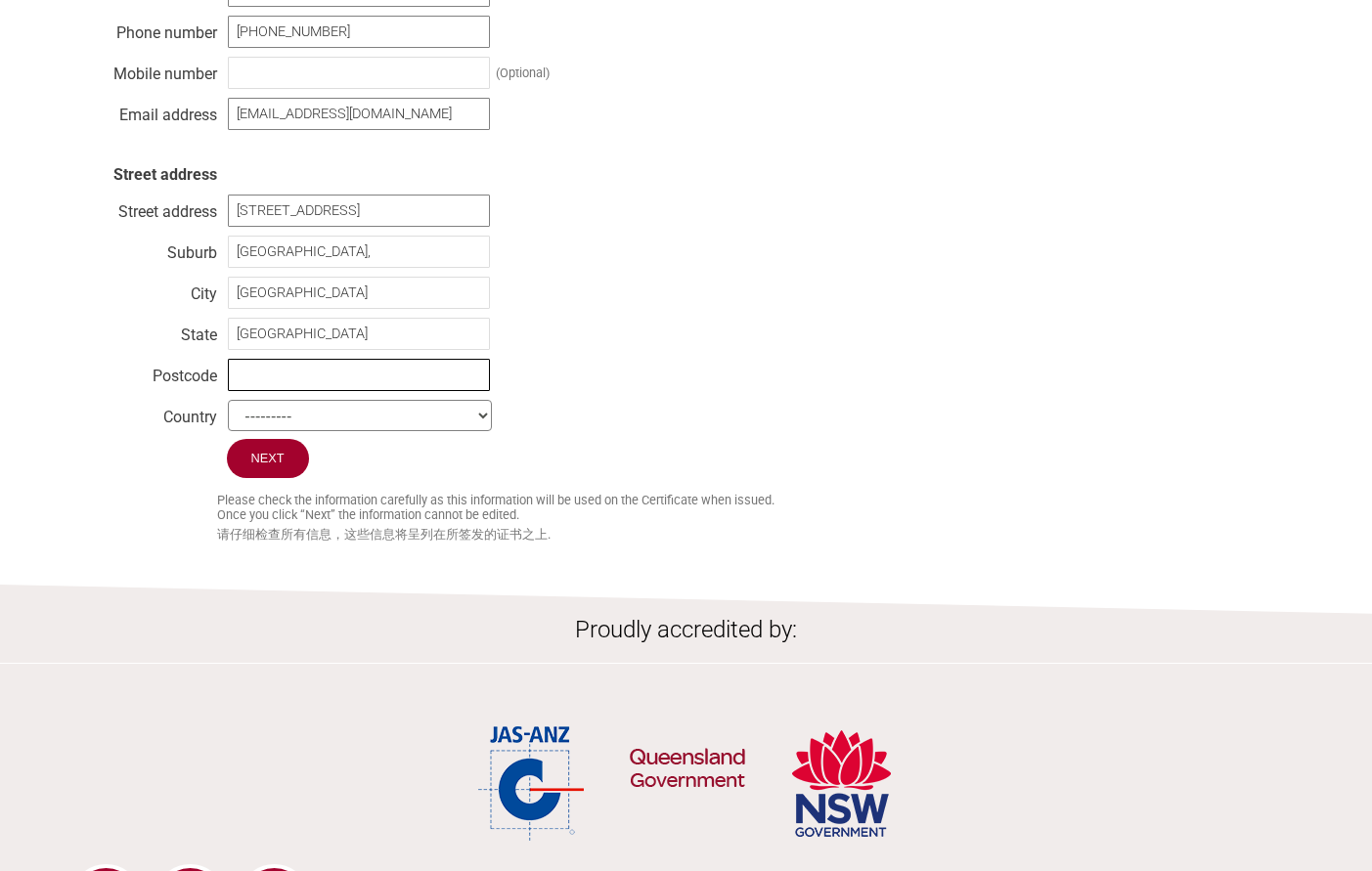 click at bounding box center [359, 374] 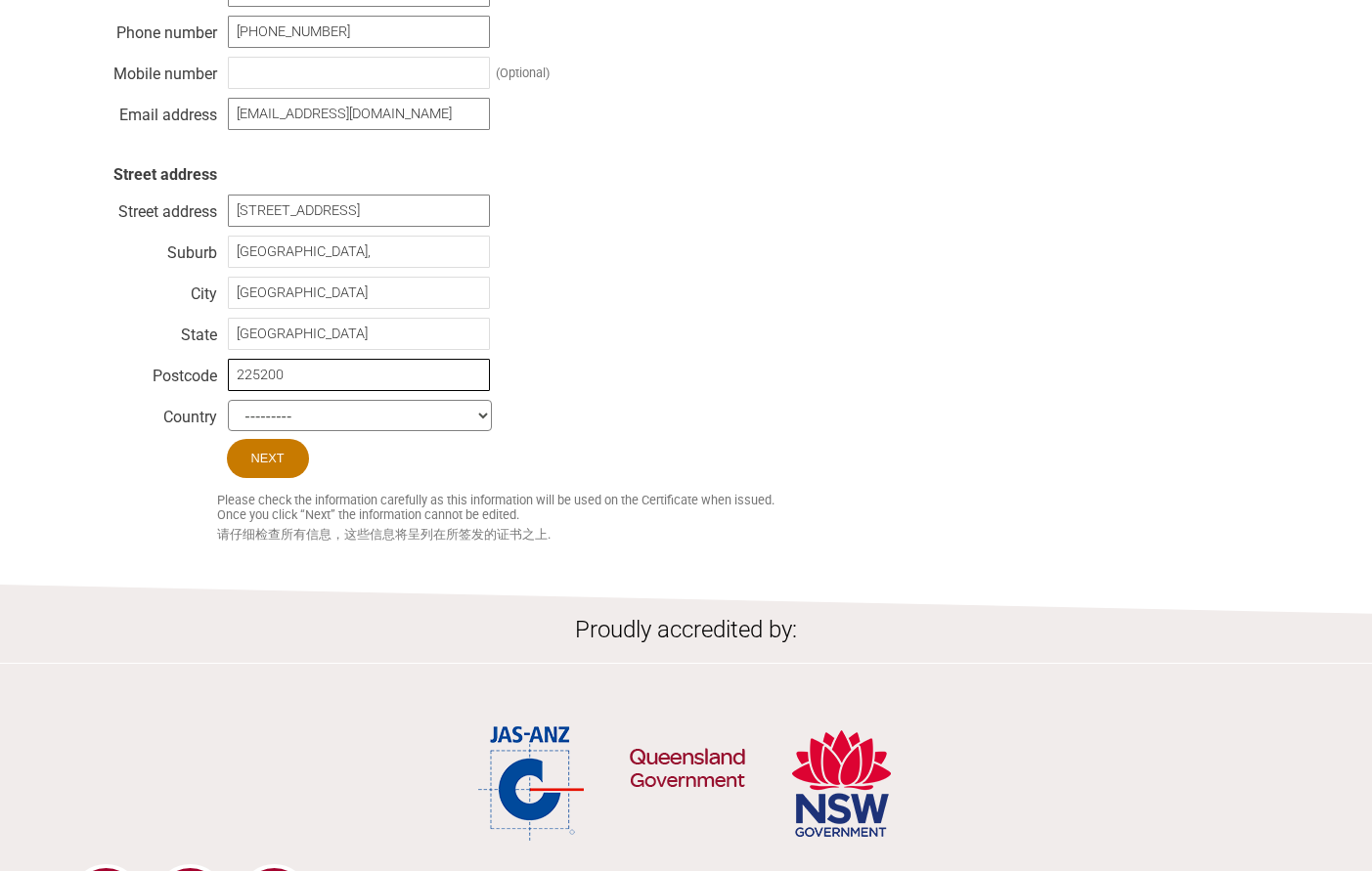 type on "225200" 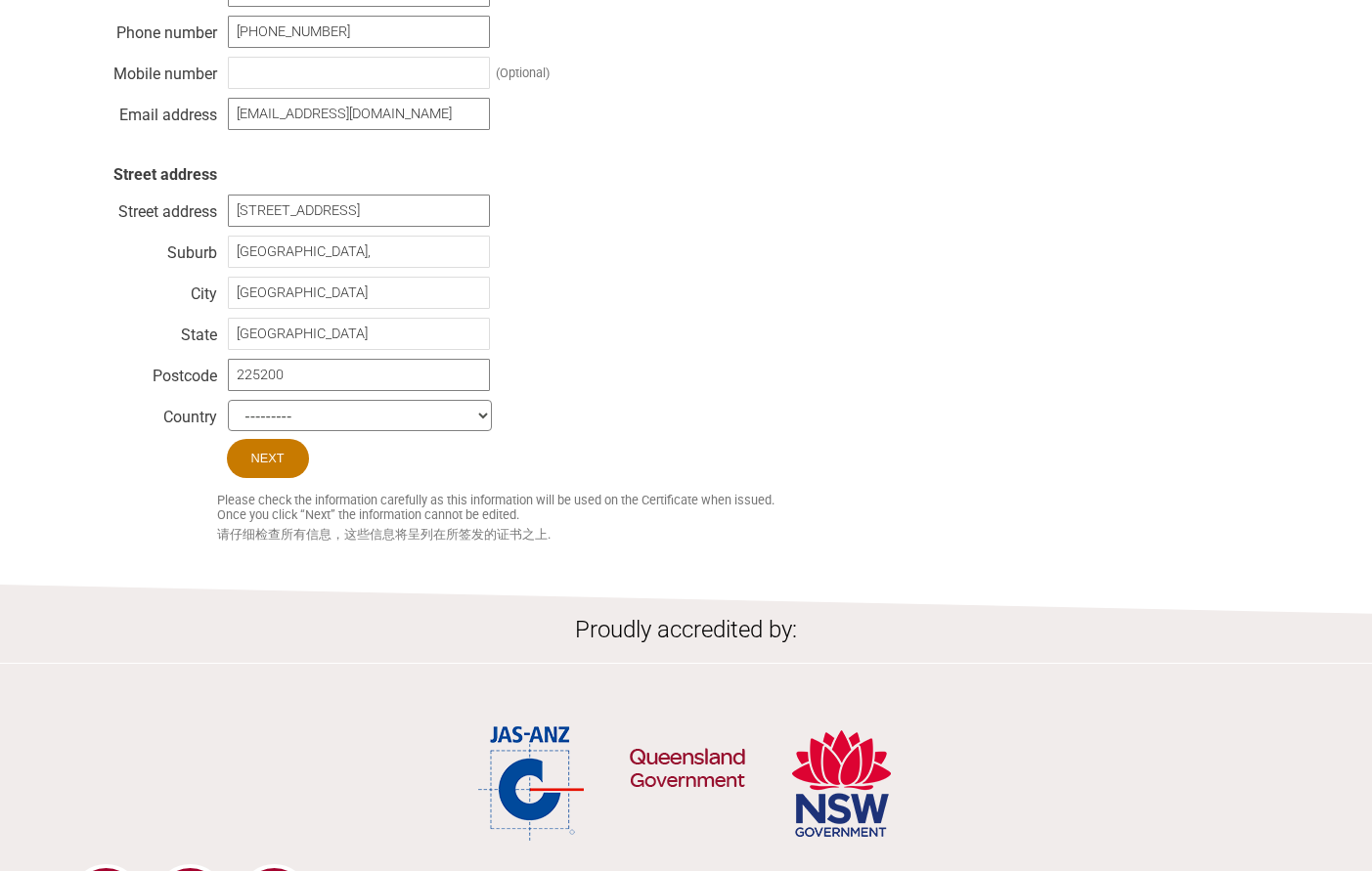 click on "Next" at bounding box center [268, 458] 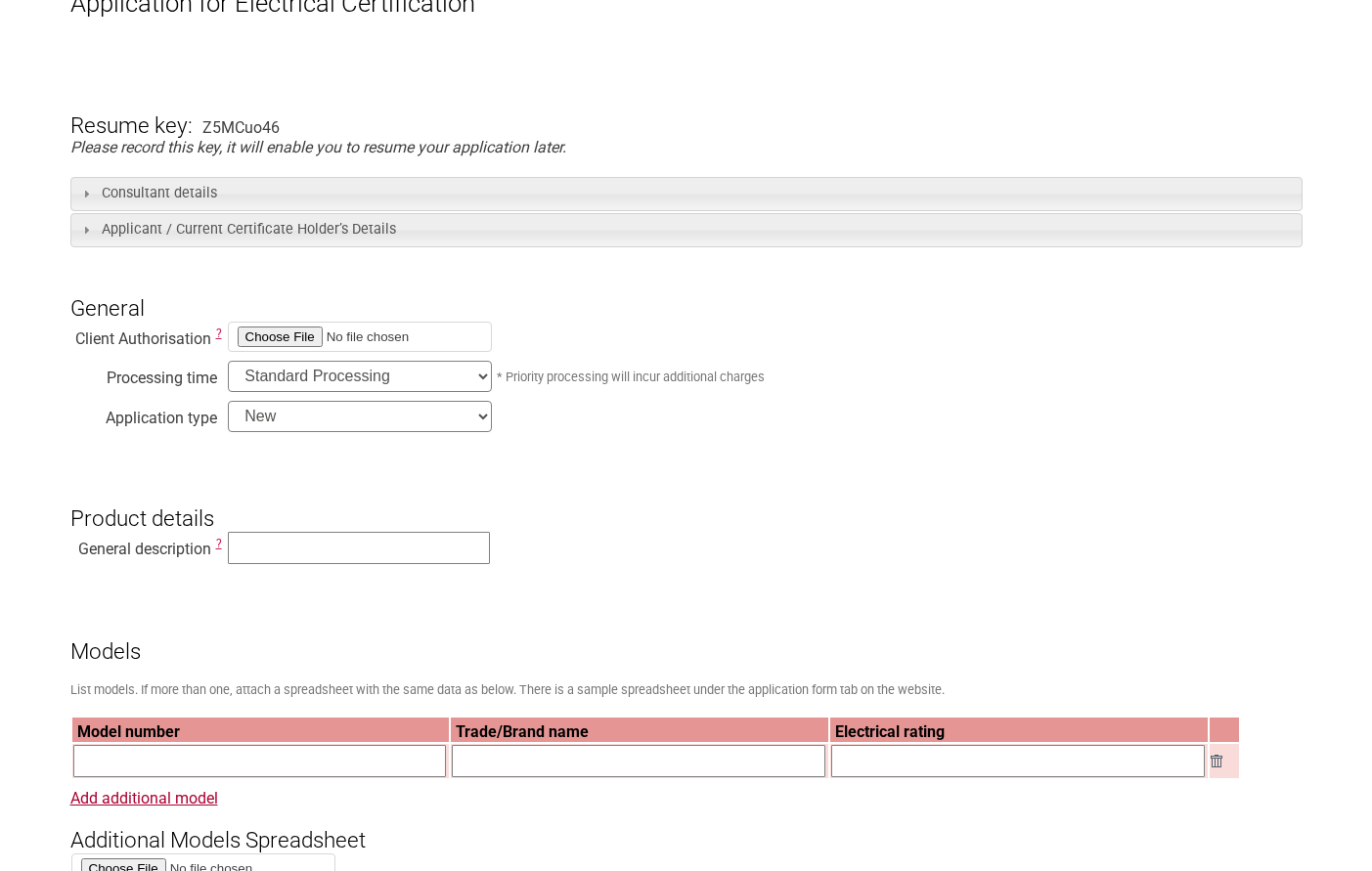 scroll, scrollTop: 283, scrollLeft: 0, axis: vertical 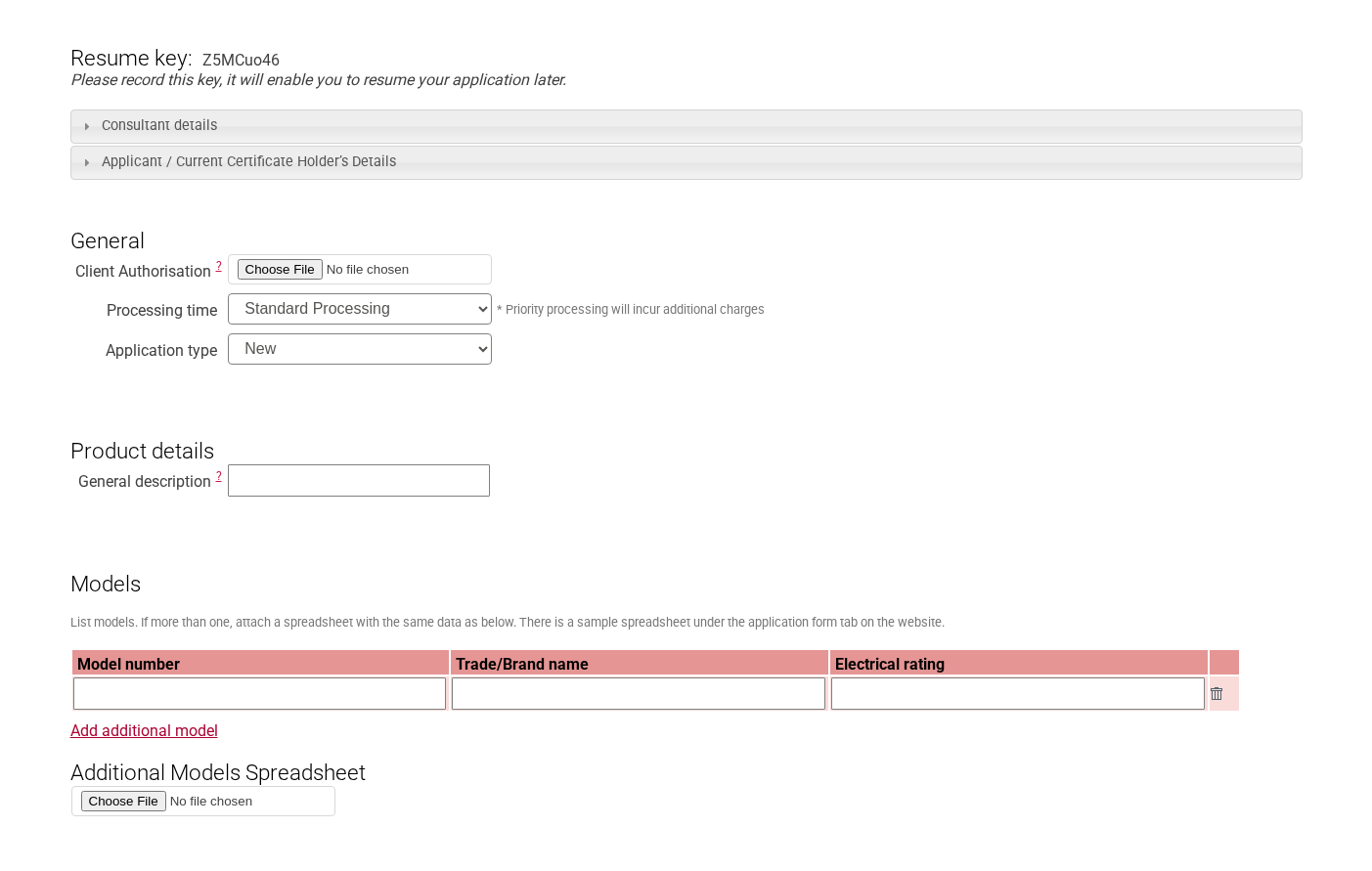 click at bounding box center (360, 269) 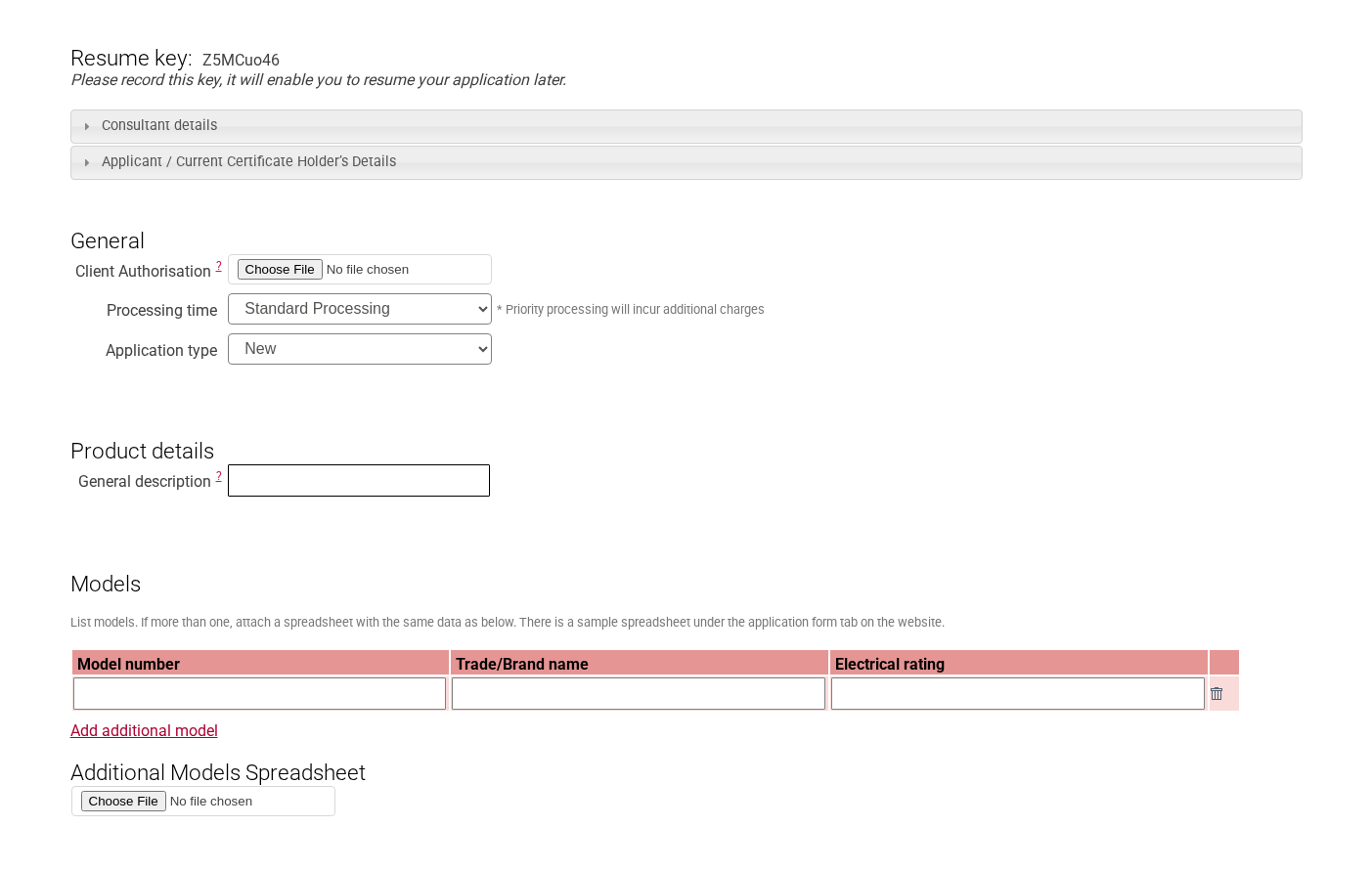 paste on "Control Cabinet" 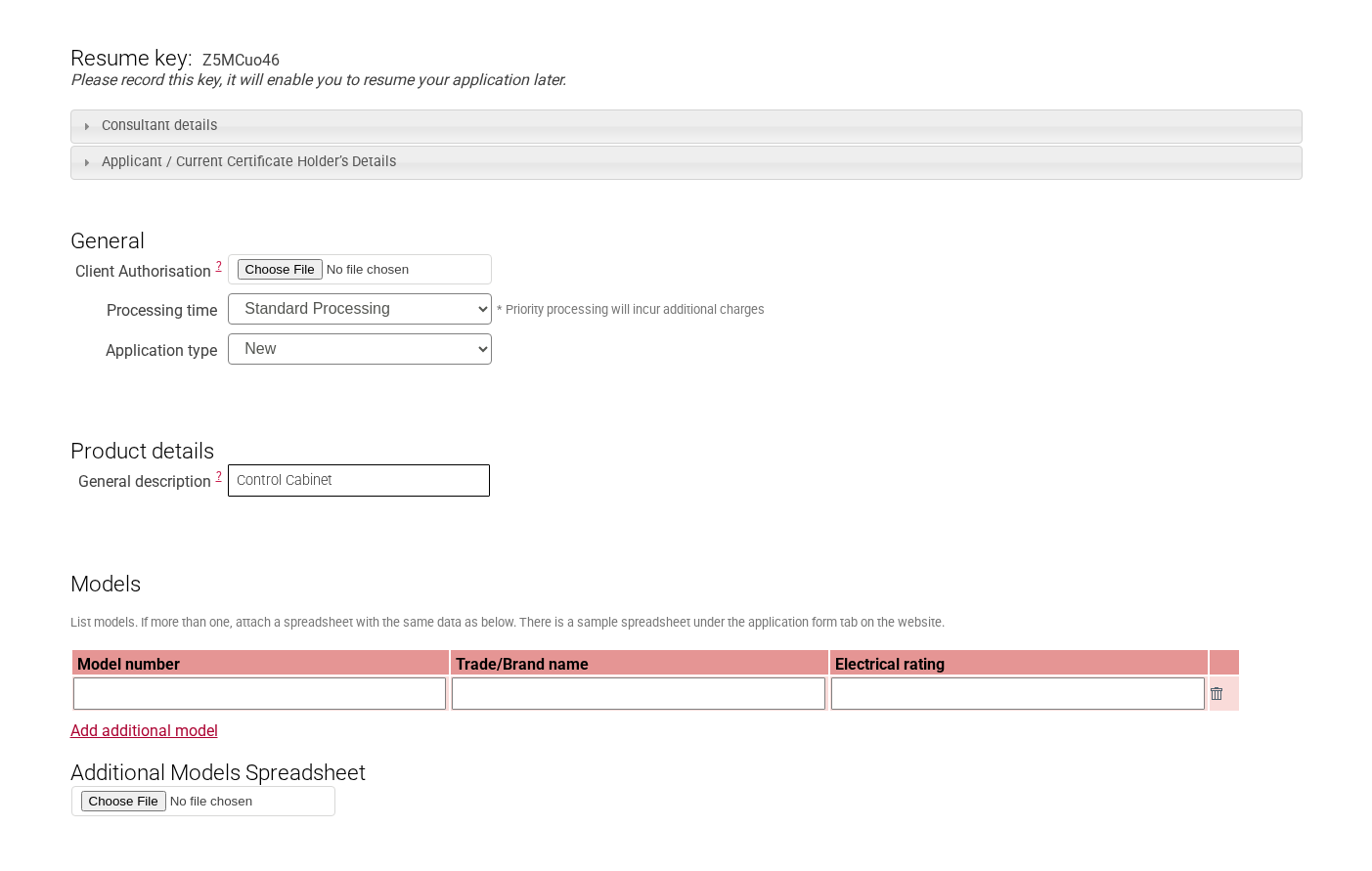 type on "Control Cabinet" 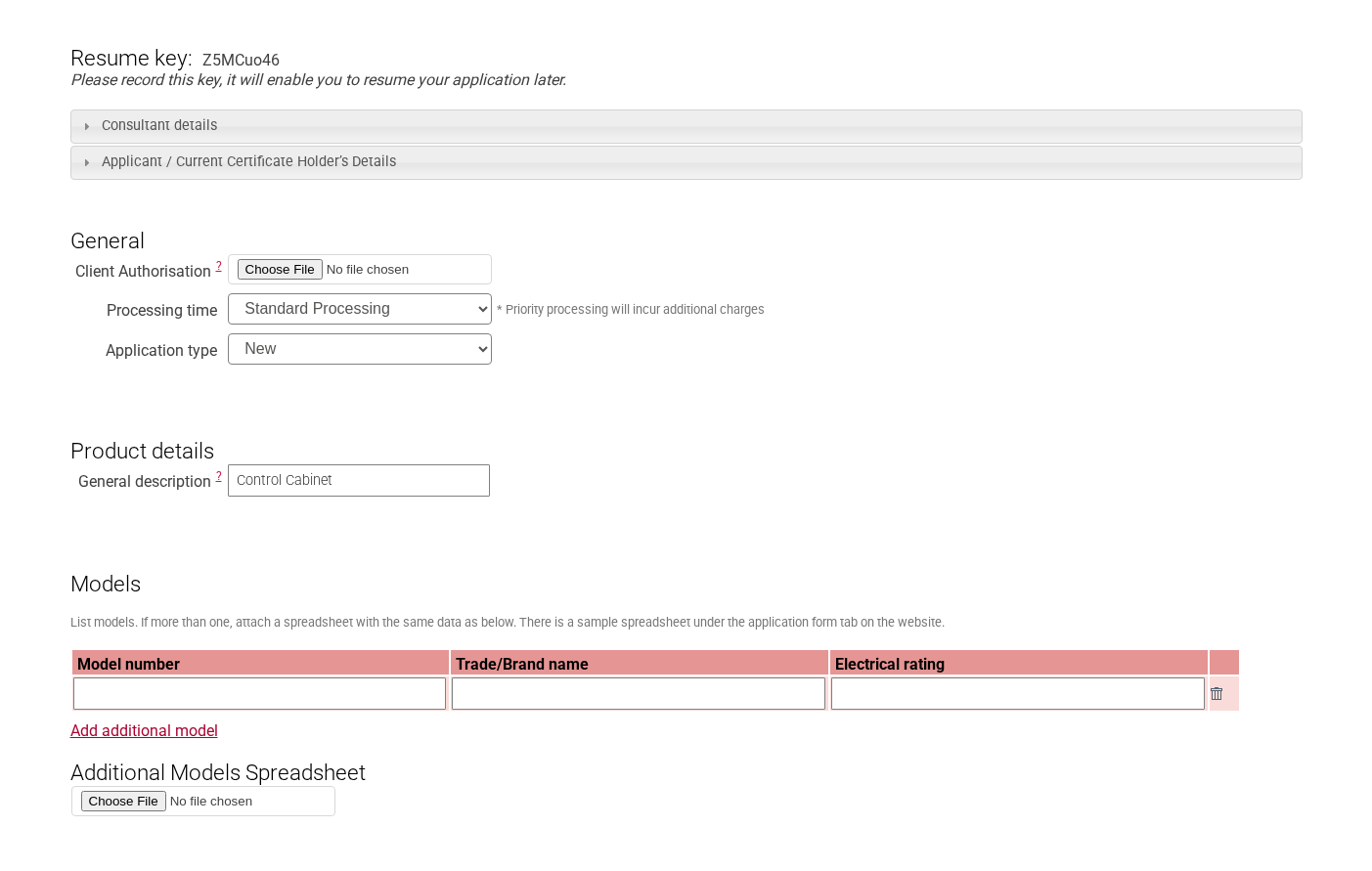 click on "Product details" at bounding box center (686, 435) 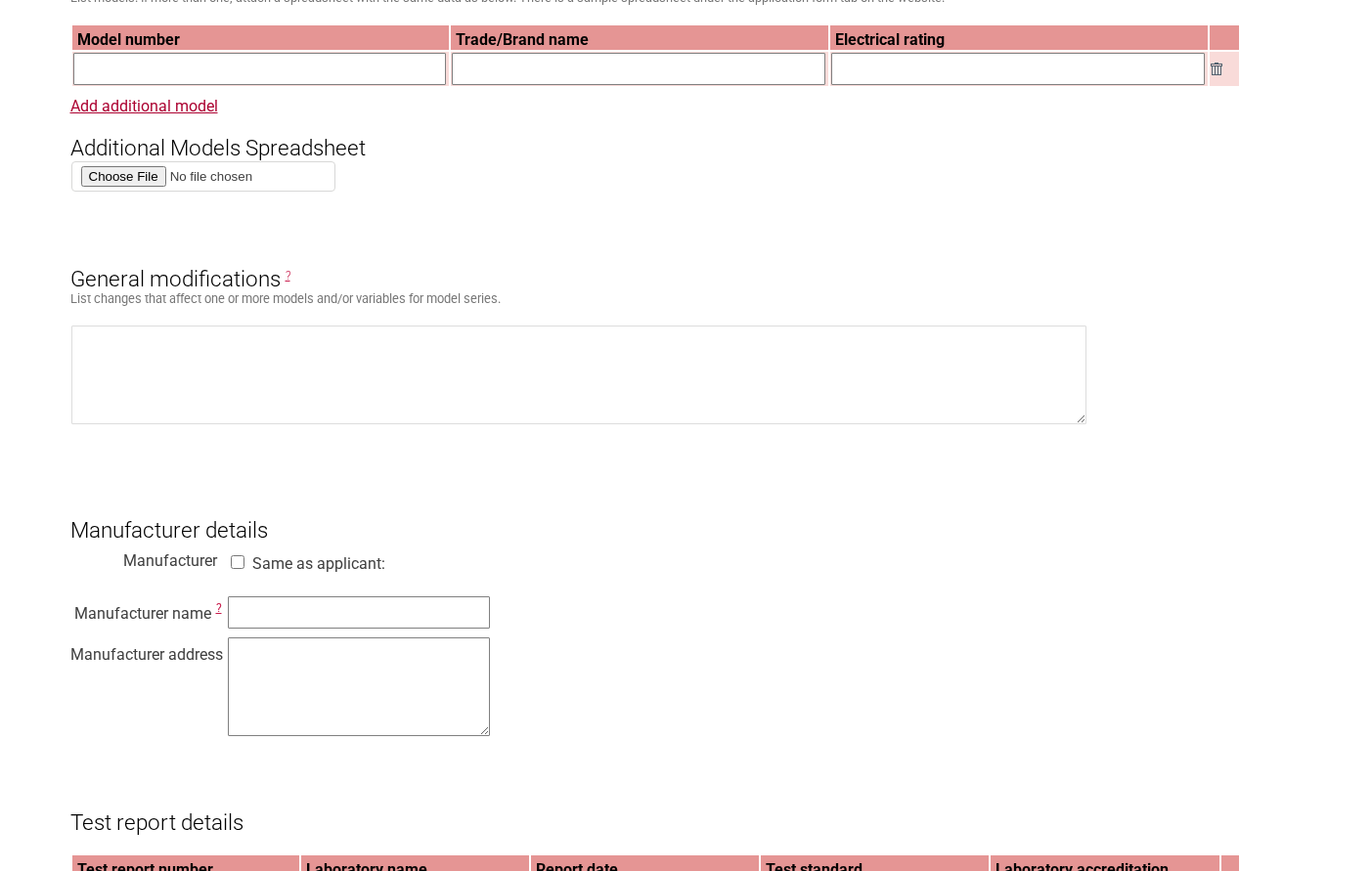 scroll, scrollTop: 1006, scrollLeft: 0, axis: vertical 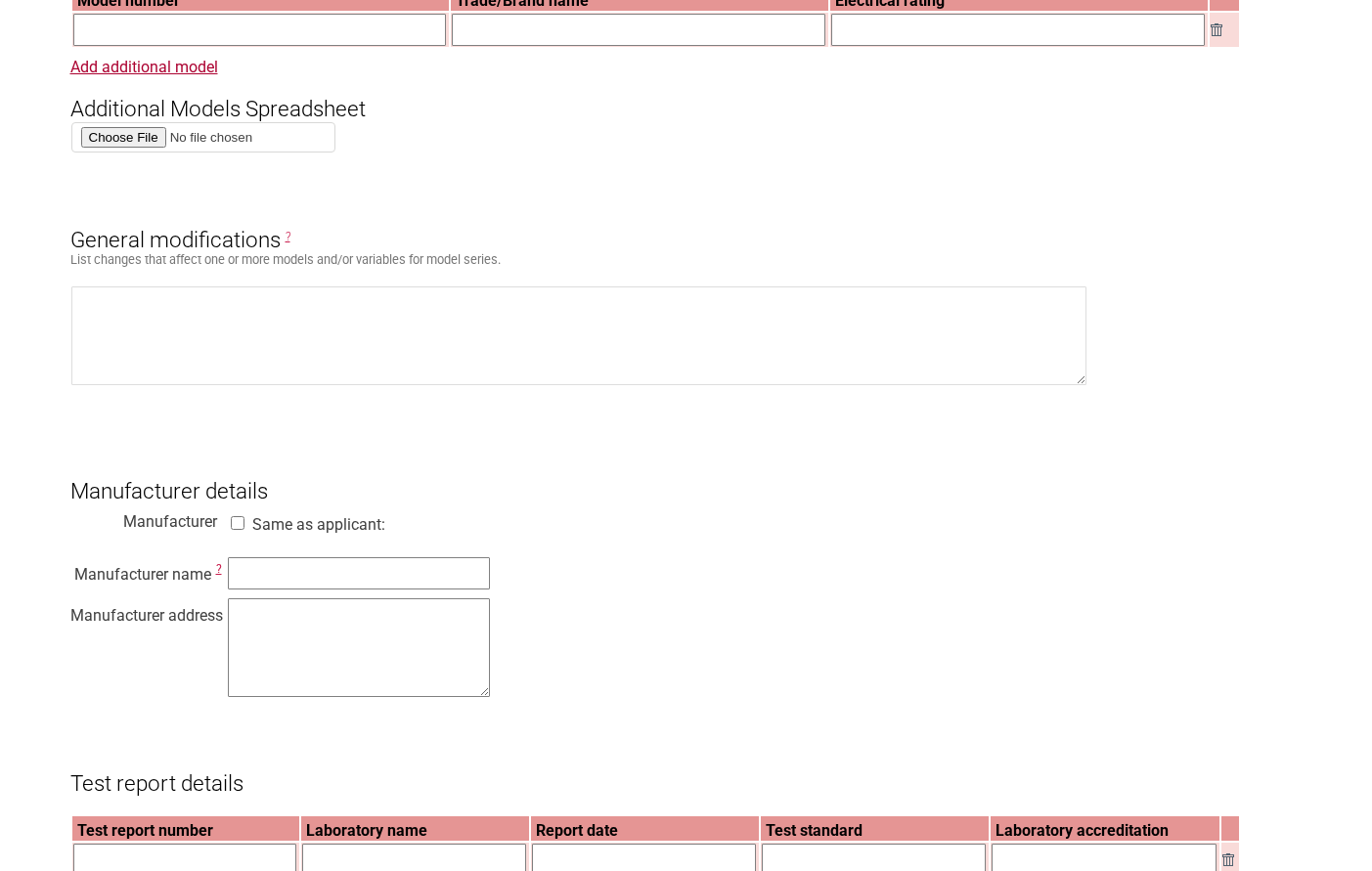 click on "Same as applicant:" at bounding box center [238, 523] 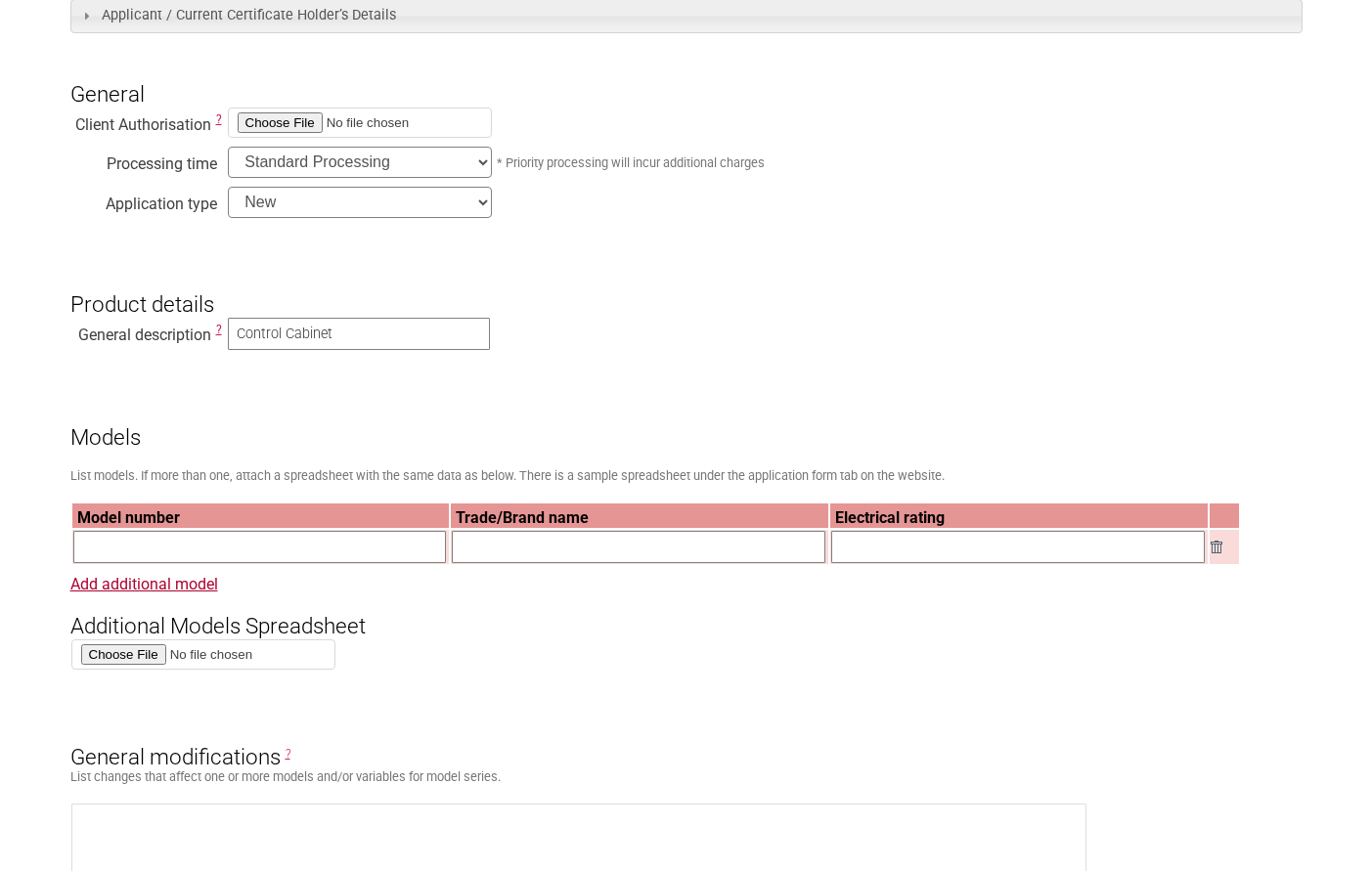 scroll, scrollTop: 324, scrollLeft: 0, axis: vertical 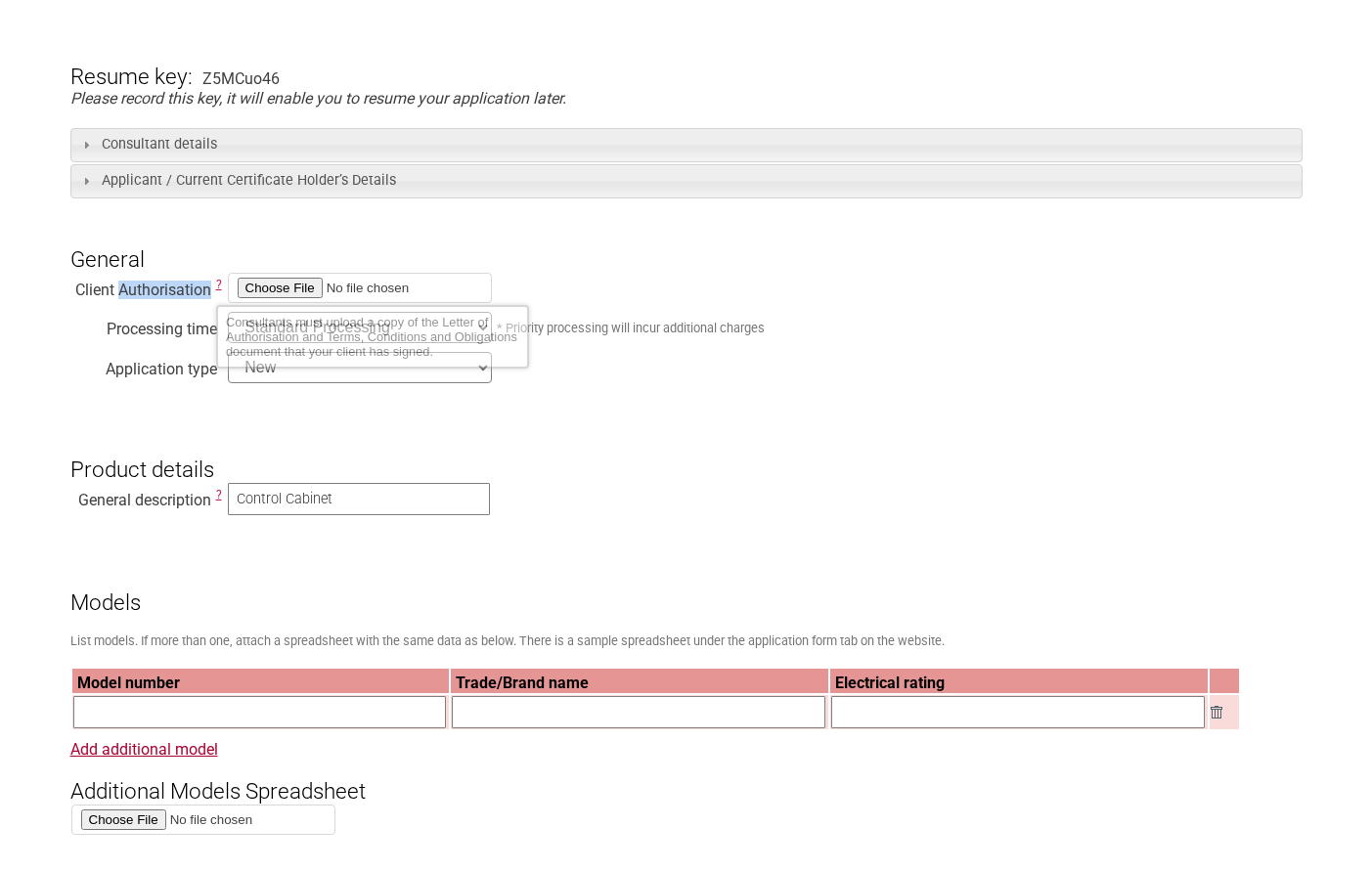 drag, startPoint x: 119, startPoint y: 288, endPoint x: 213, endPoint y: 288, distance: 94 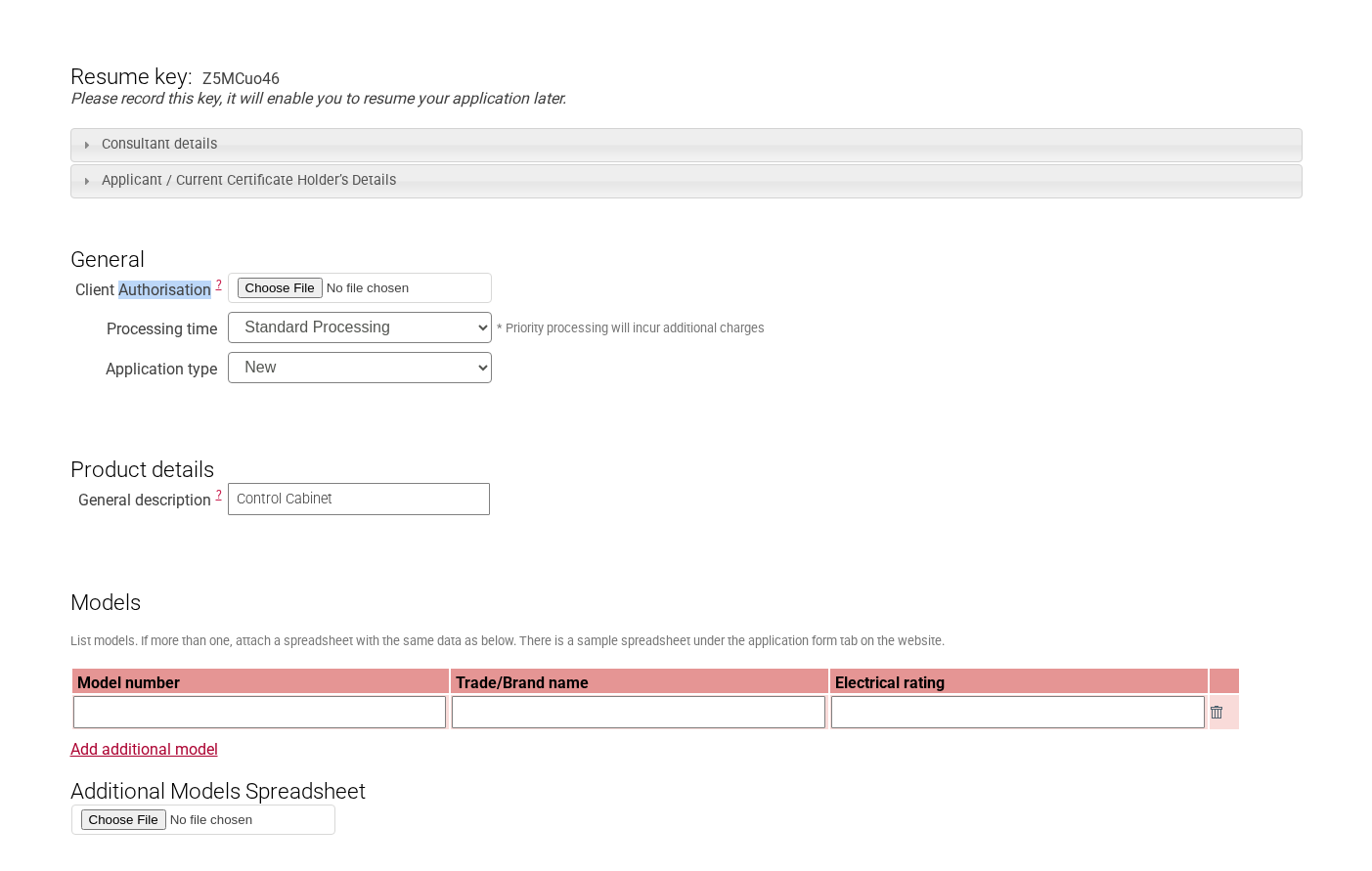 copy on "Authorisation" 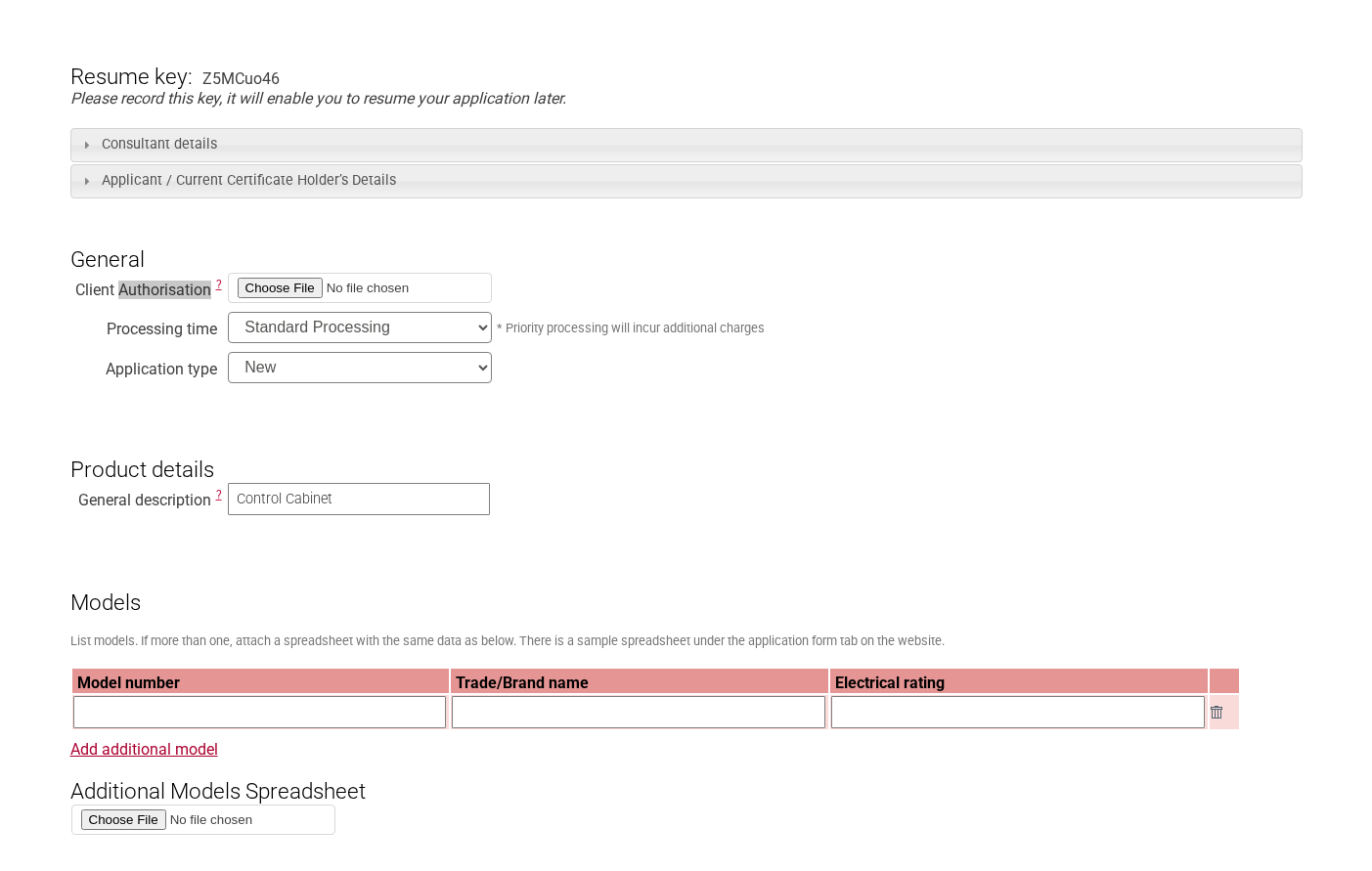 type on "C:\fakepath\Authorisation Letter-YZ.pdf" 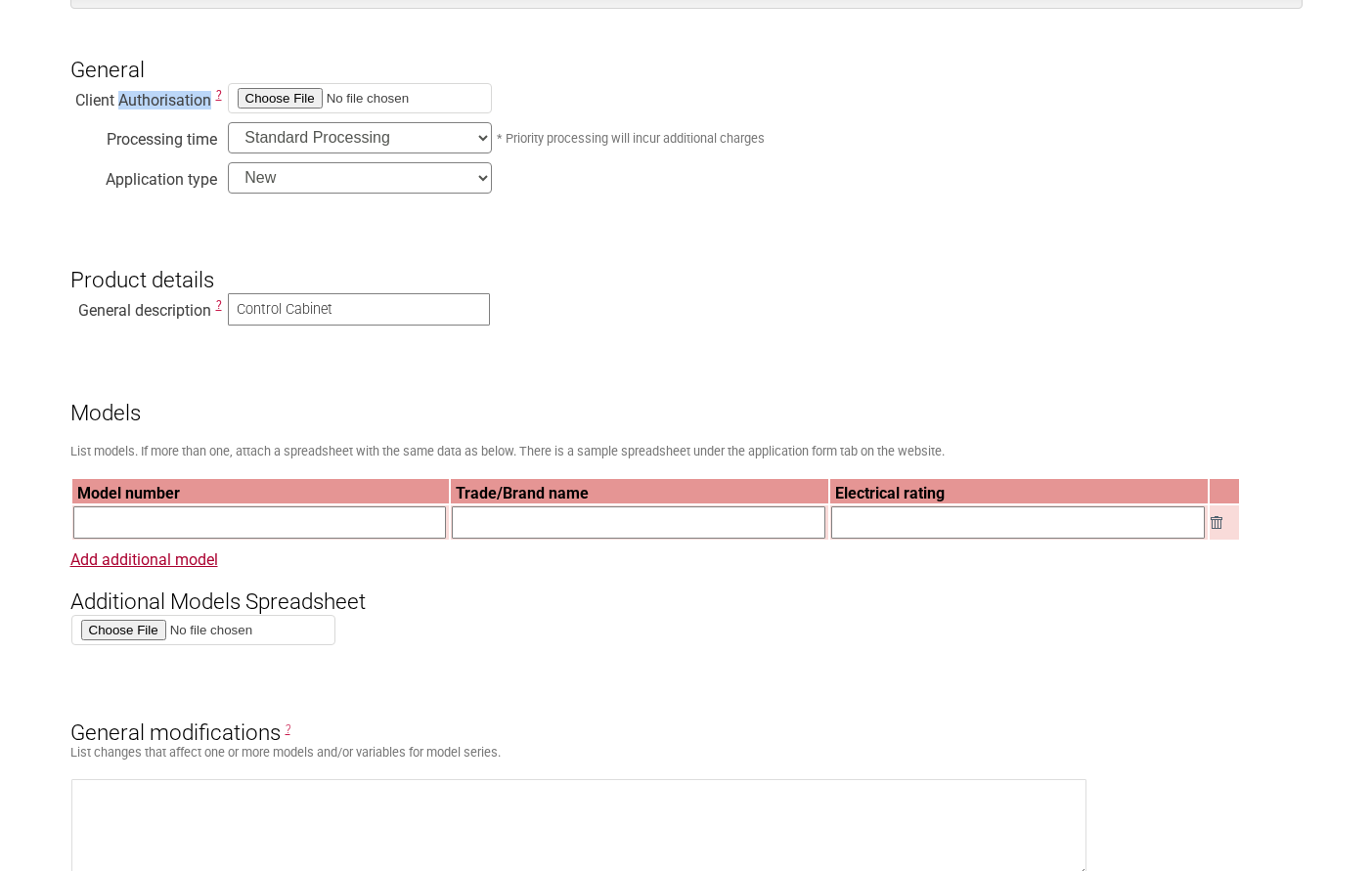 scroll, scrollTop: 654, scrollLeft: 0, axis: vertical 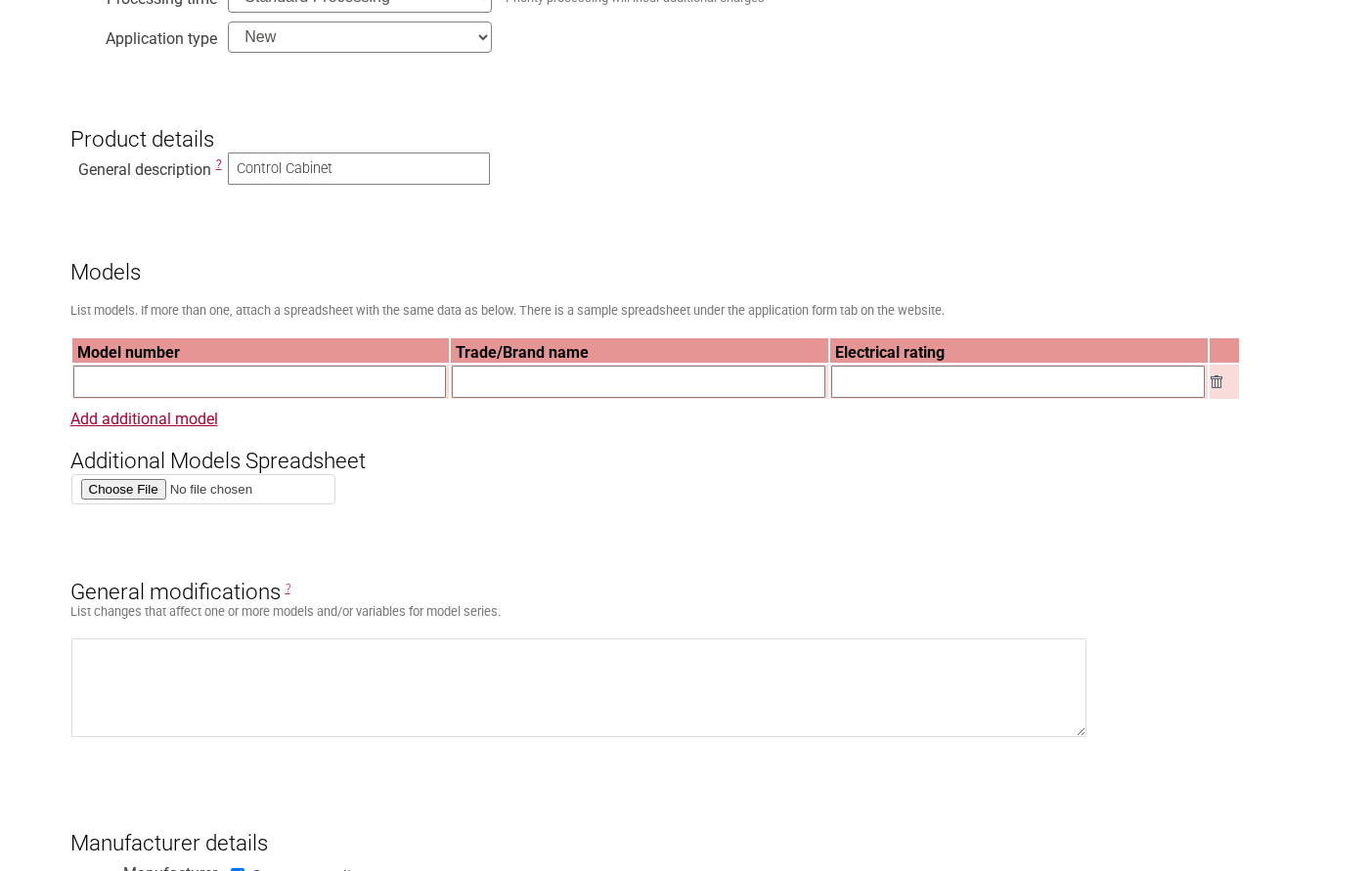 paste on "DCP&Model ACP-15/BB/FSB/BMN" 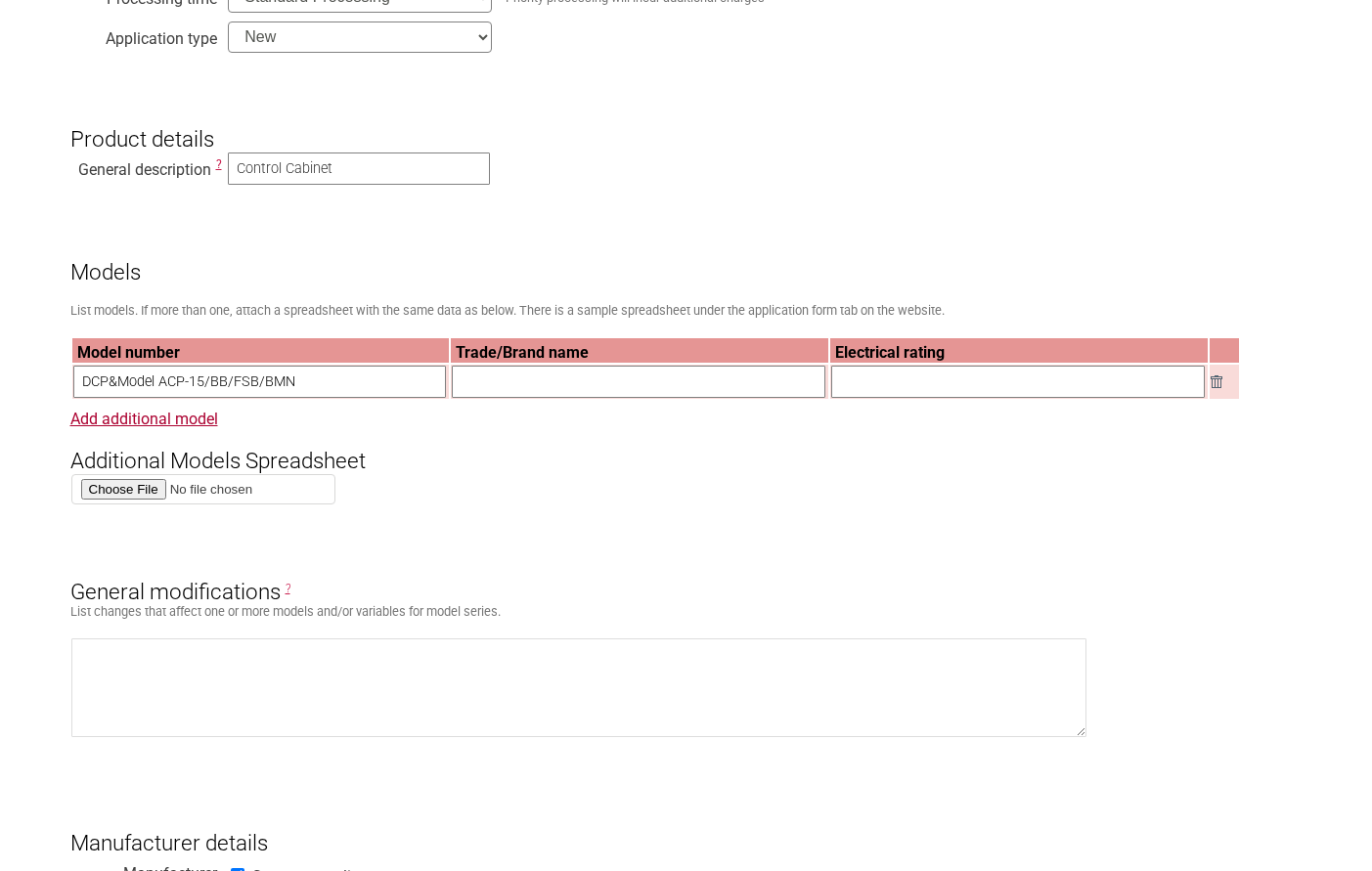 click on "DCP&Model ACP-15/BB/FSB/BMN" at bounding box center (260, 381) 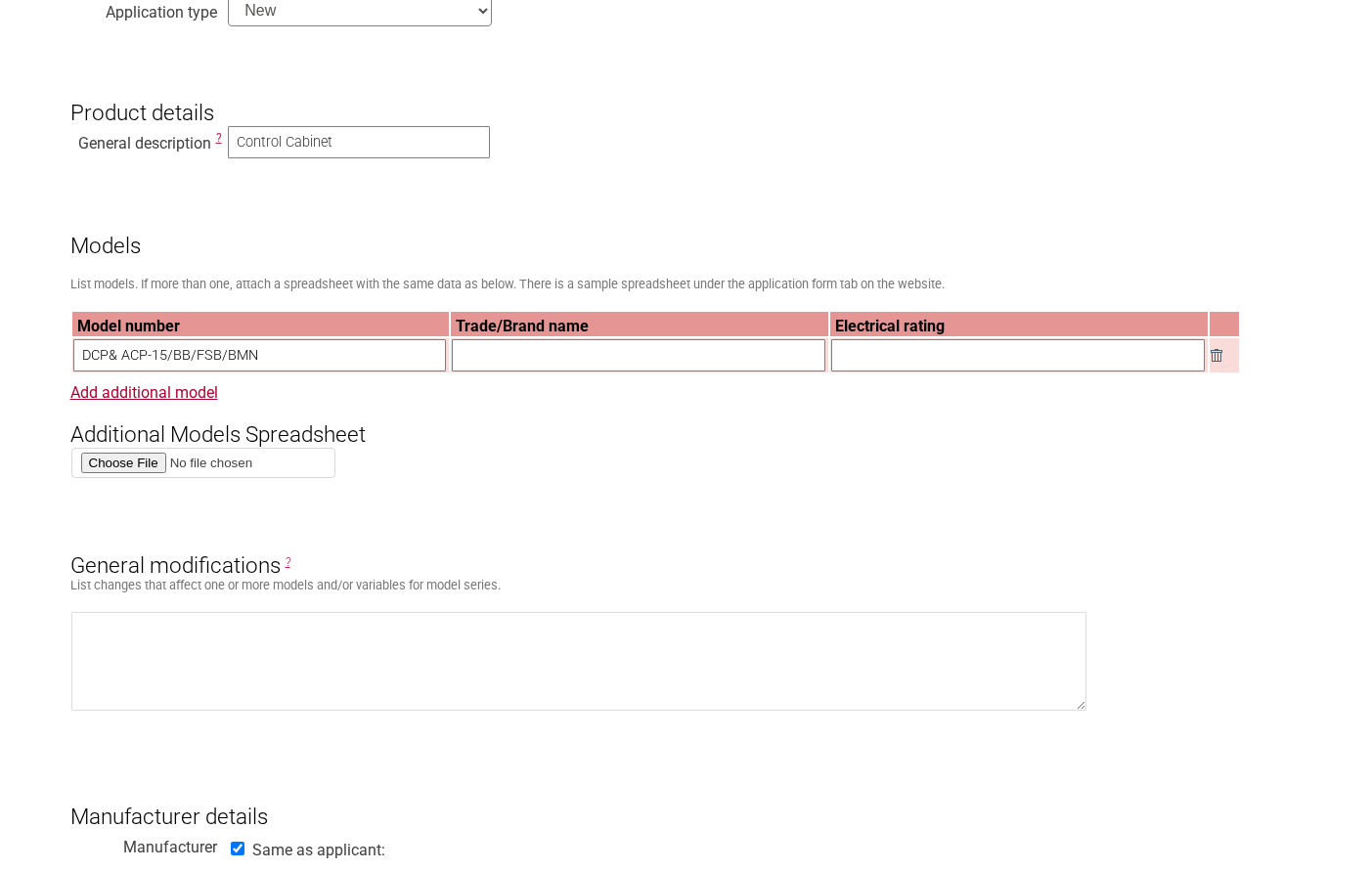 scroll, scrollTop: 684, scrollLeft: 0, axis: vertical 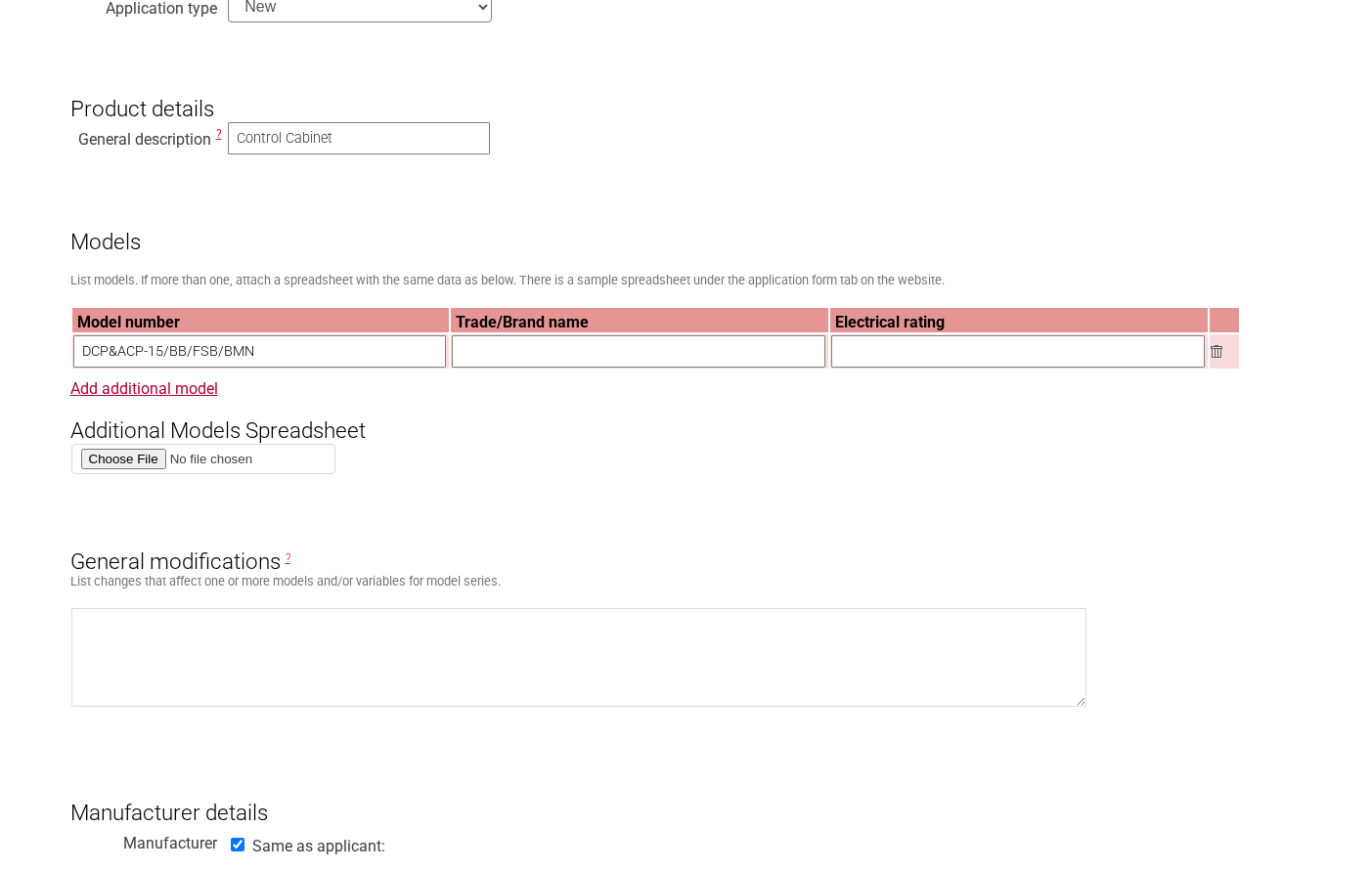 type on "DCP&ACP-15/BB/FSB/BMN" 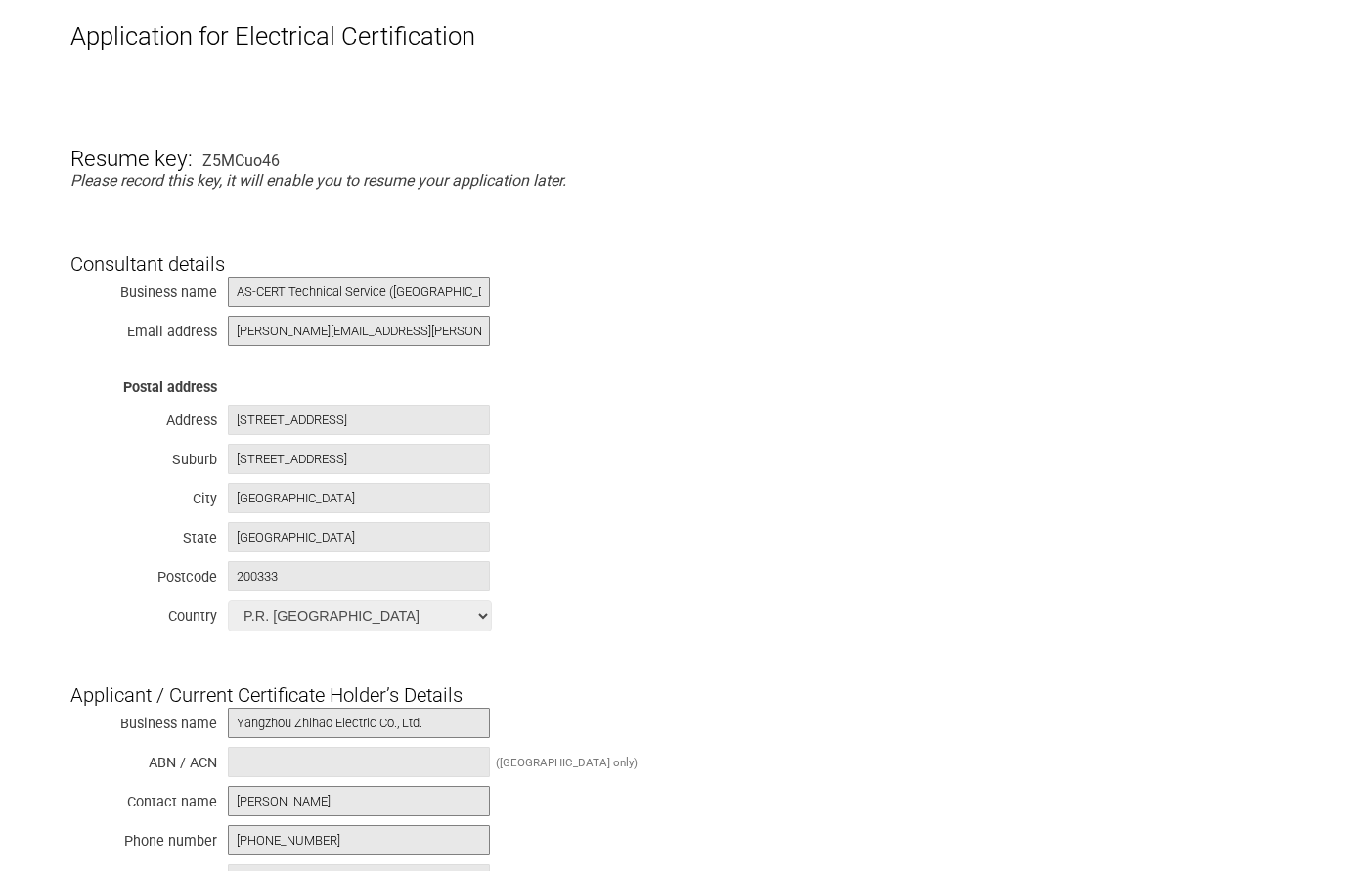scroll, scrollTop: 304, scrollLeft: 0, axis: vertical 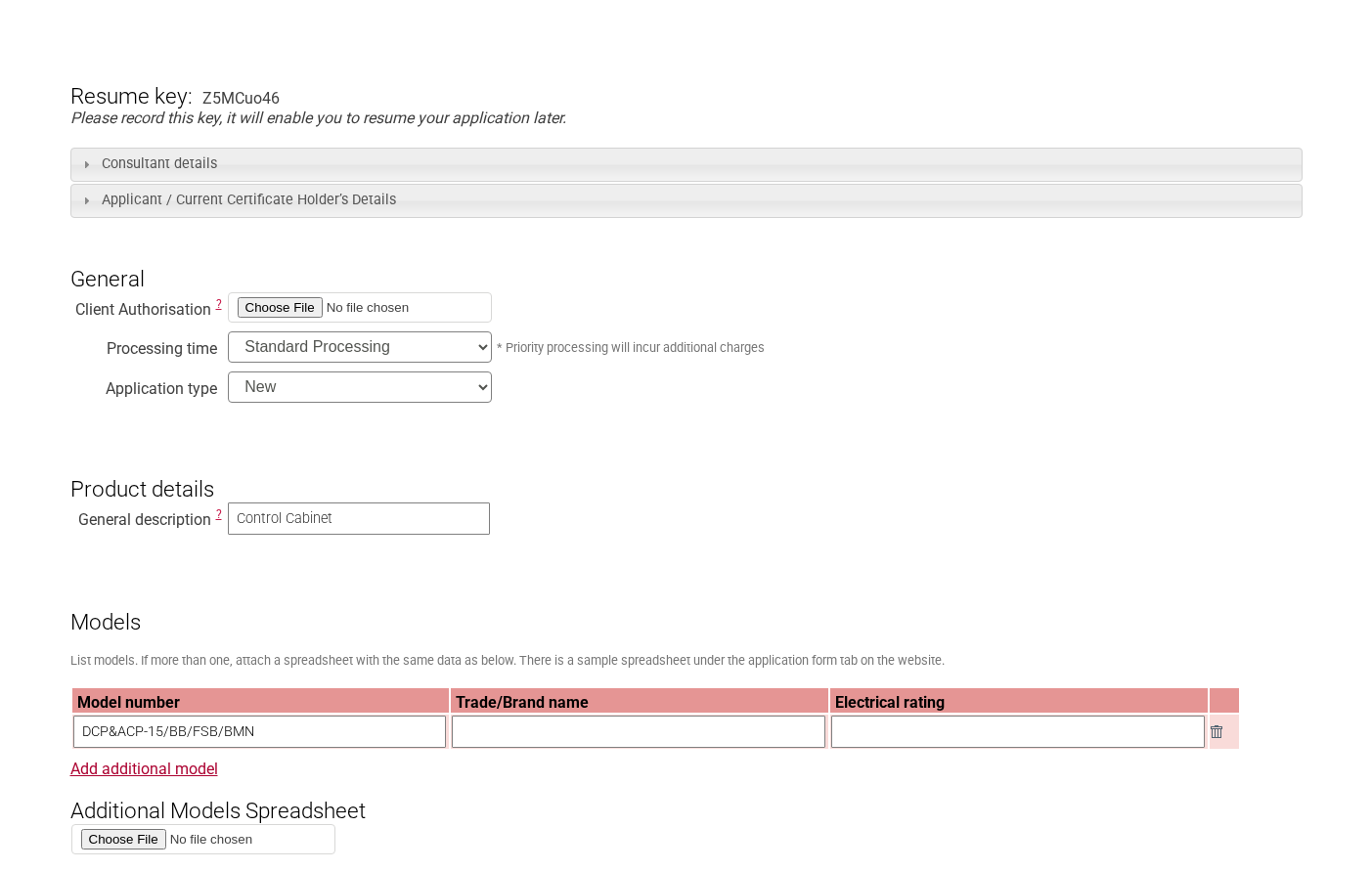 click at bounding box center [360, 307] 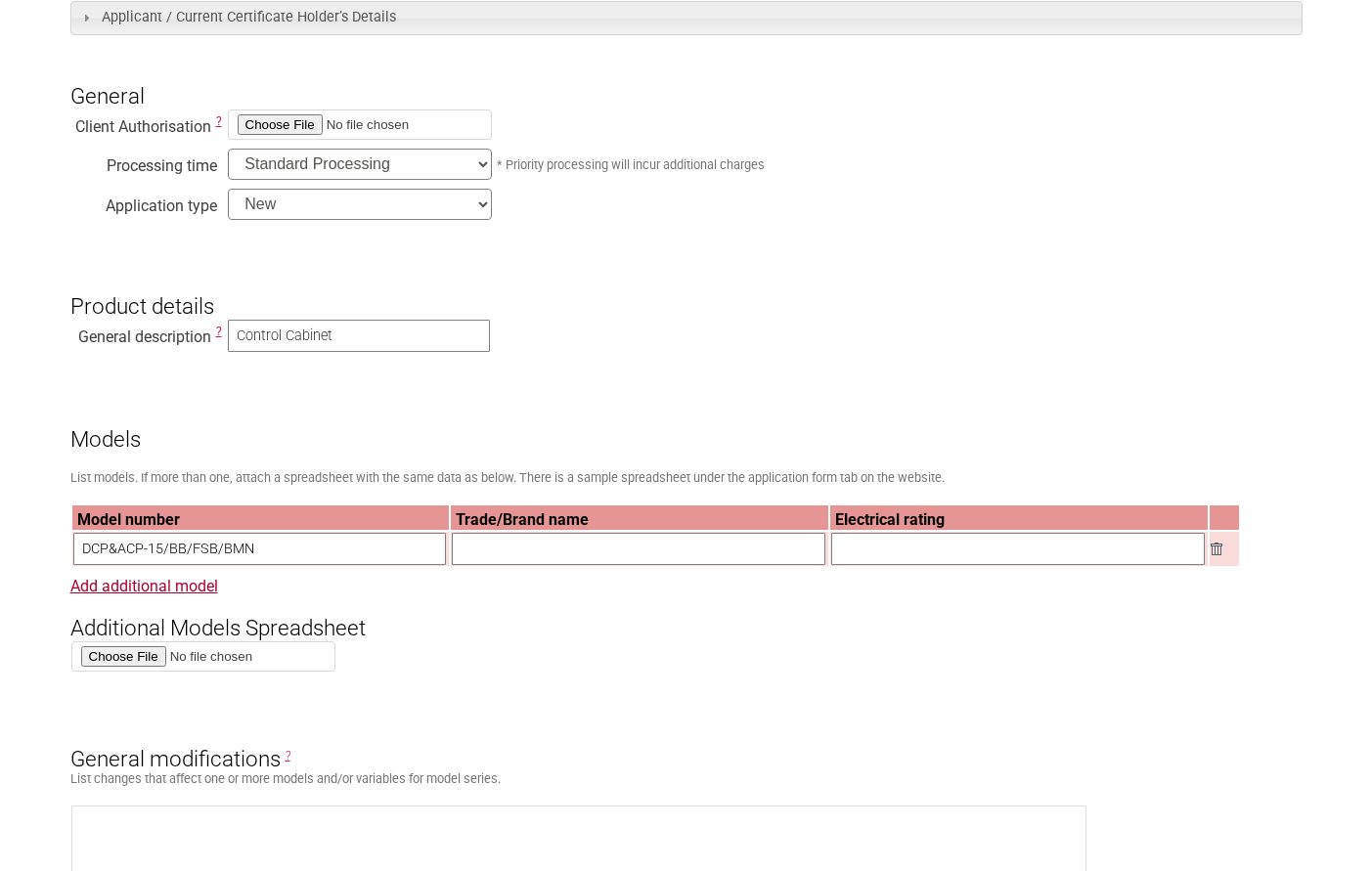 scroll, scrollTop: 490, scrollLeft: 0, axis: vertical 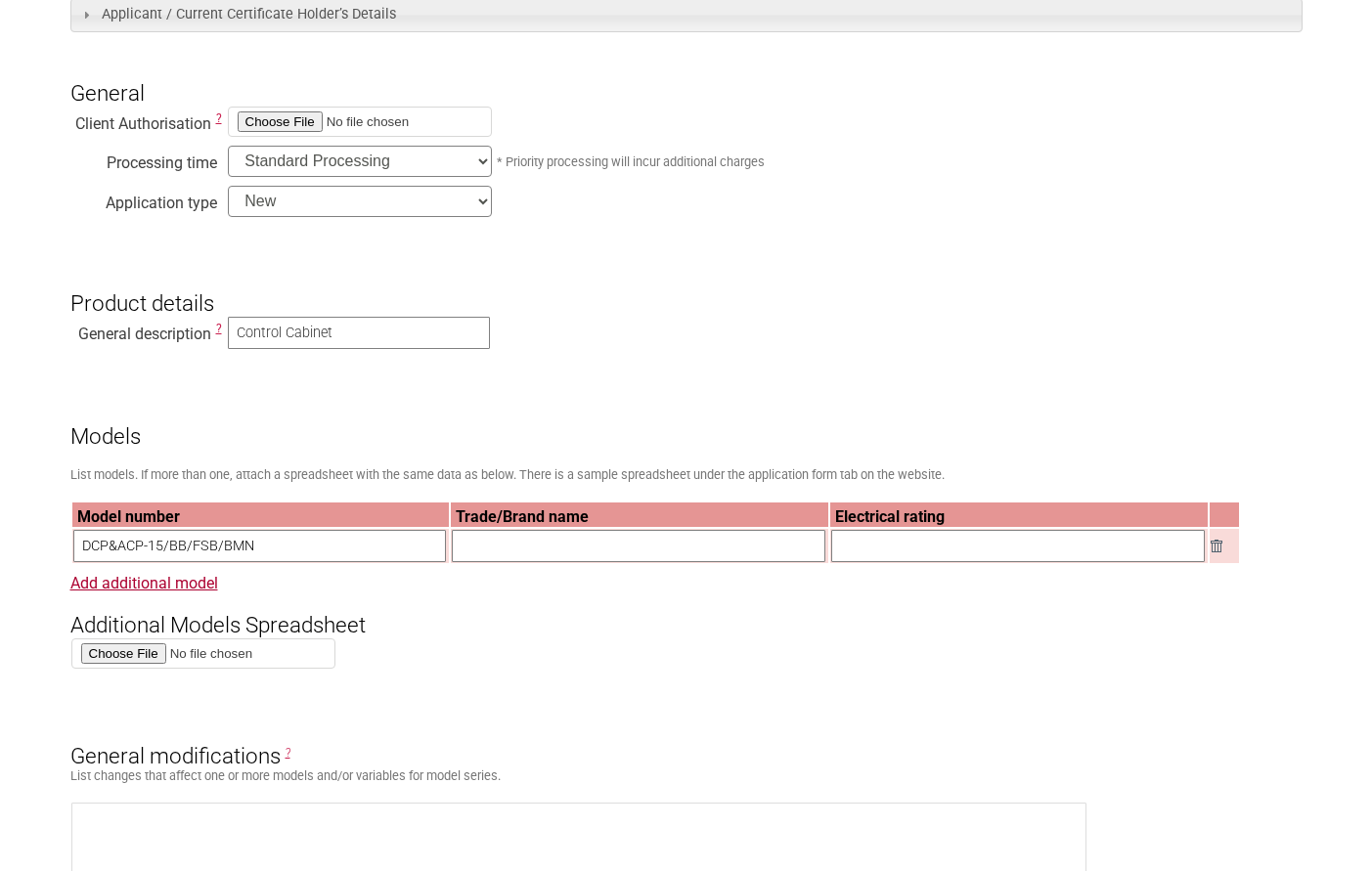 click at bounding box center [639, 545] 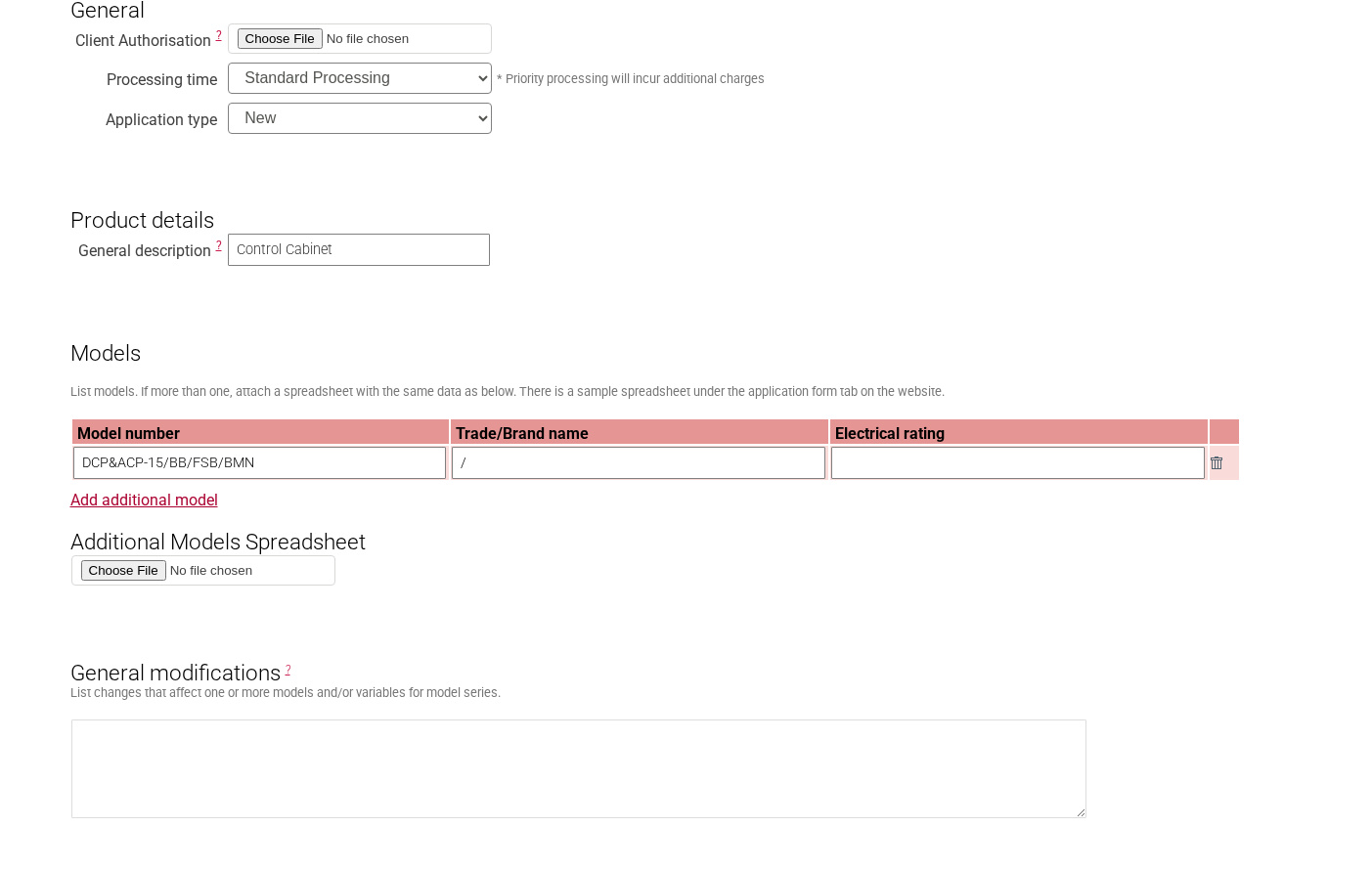 scroll, scrollTop: 598, scrollLeft: 0, axis: vertical 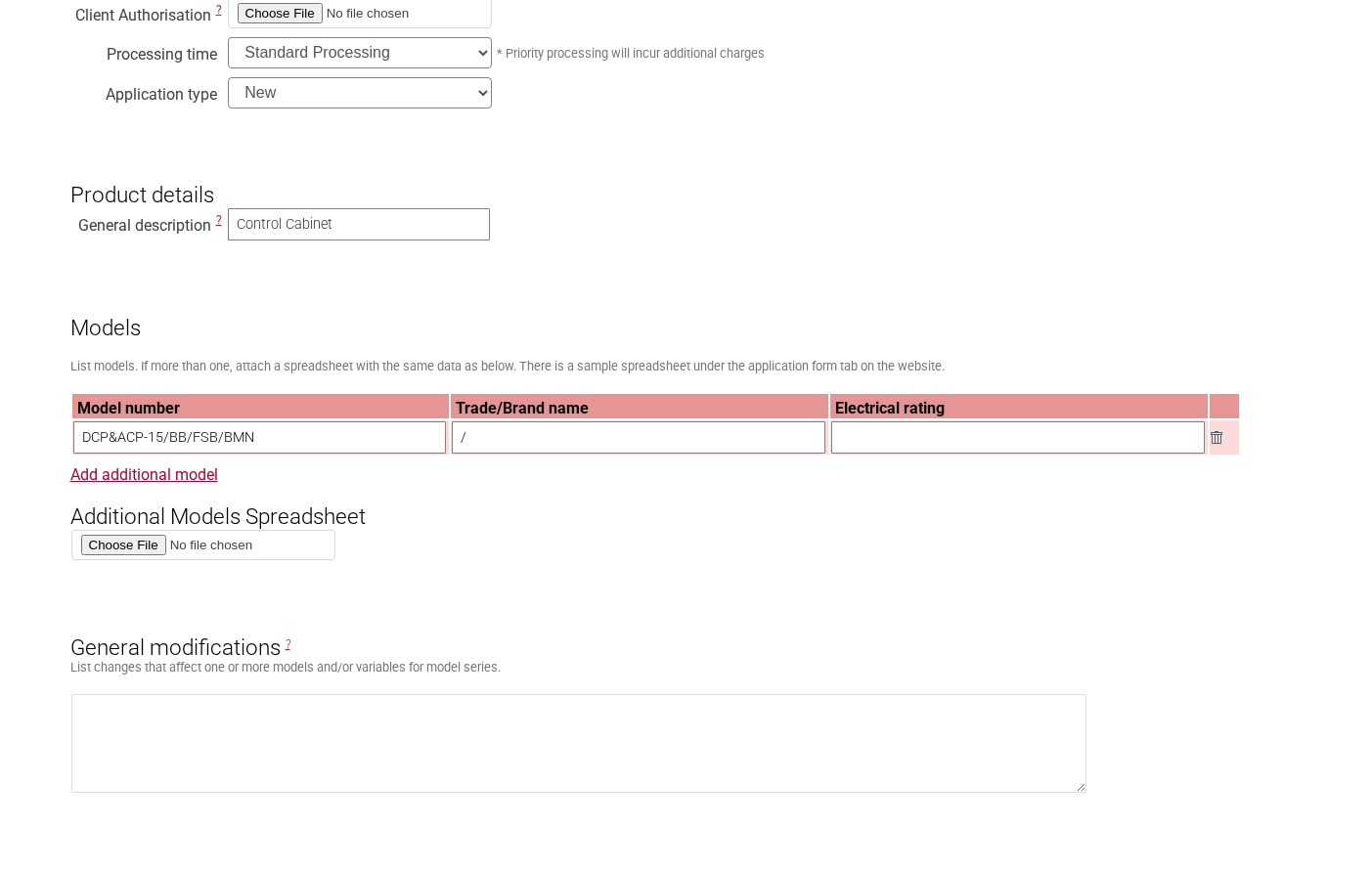 type on "/" 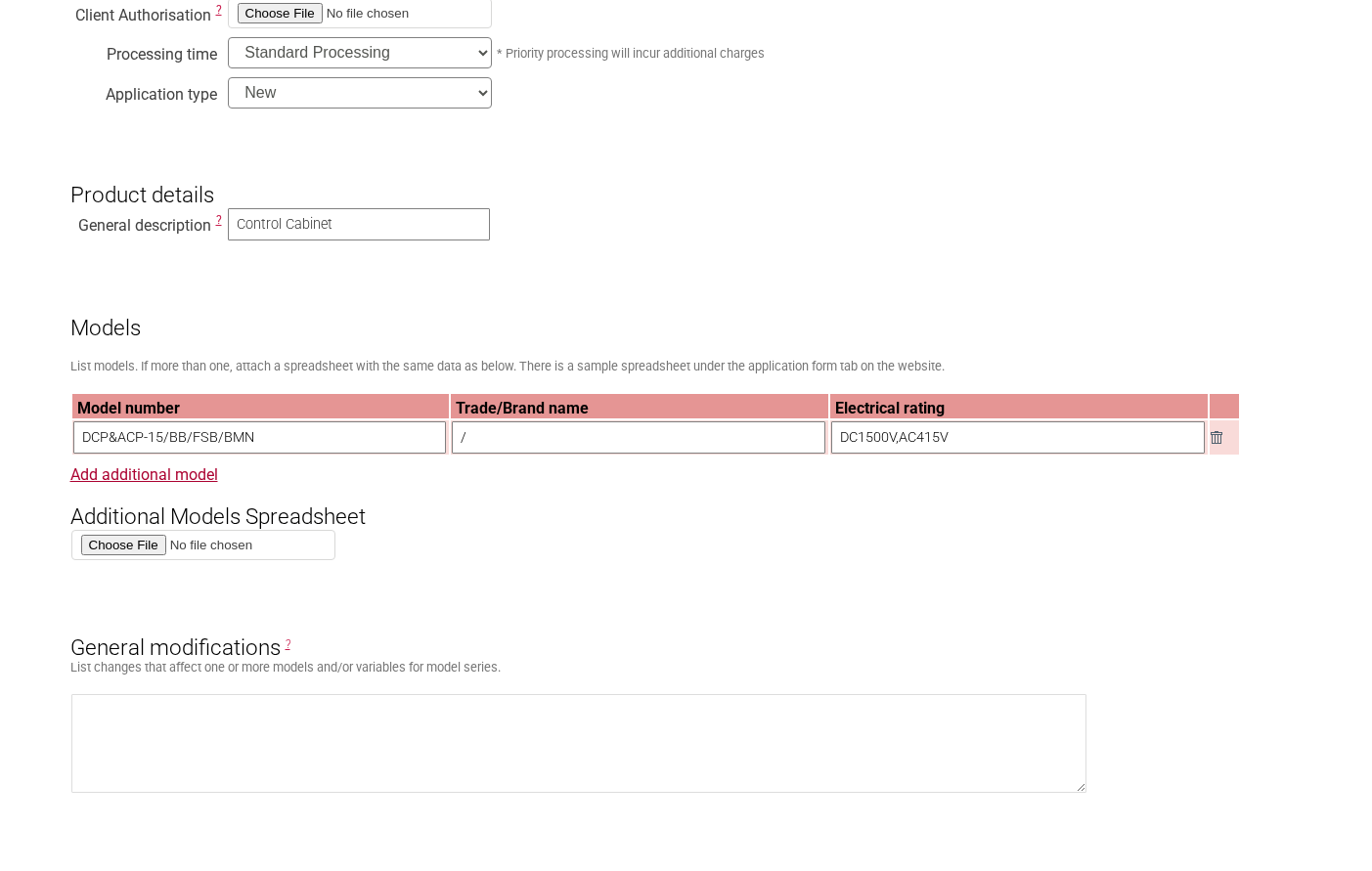 click on "DC1500V,AC415V" at bounding box center [1018, 437] 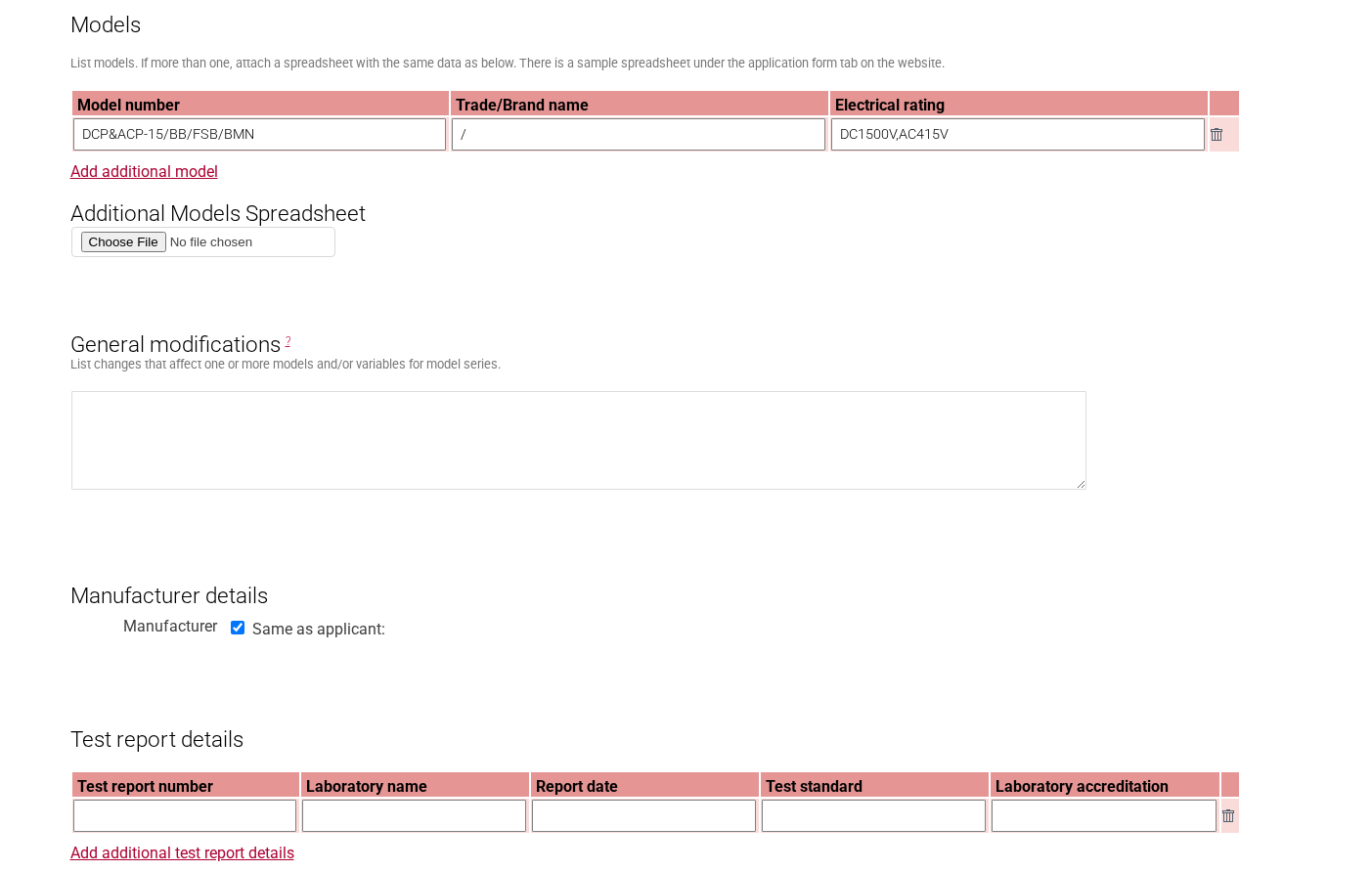 scroll, scrollTop: 912, scrollLeft: 0, axis: vertical 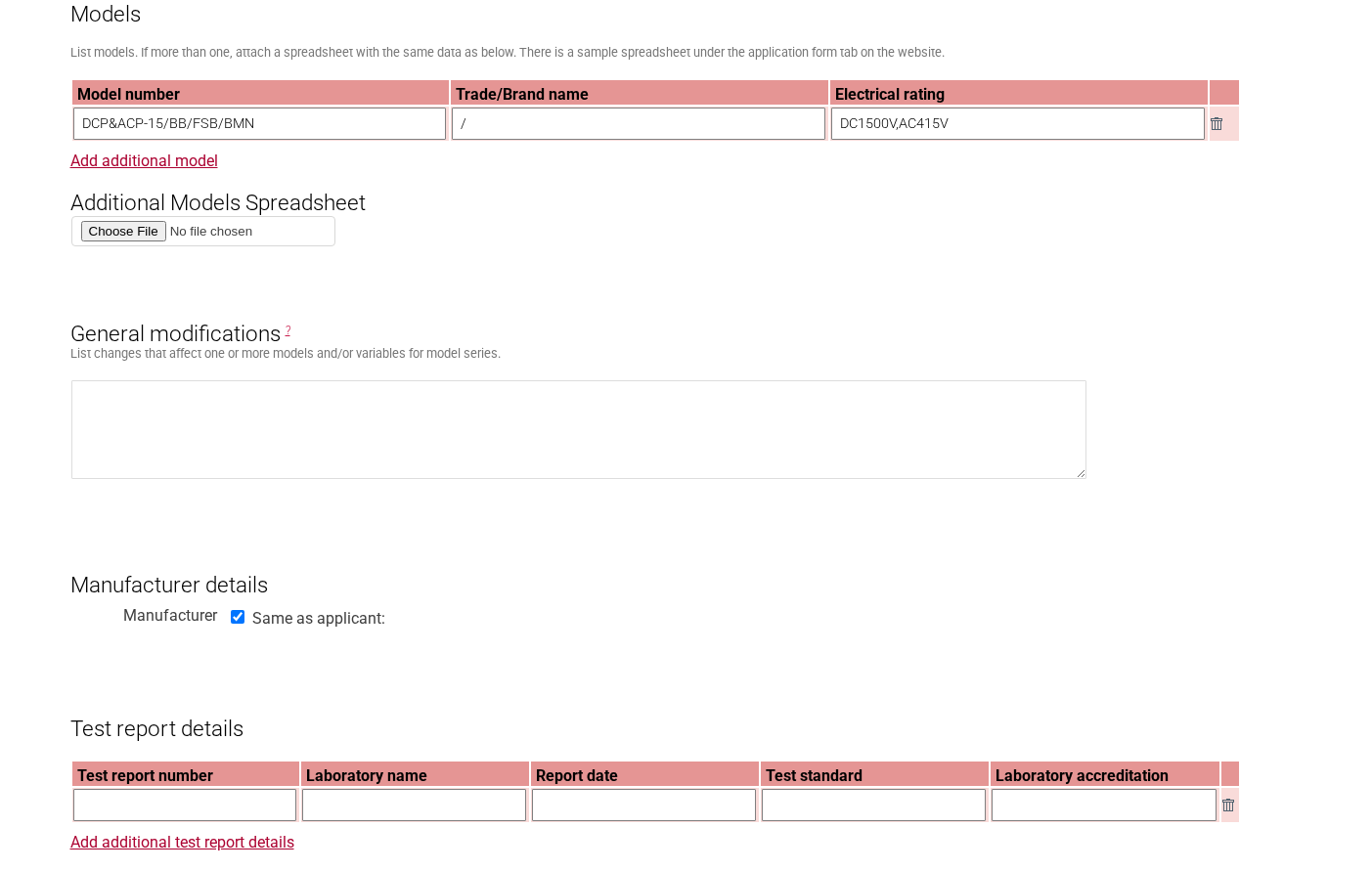 type on "DC1500V,AC415V" 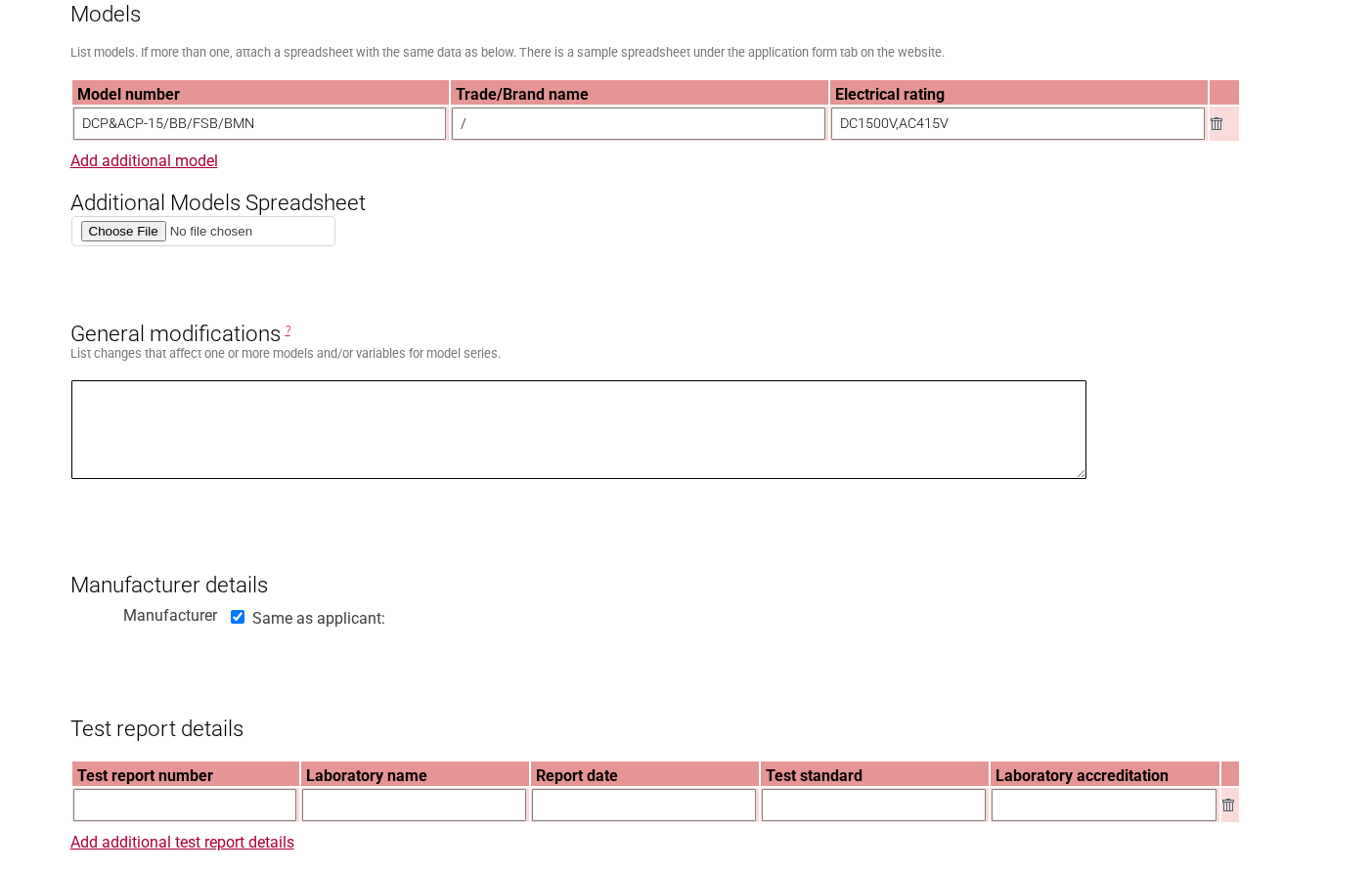 click at bounding box center (579, 429) 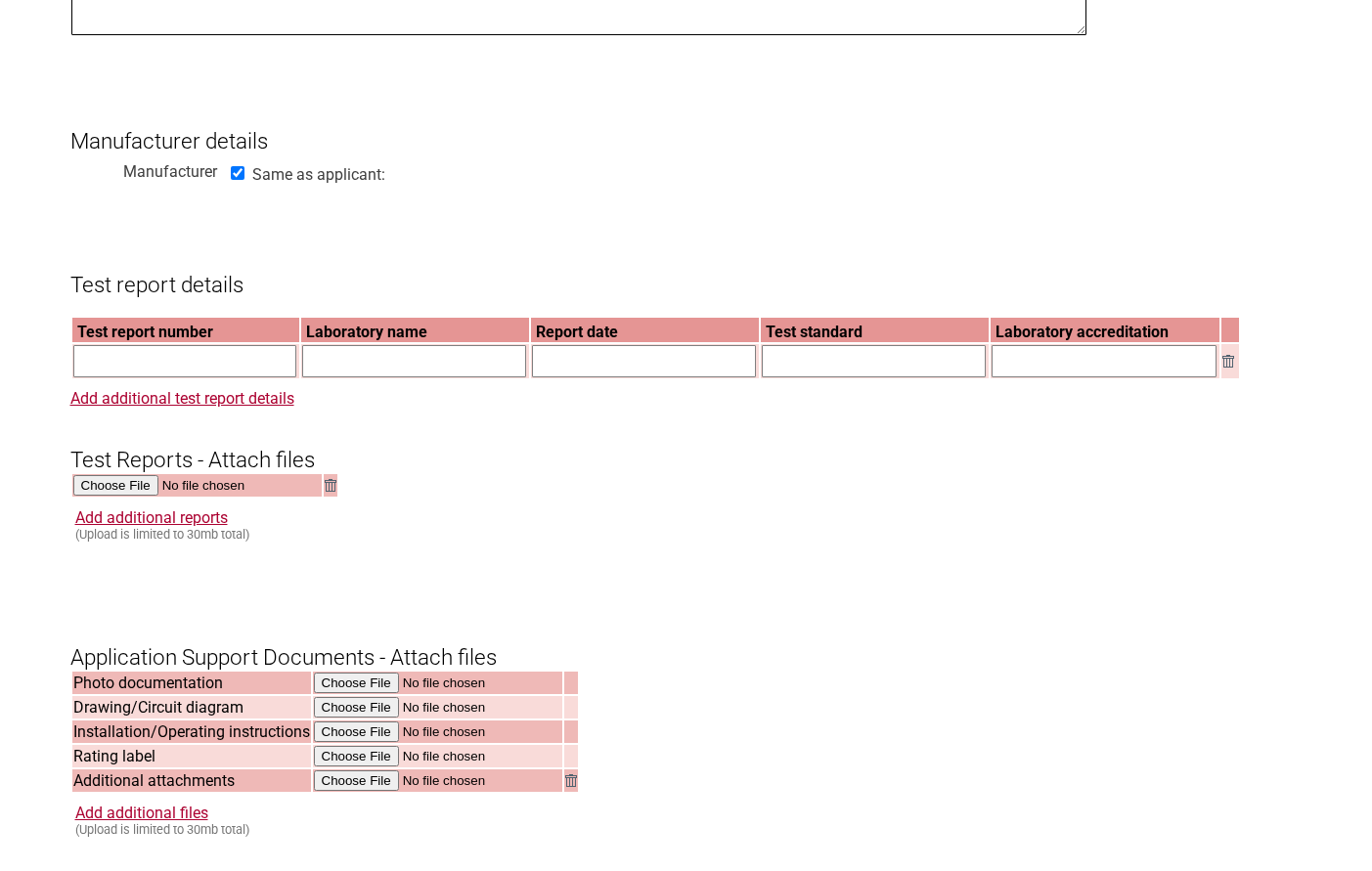 scroll, scrollTop: 1355, scrollLeft: 0, axis: vertical 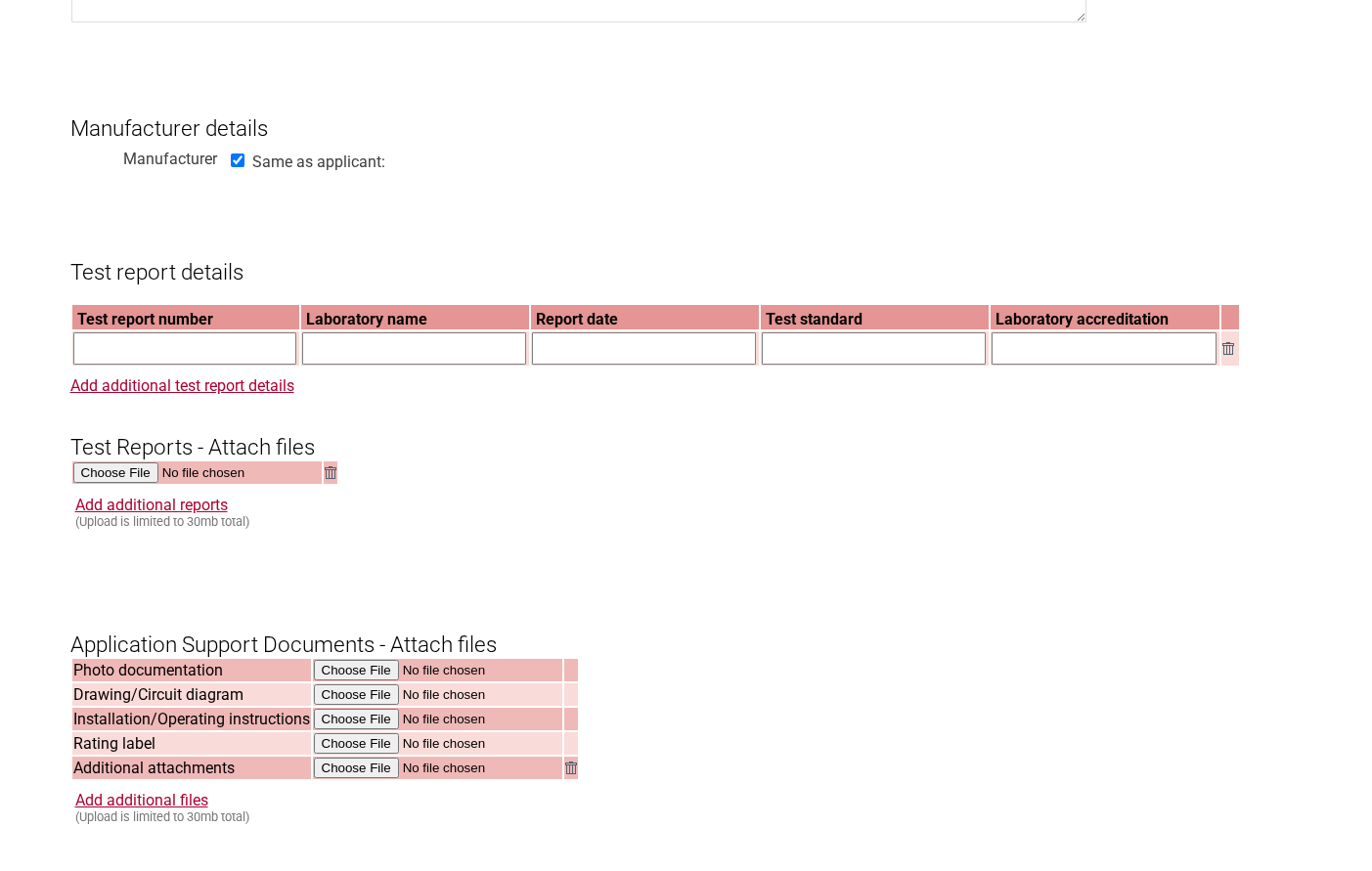 click at bounding box center (185, 348) 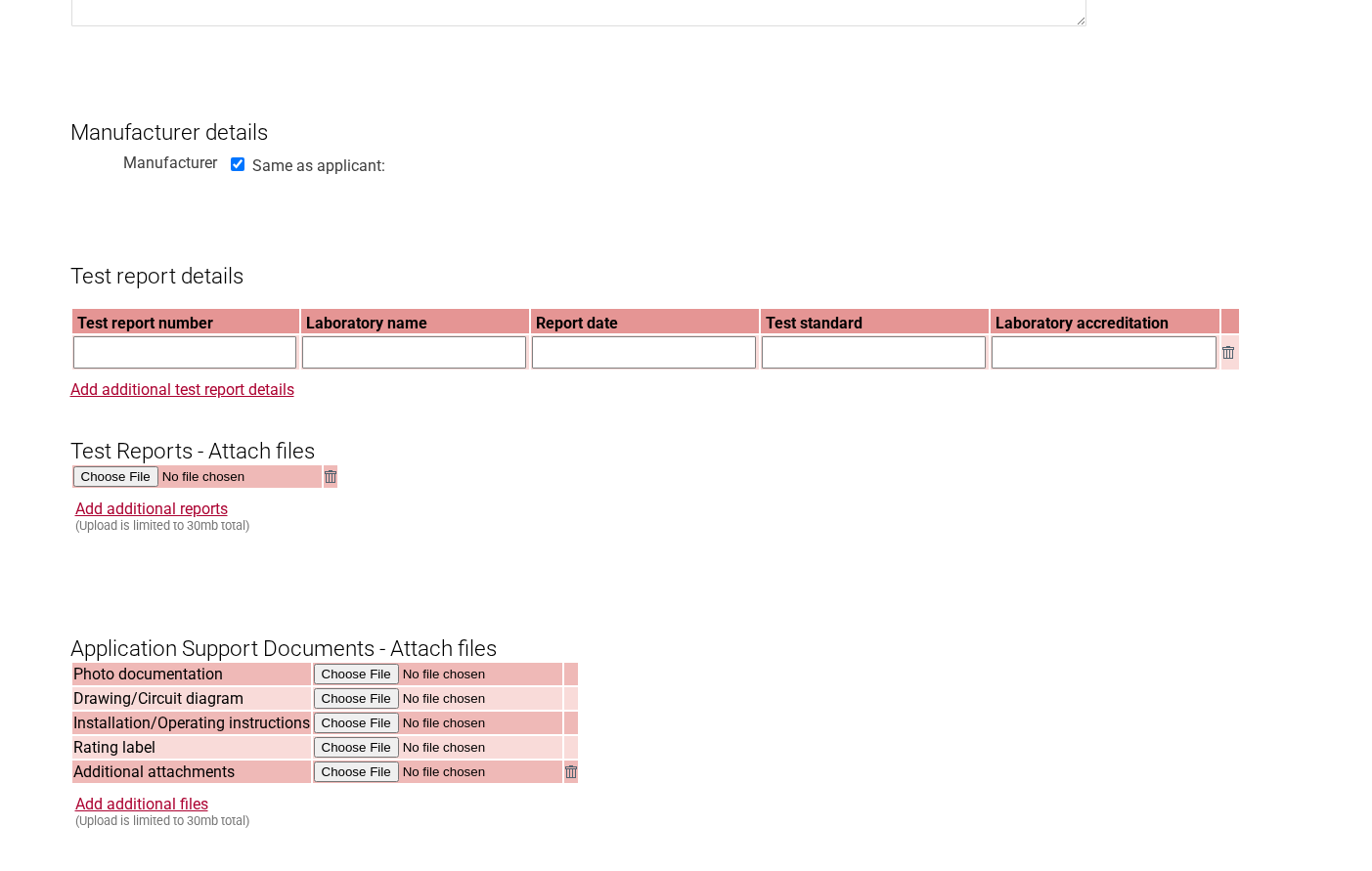 scroll, scrollTop: 1367, scrollLeft: 0, axis: vertical 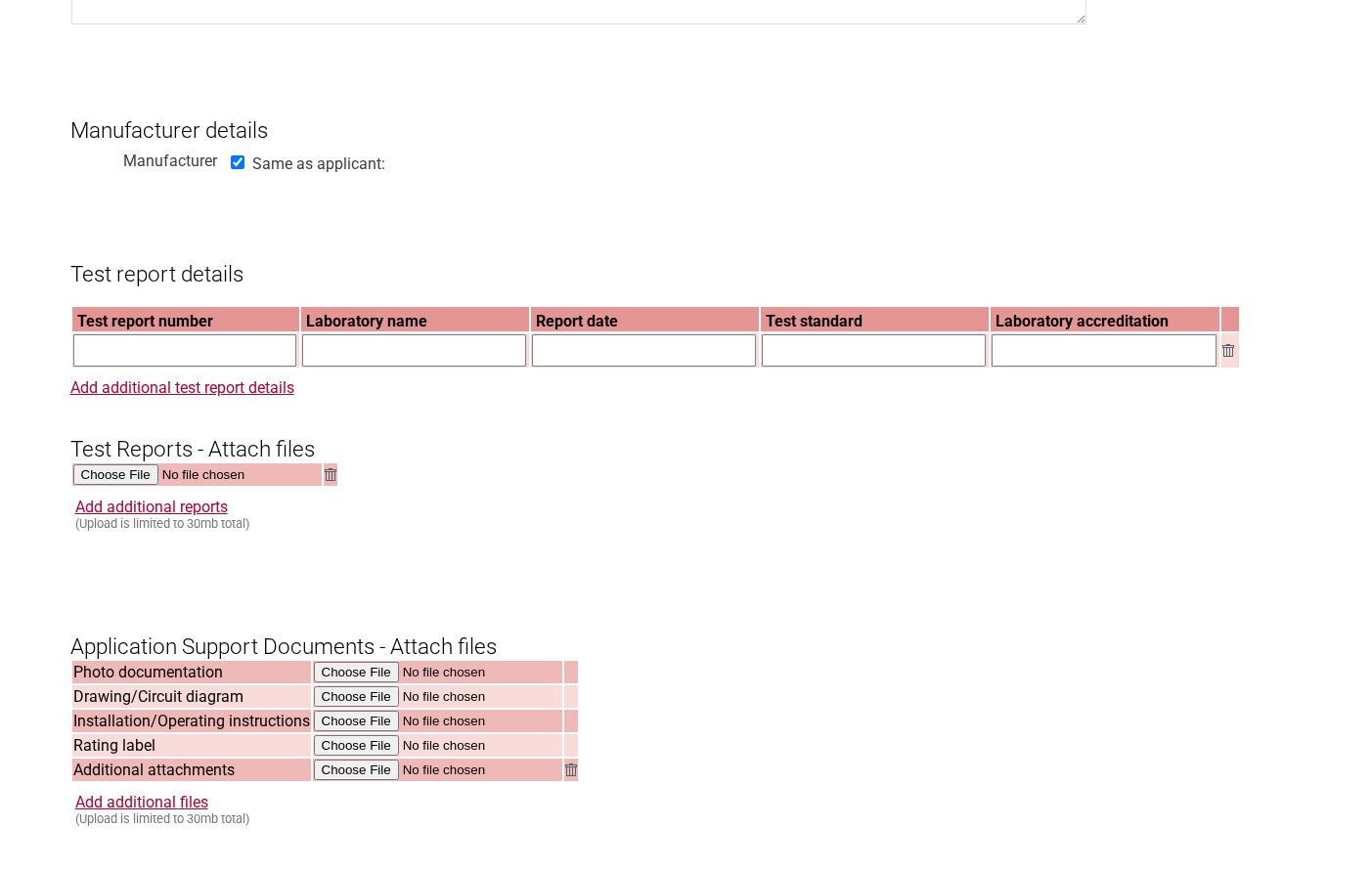 paste on "WTCT250955" 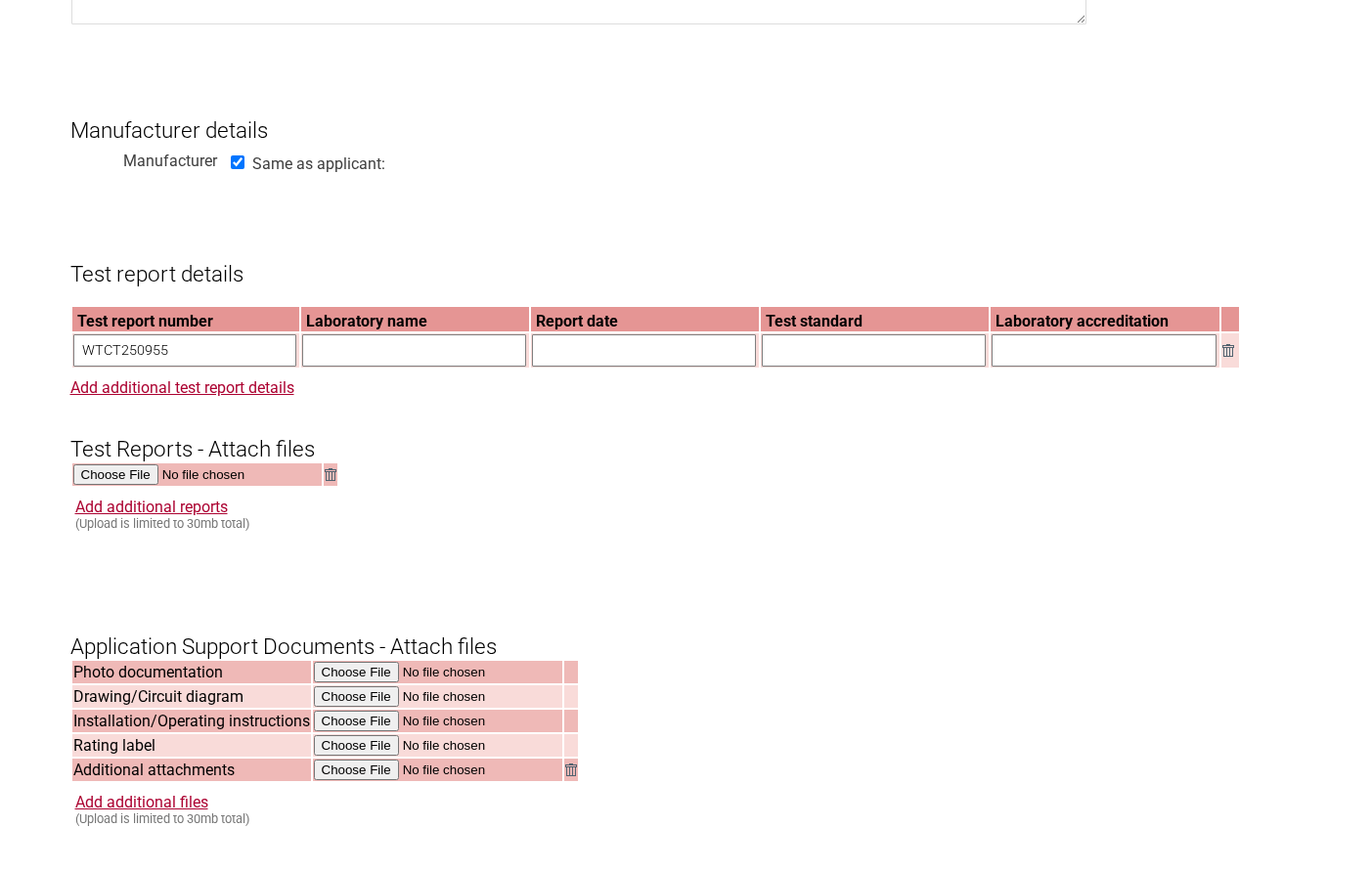 type on "WTCT250955" 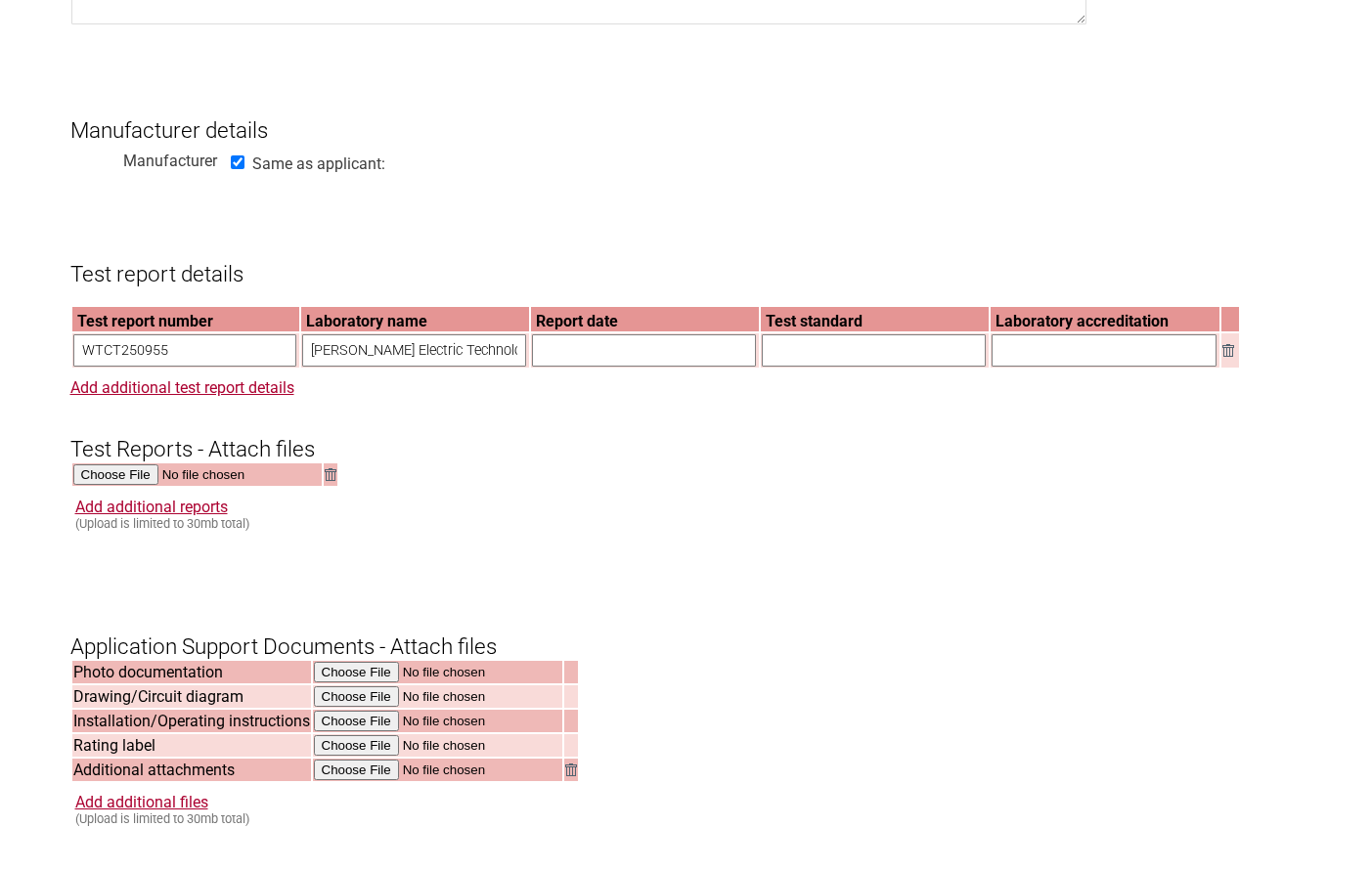 type on "Anhui Zhongzhi Electric Technology Testing Co., Ltd" 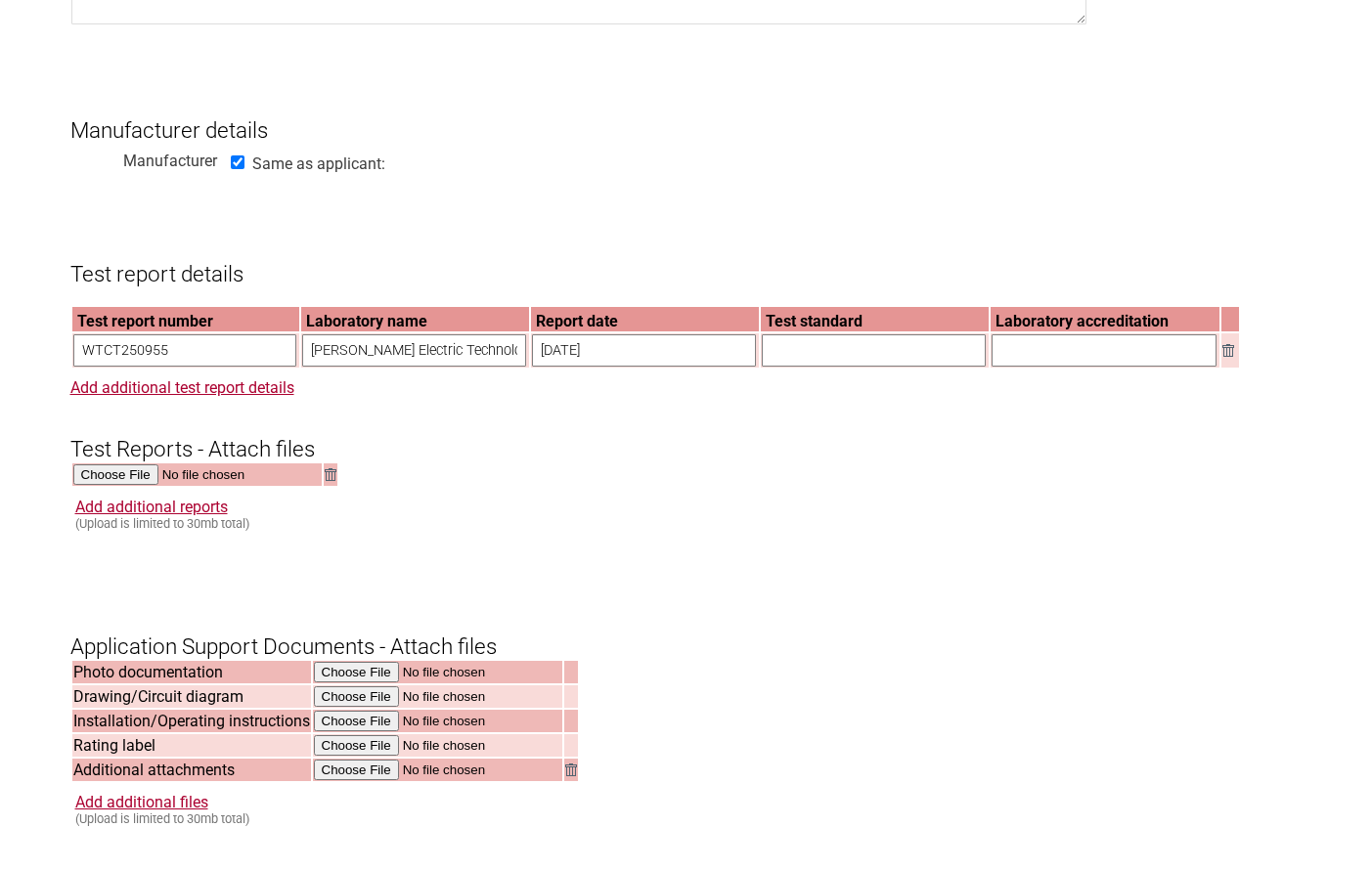 type on "2025-6-30" 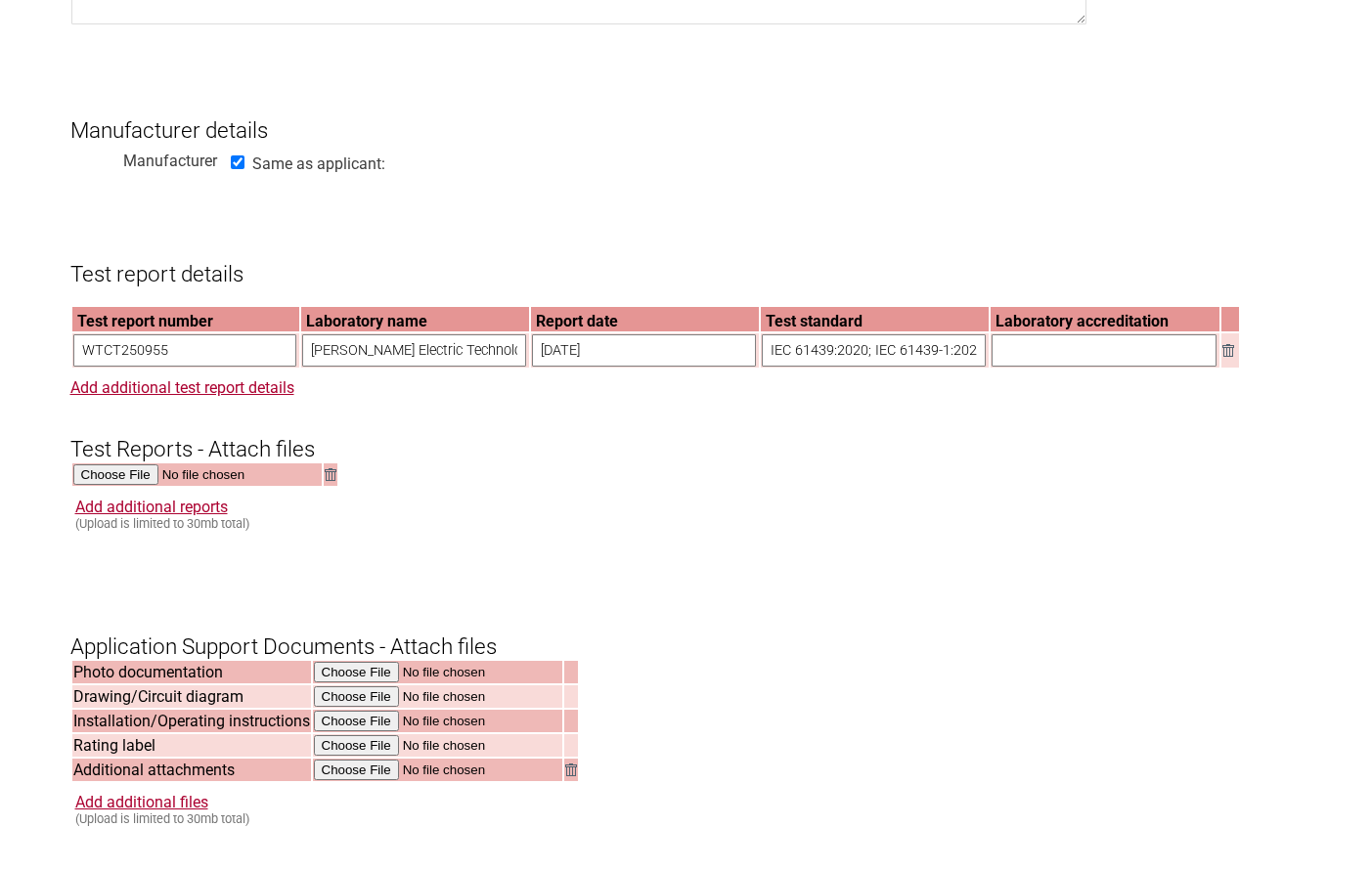 click on "IEC 61439:2020; IEC 61439-1:2020" at bounding box center (873, 350) 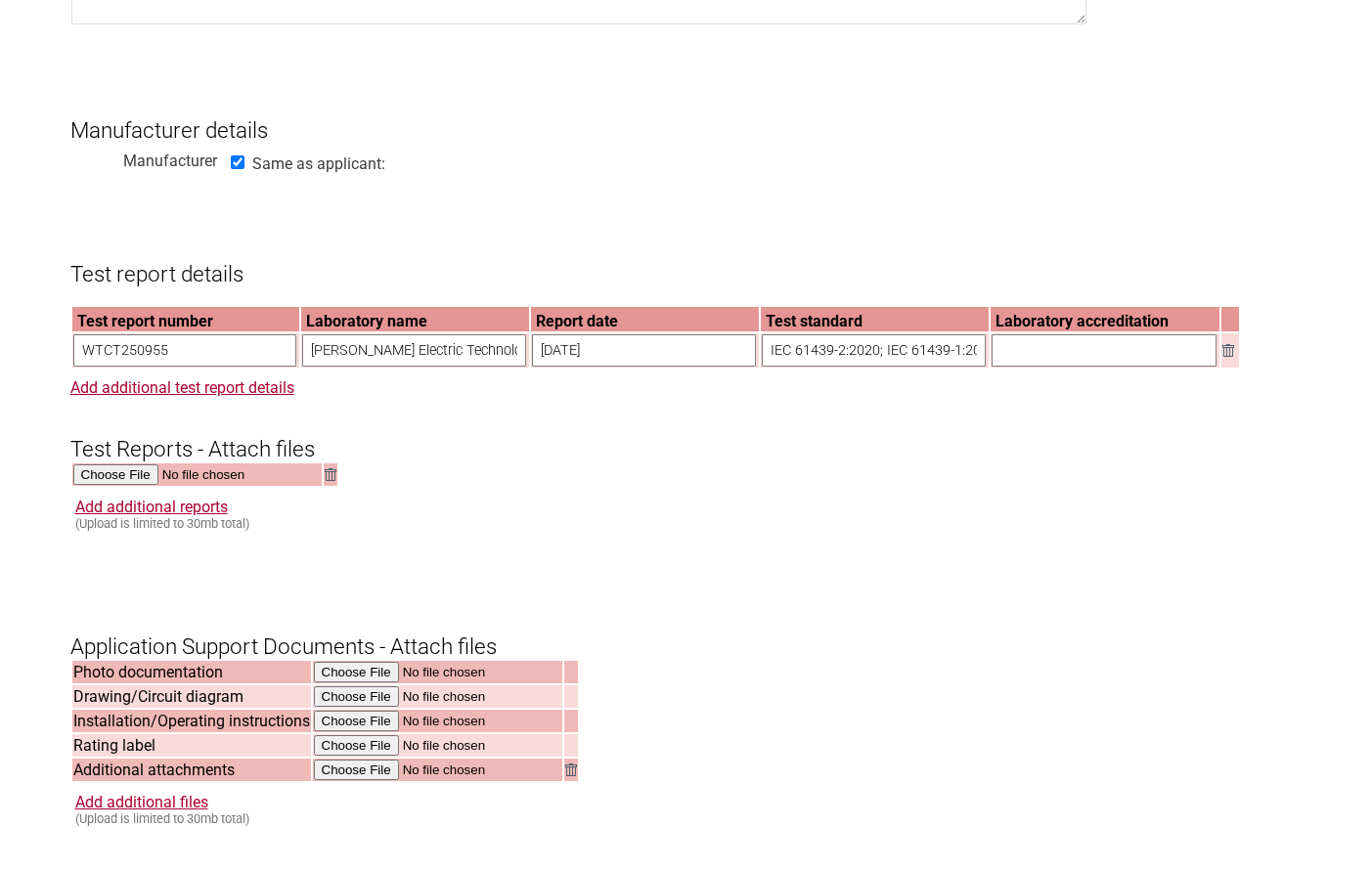 type on "IEC 61439-2:2020; IEC 61439-1:2020" 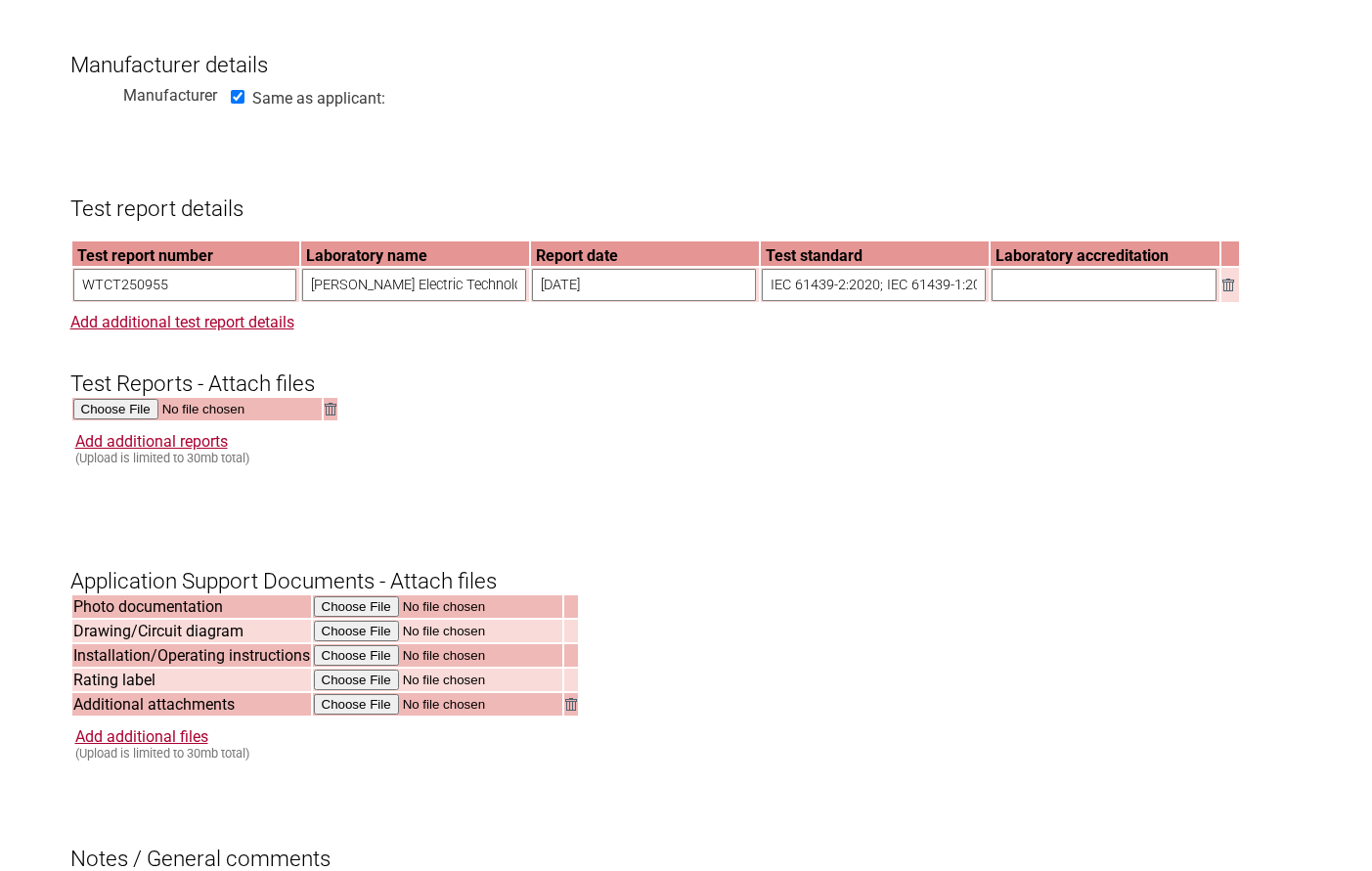 scroll, scrollTop: 1516, scrollLeft: 0, axis: vertical 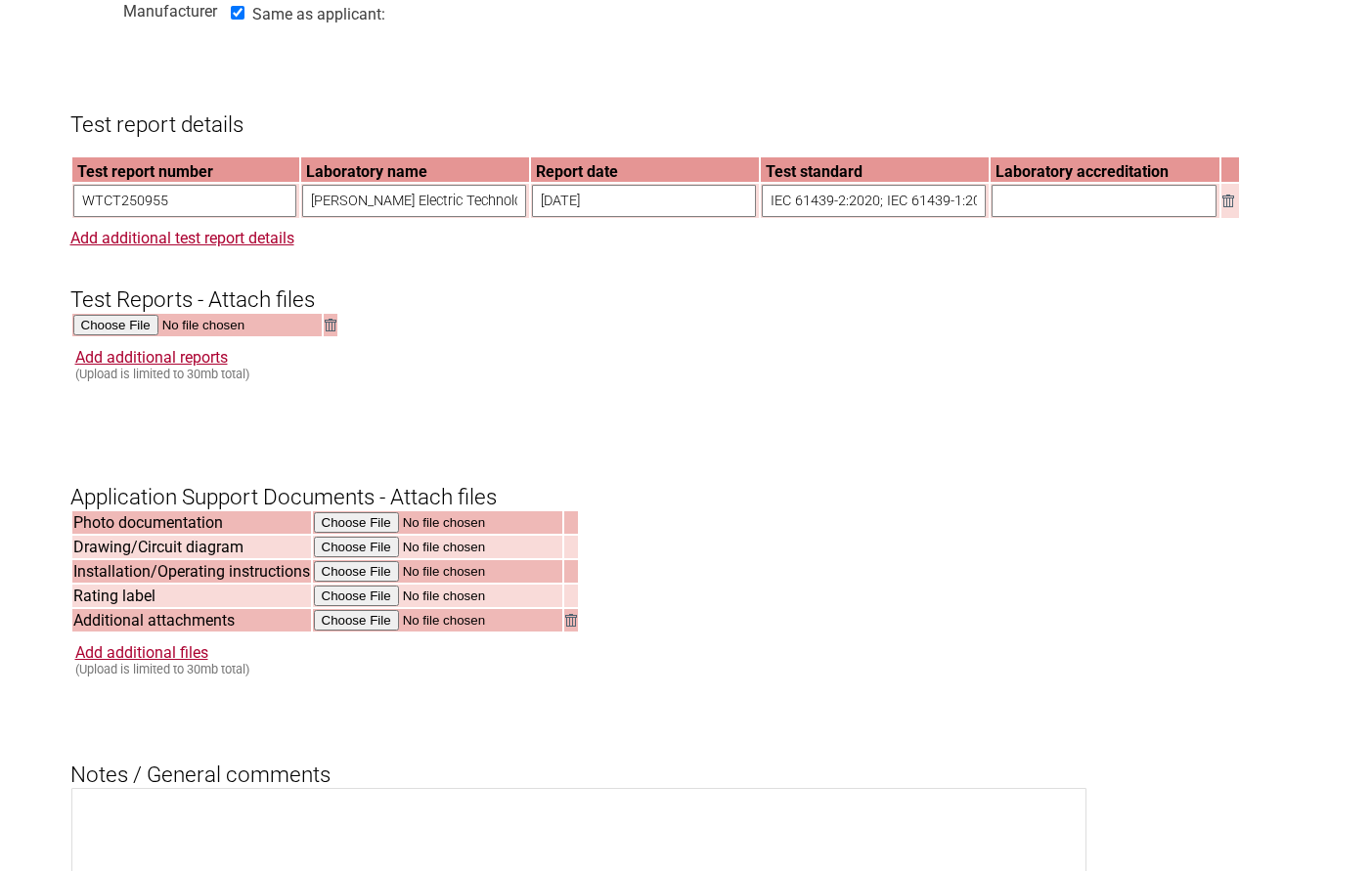 click at bounding box center [197, 325] 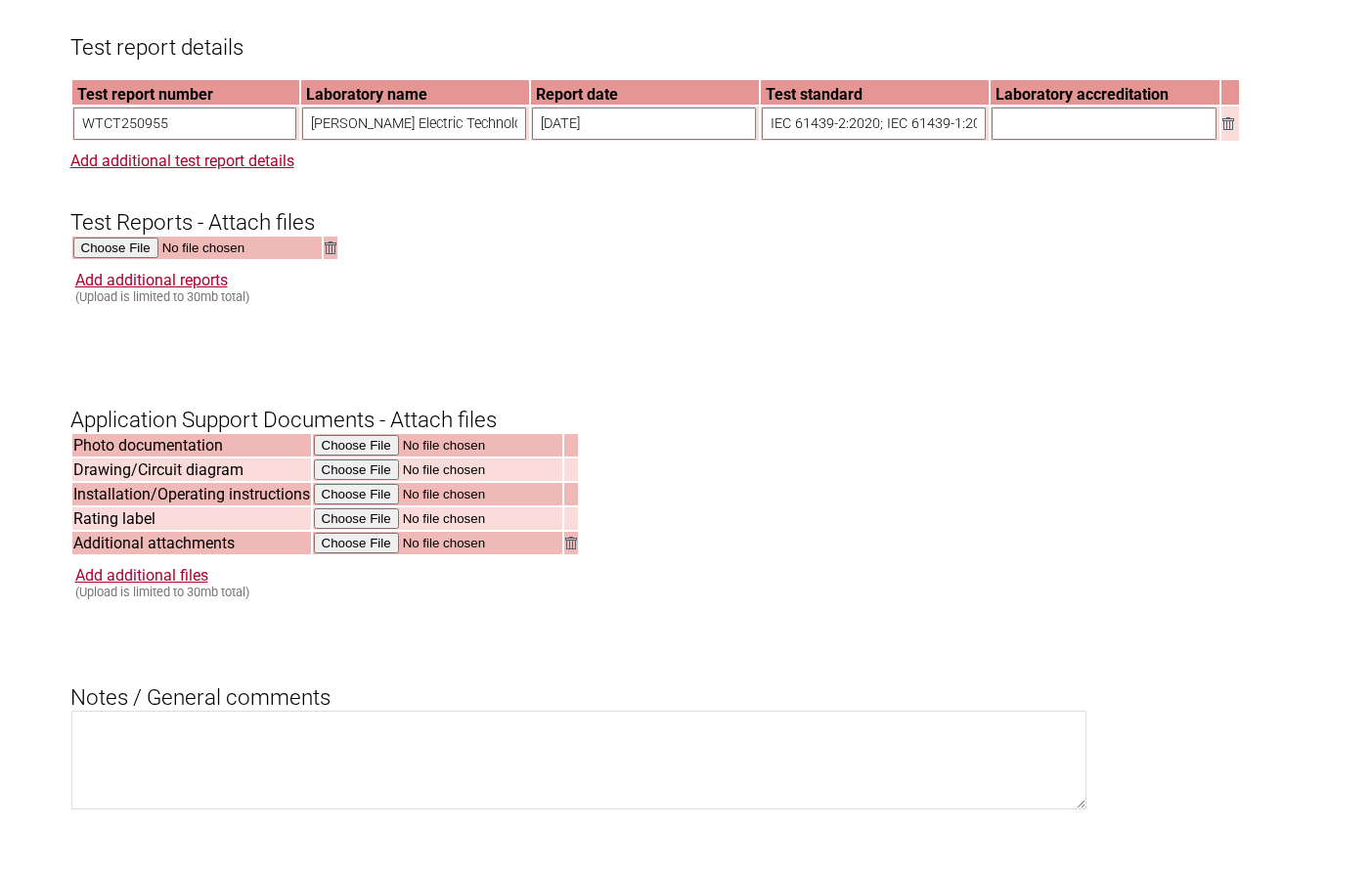 scroll, scrollTop: 1750, scrollLeft: 0, axis: vertical 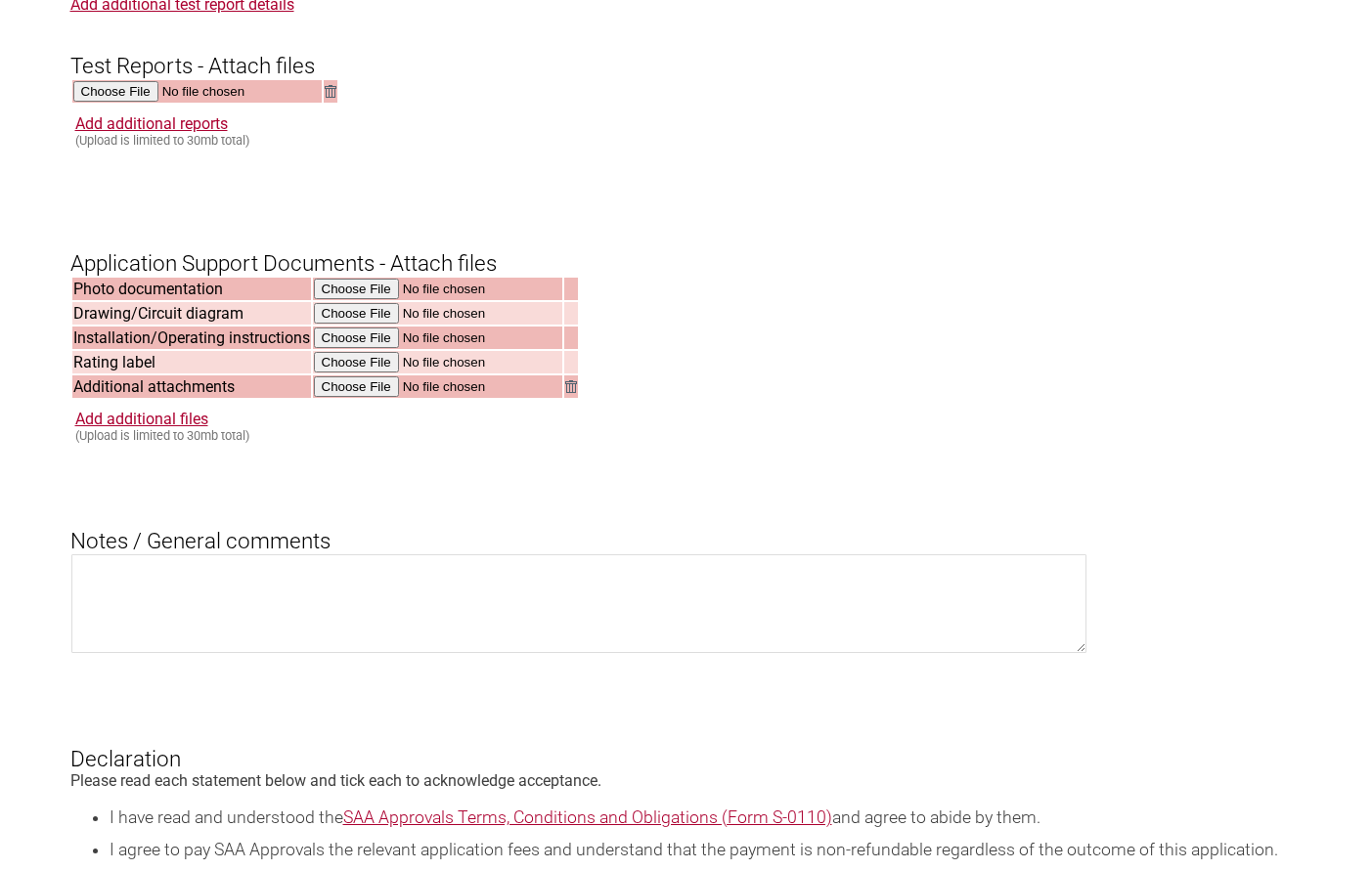 click at bounding box center (437, 362) 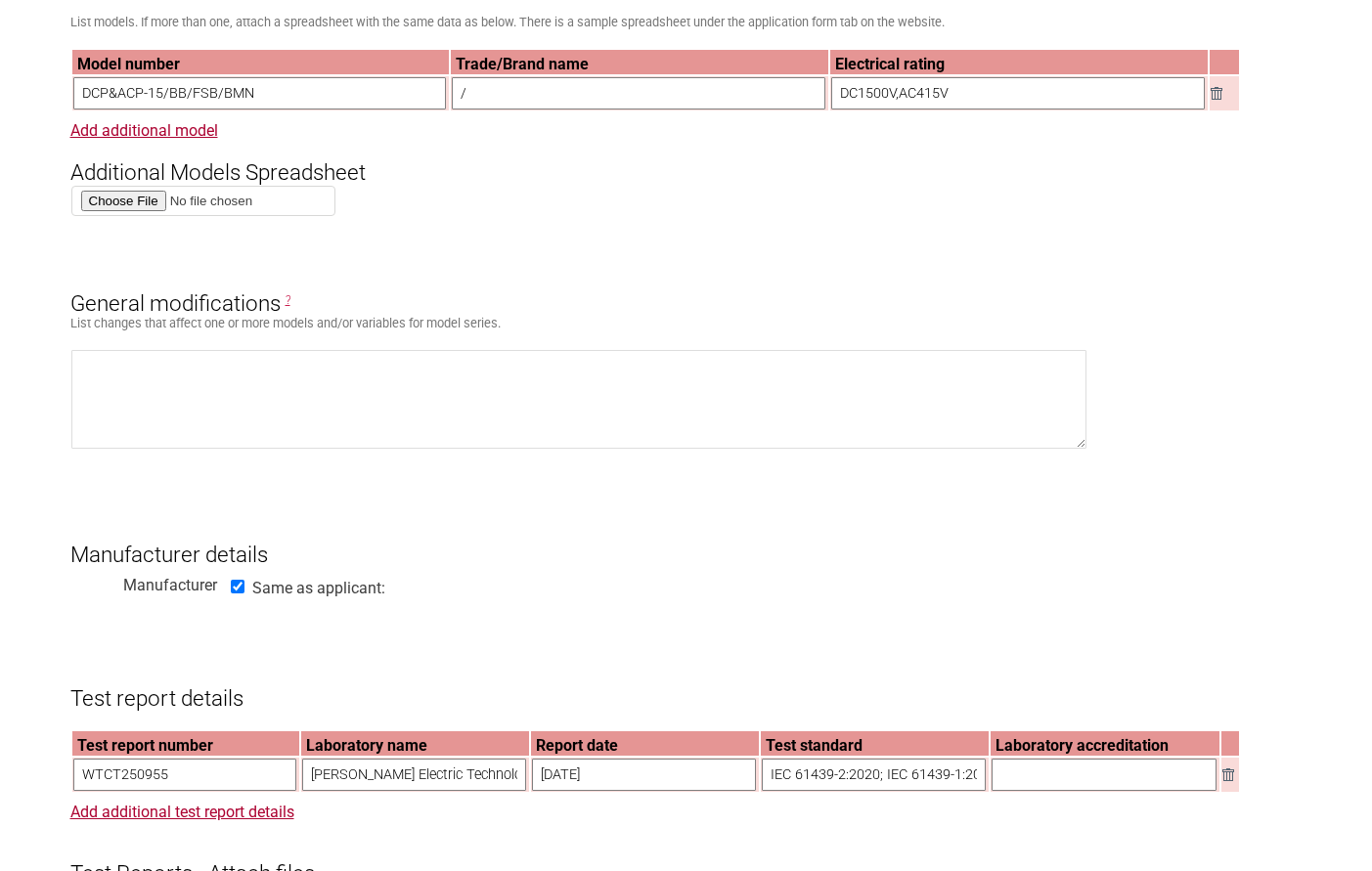 scroll, scrollTop: 923, scrollLeft: 0, axis: vertical 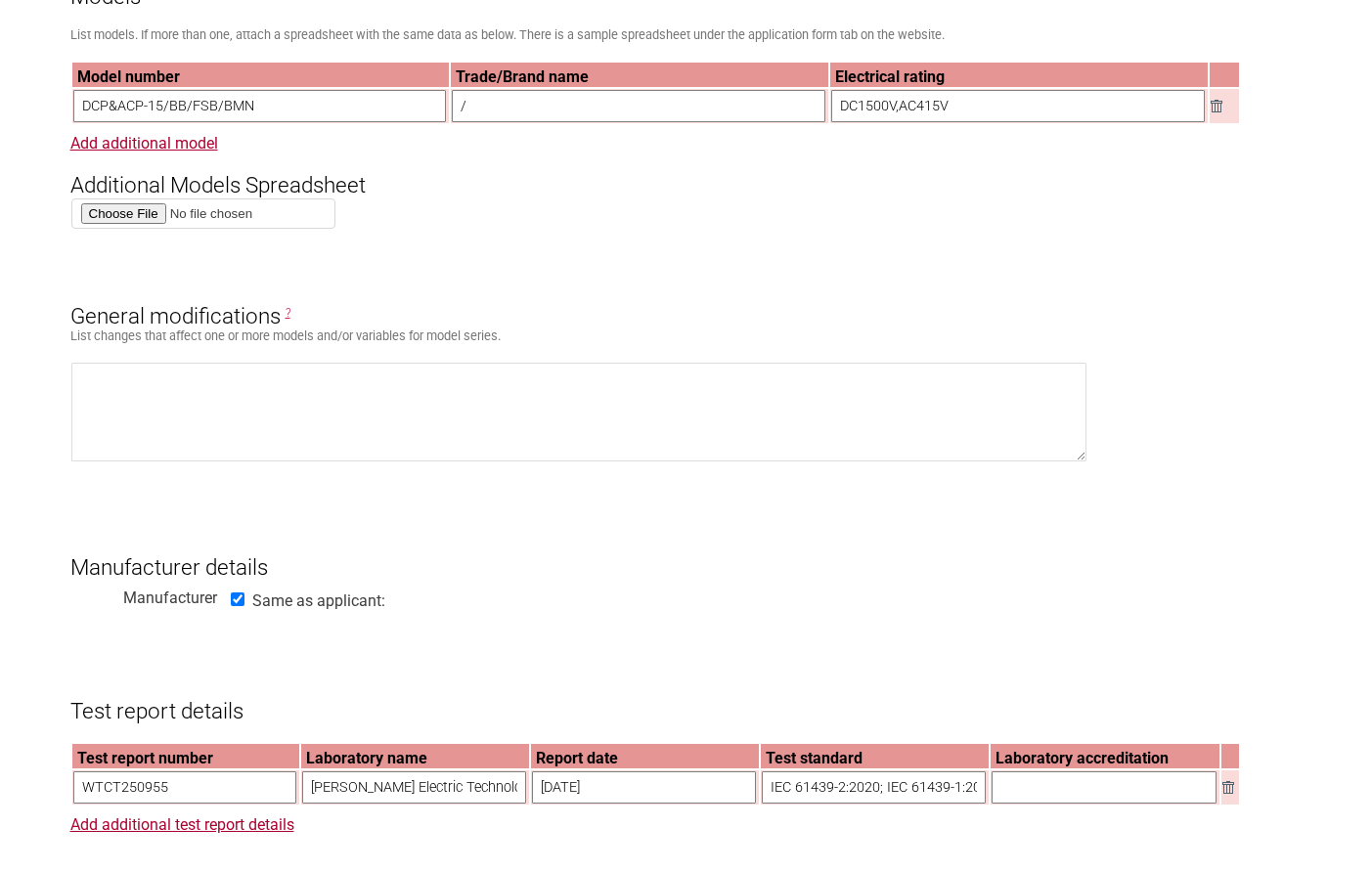 drag, startPoint x: 843, startPoint y: 104, endPoint x: 986, endPoint y: 109, distance: 143.08739 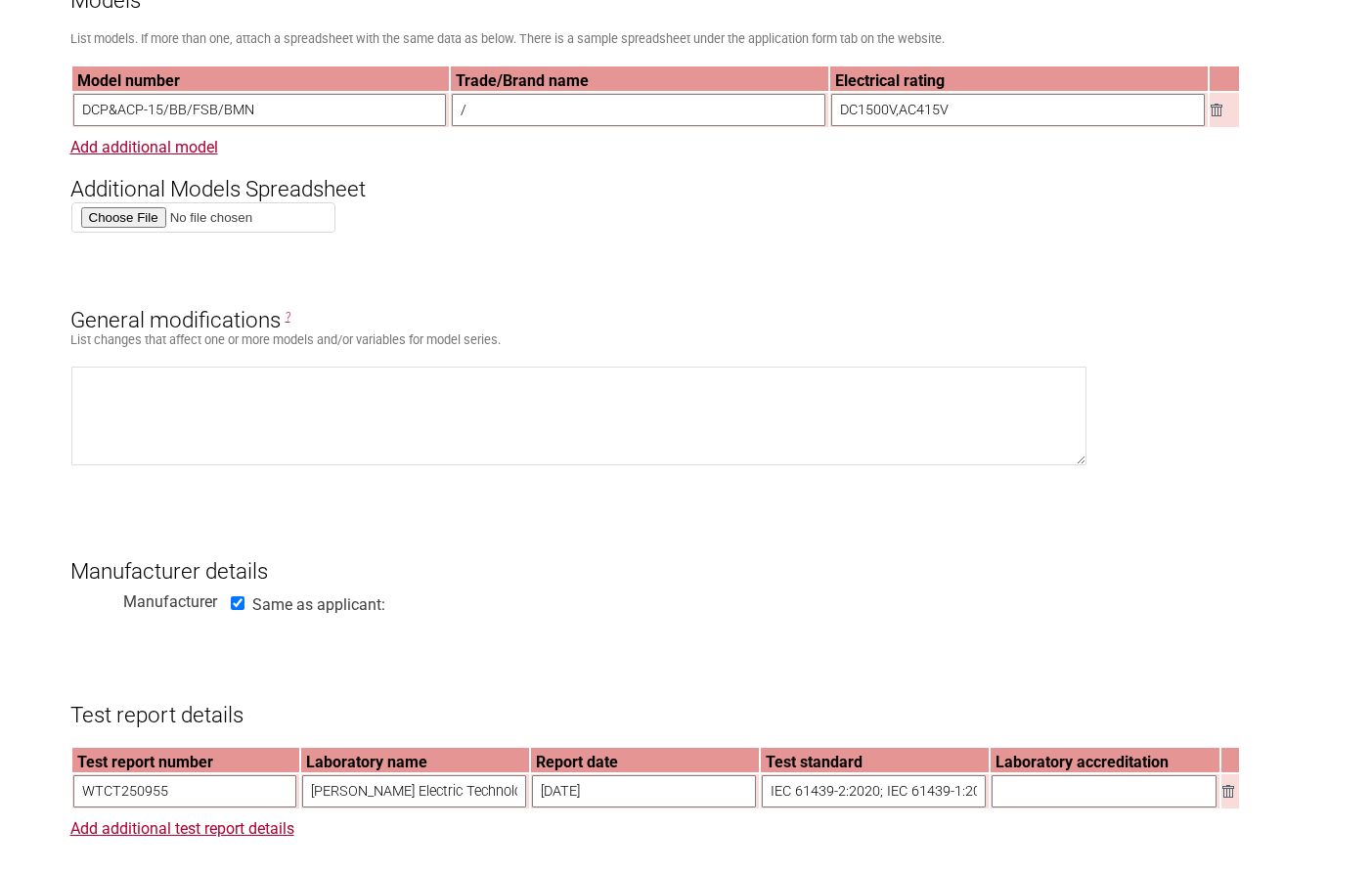 paste on "Un=1500V DC,In=2500A,Ics=250KA Un=415V AC,In=160A,Ics=15KA" 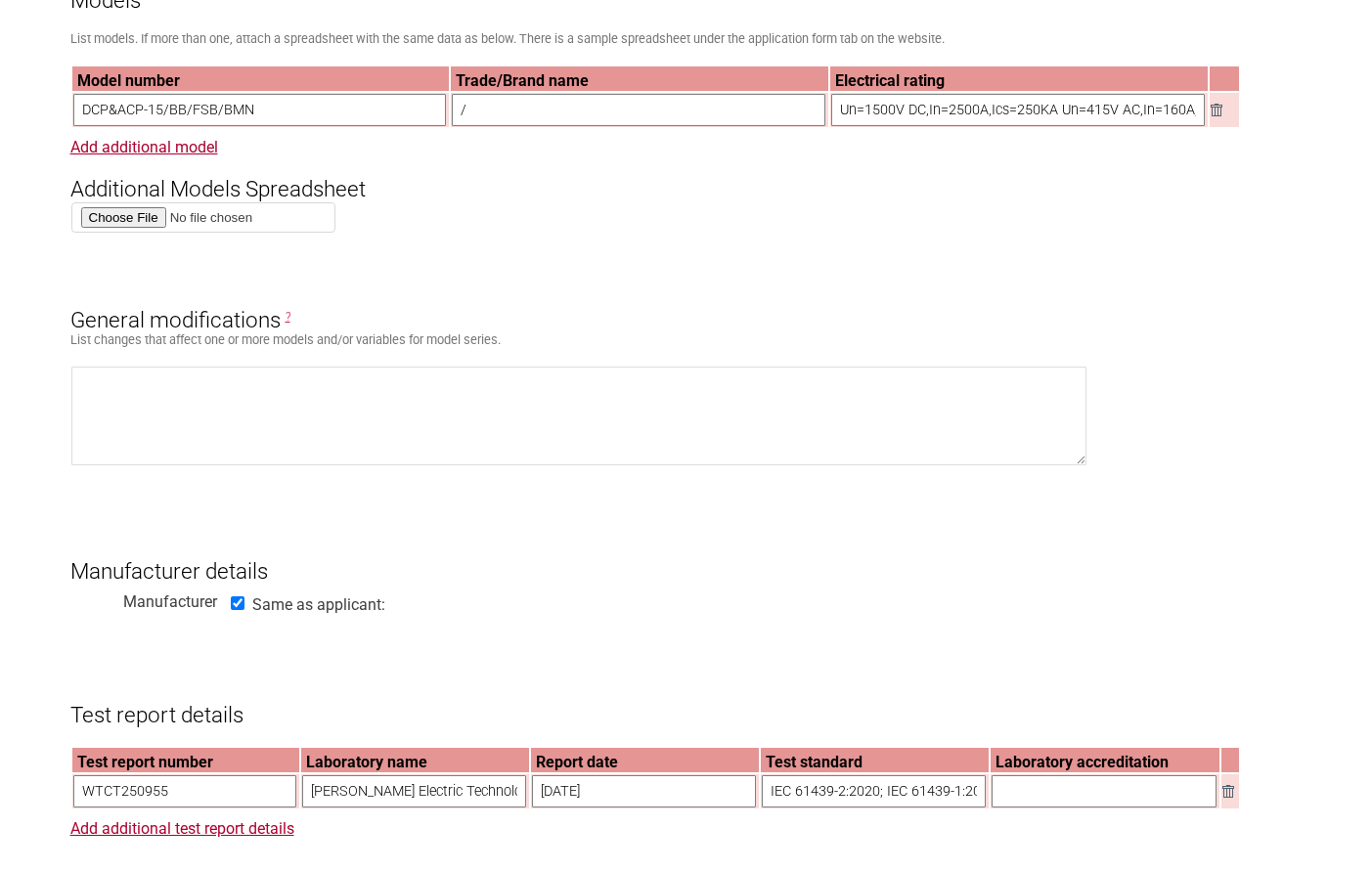 type on "Un=1500V DC,In=2500A,Ics=250KA Un=415V AC,In=160A,Ics=15KA" 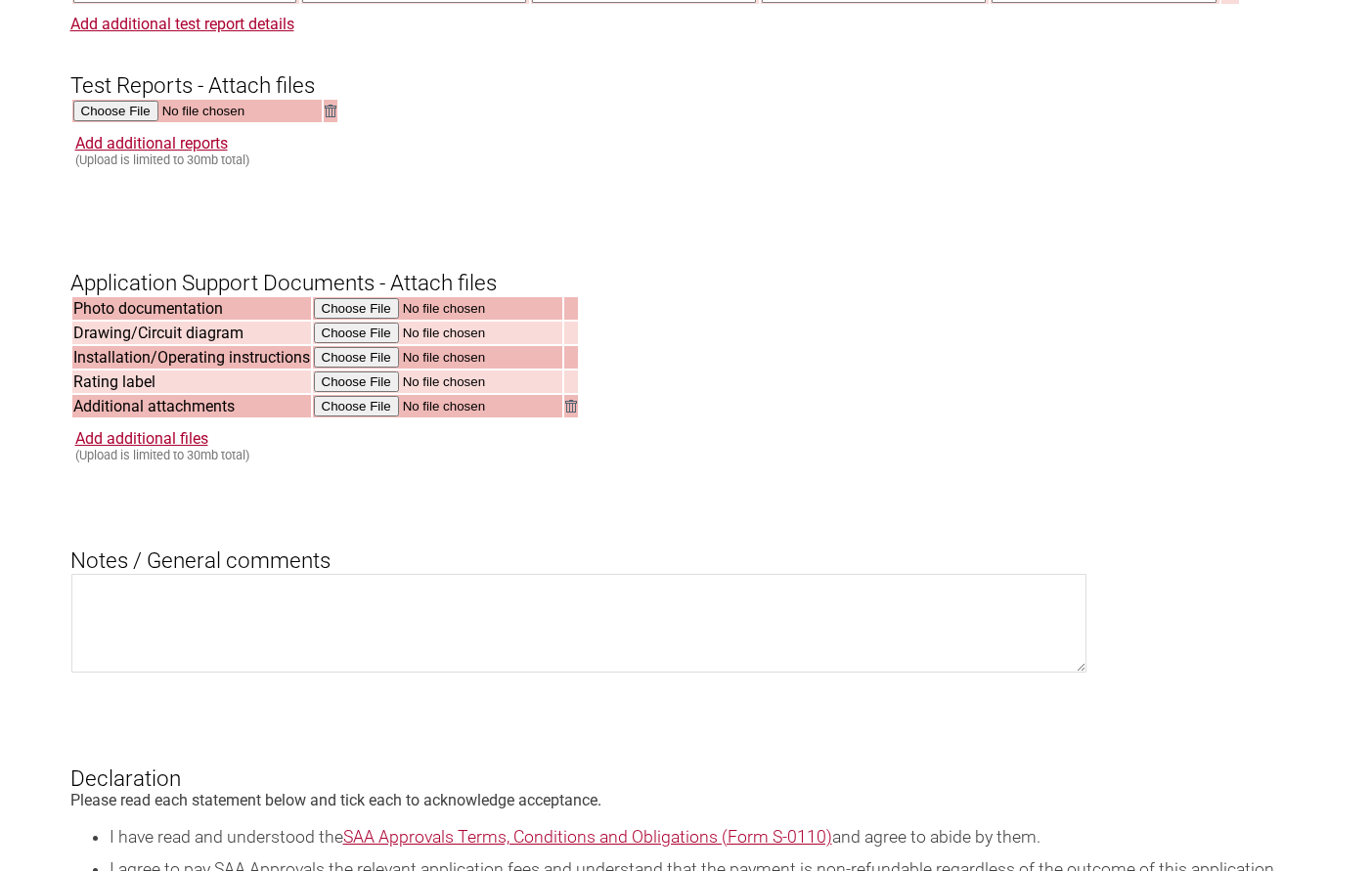 scroll, scrollTop: 1738, scrollLeft: 0, axis: vertical 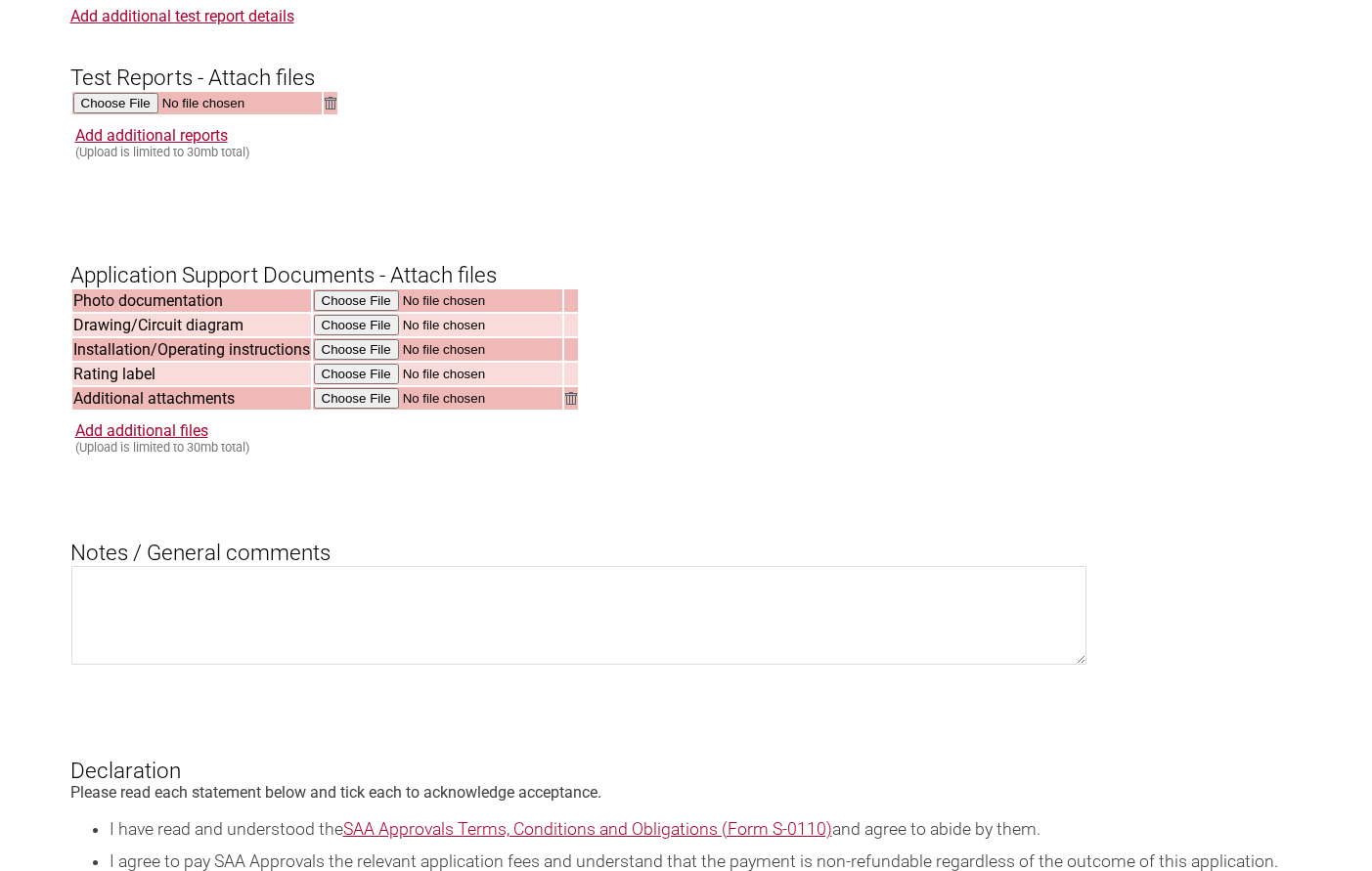 click at bounding box center (437, 349) 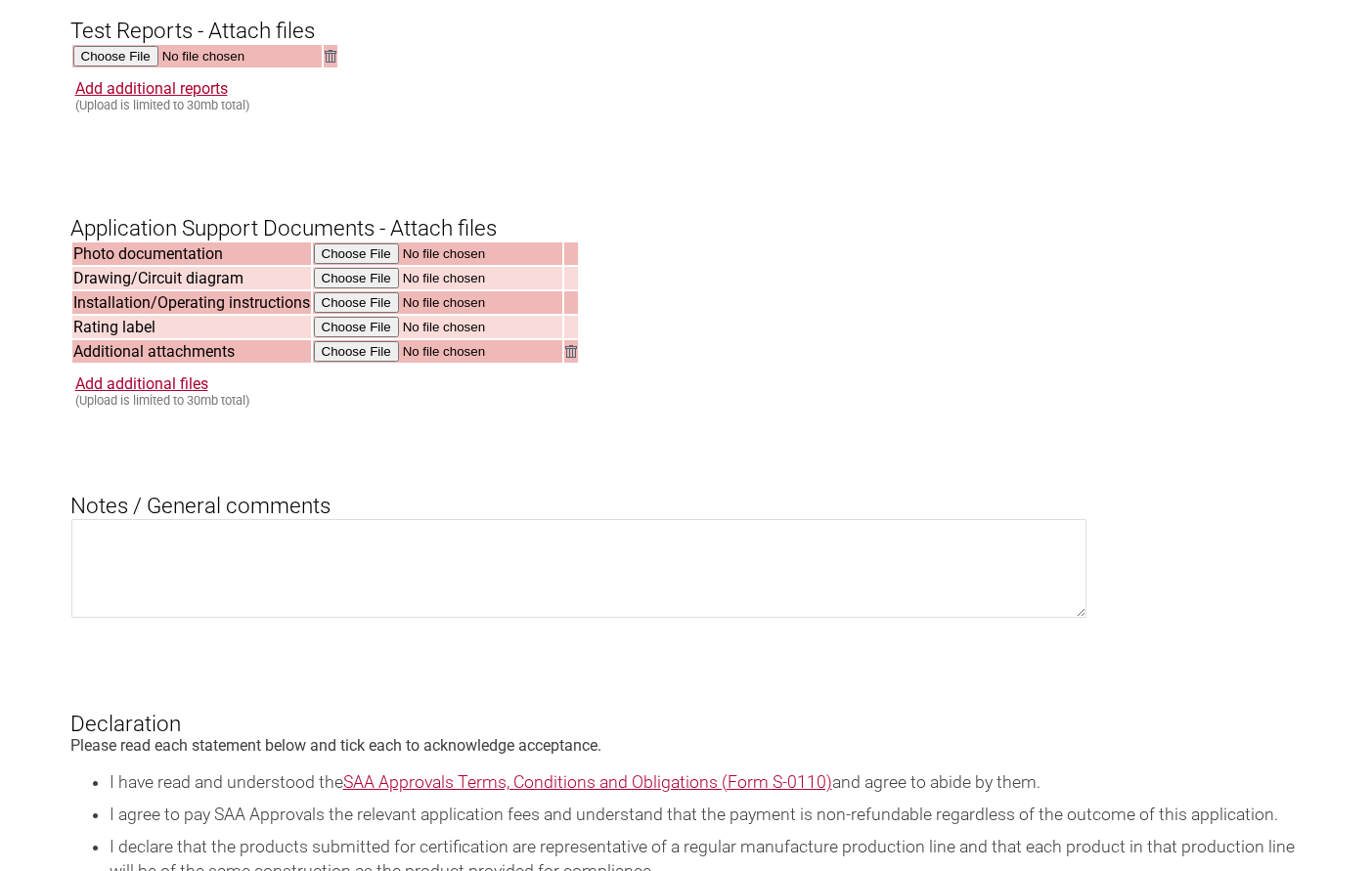 scroll, scrollTop: 1797, scrollLeft: 0, axis: vertical 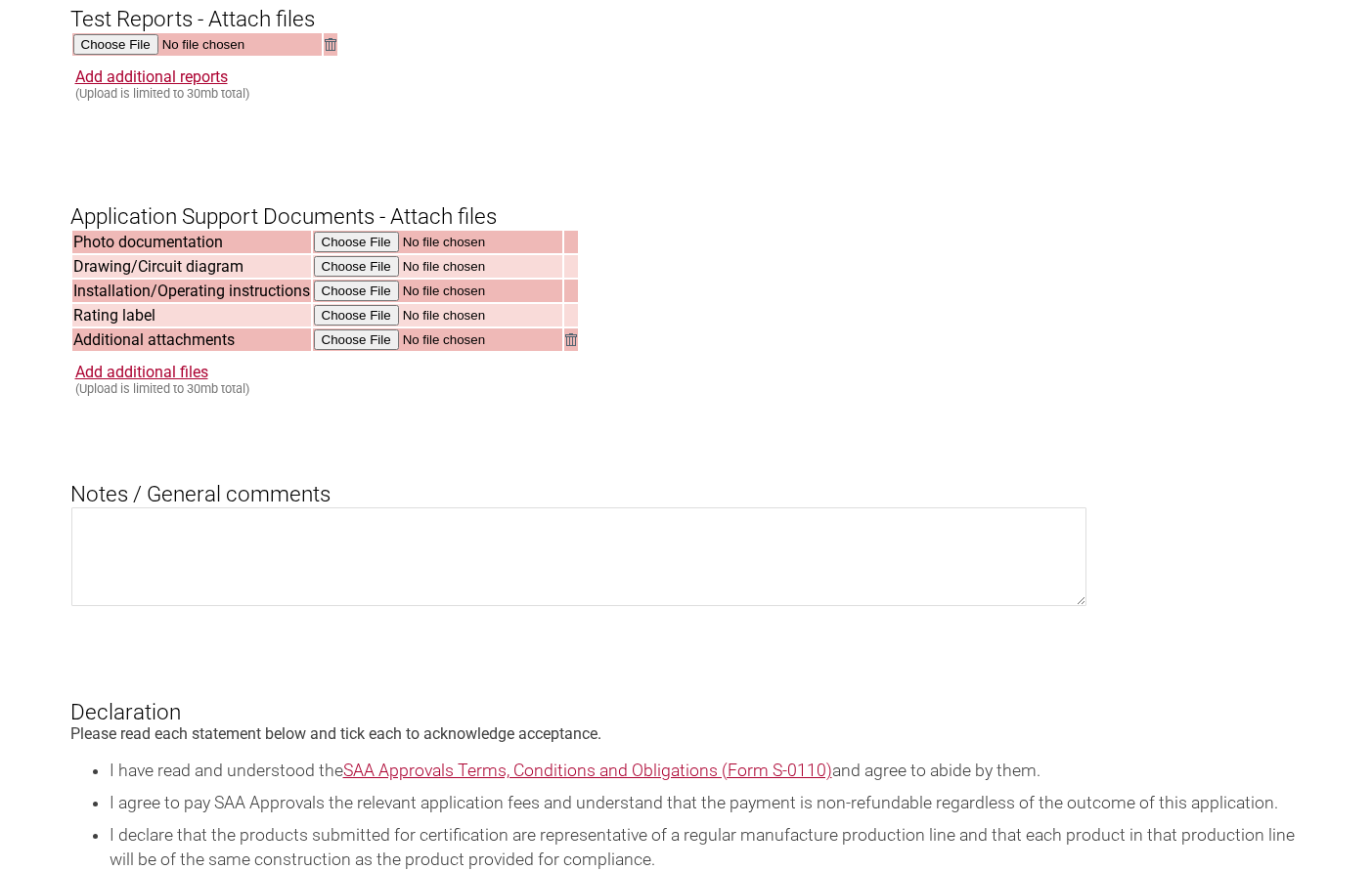 click at bounding box center [437, 315] 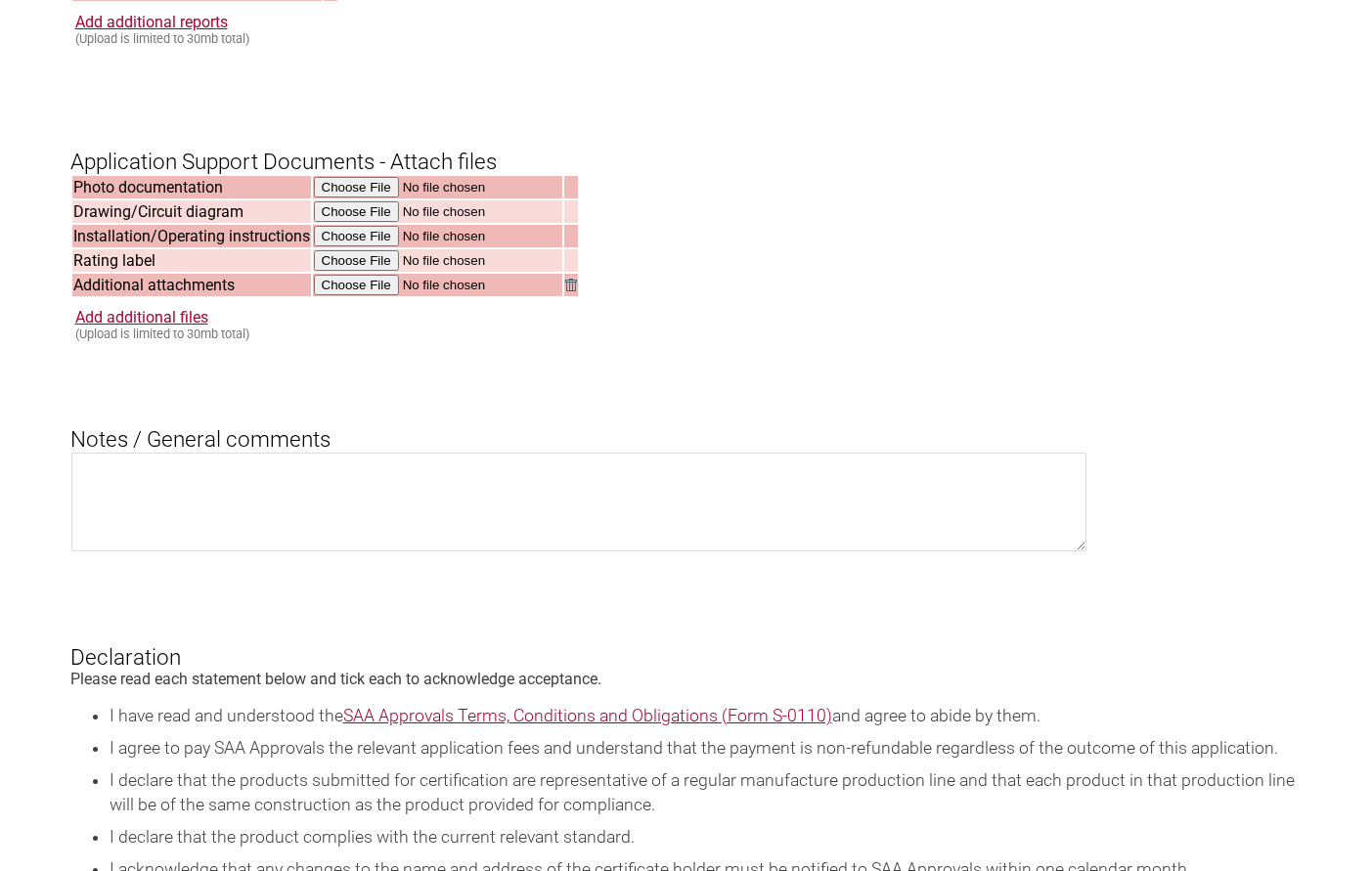 scroll, scrollTop: 1864, scrollLeft: 0, axis: vertical 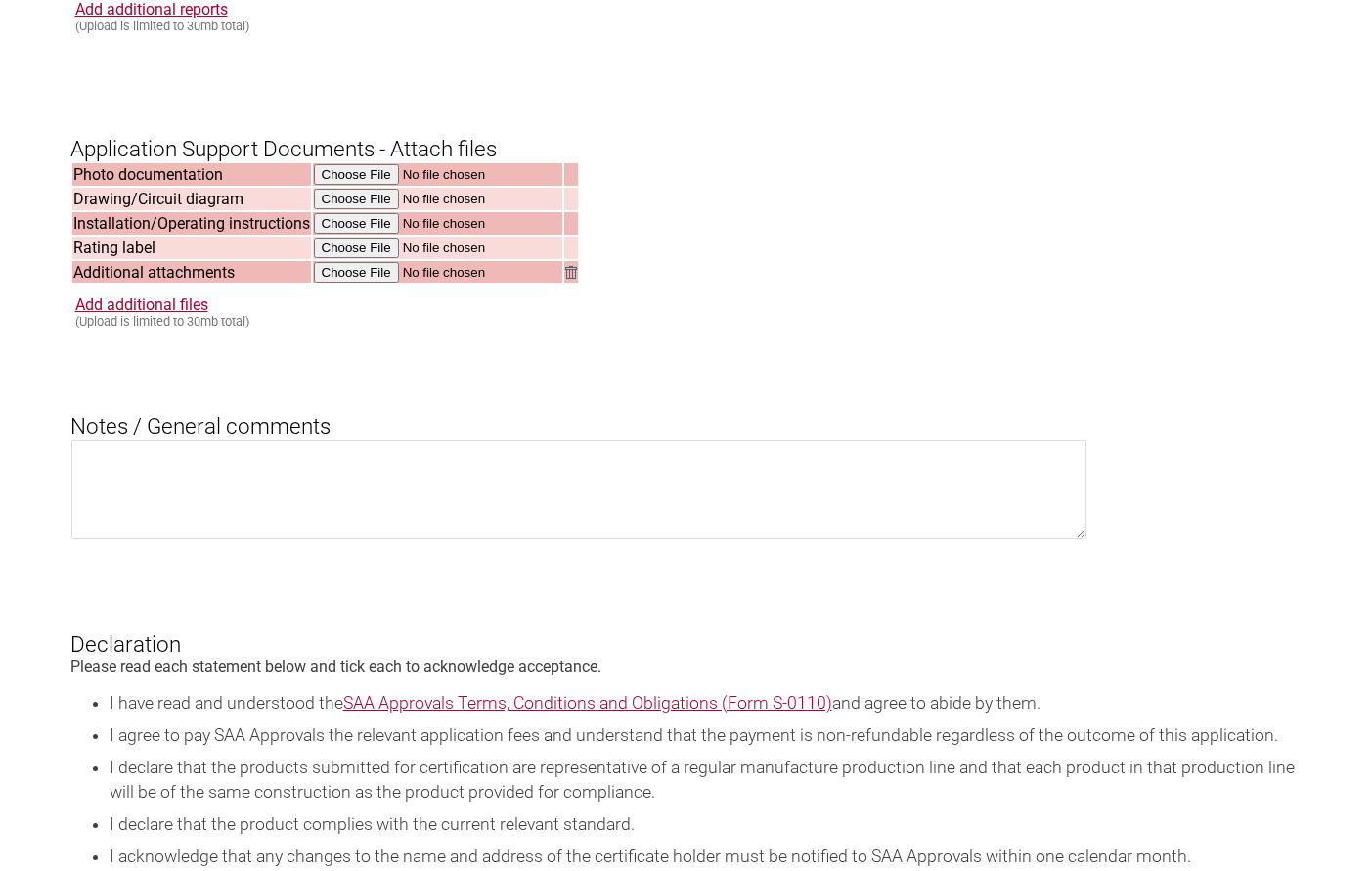 click at bounding box center [437, 247] 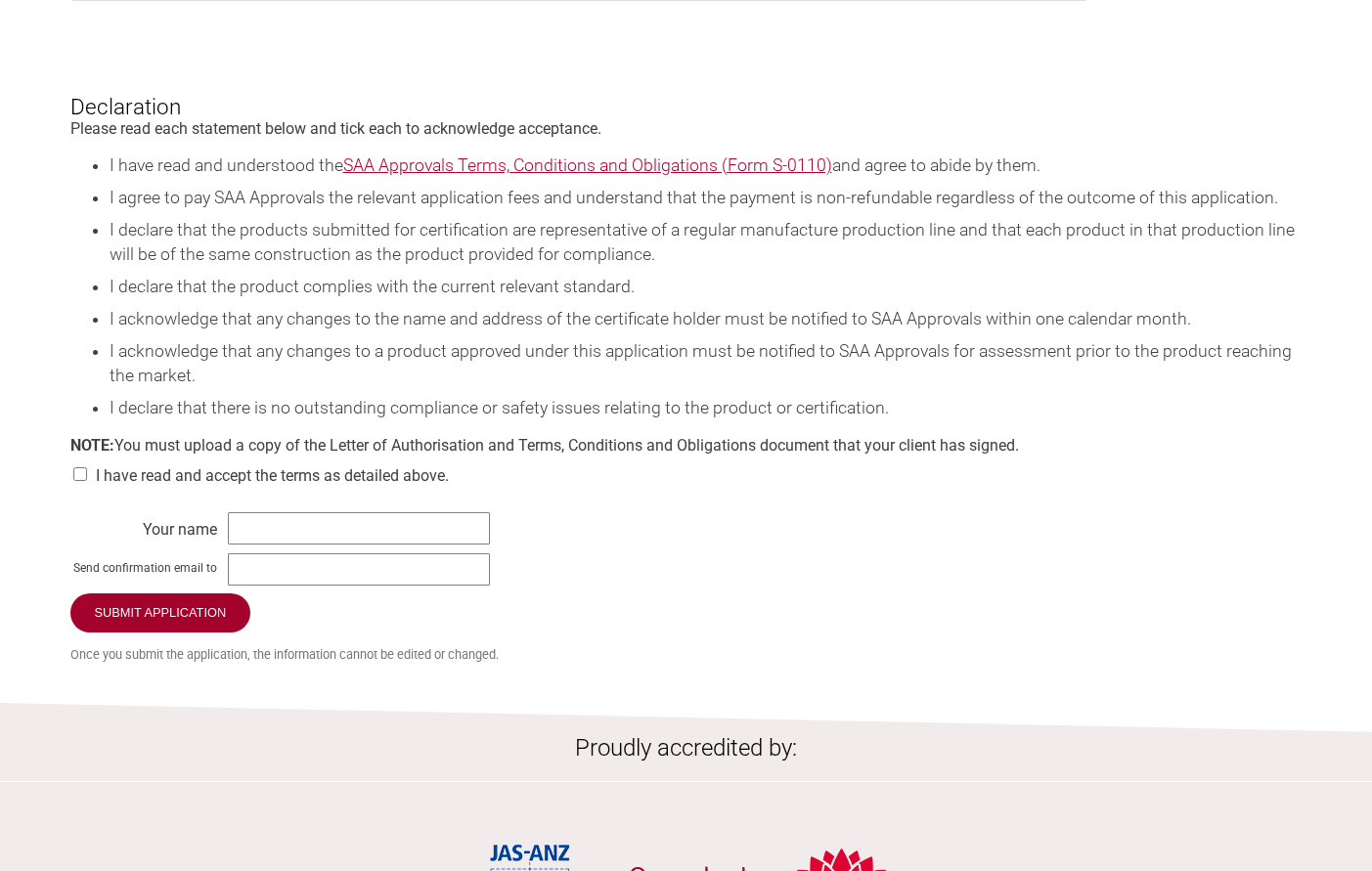 scroll, scrollTop: 2452, scrollLeft: 0, axis: vertical 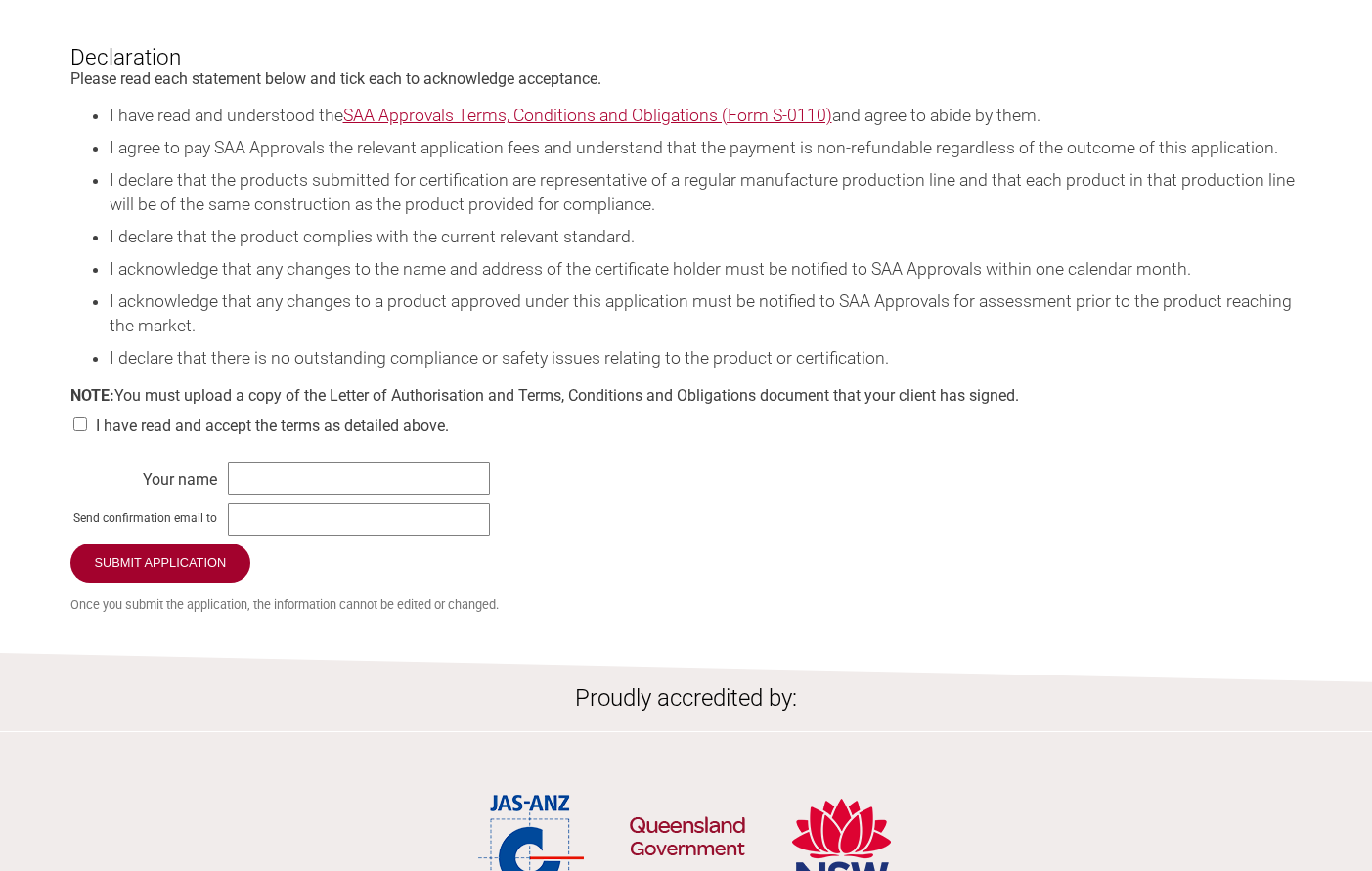 click at bounding box center [80, 424] 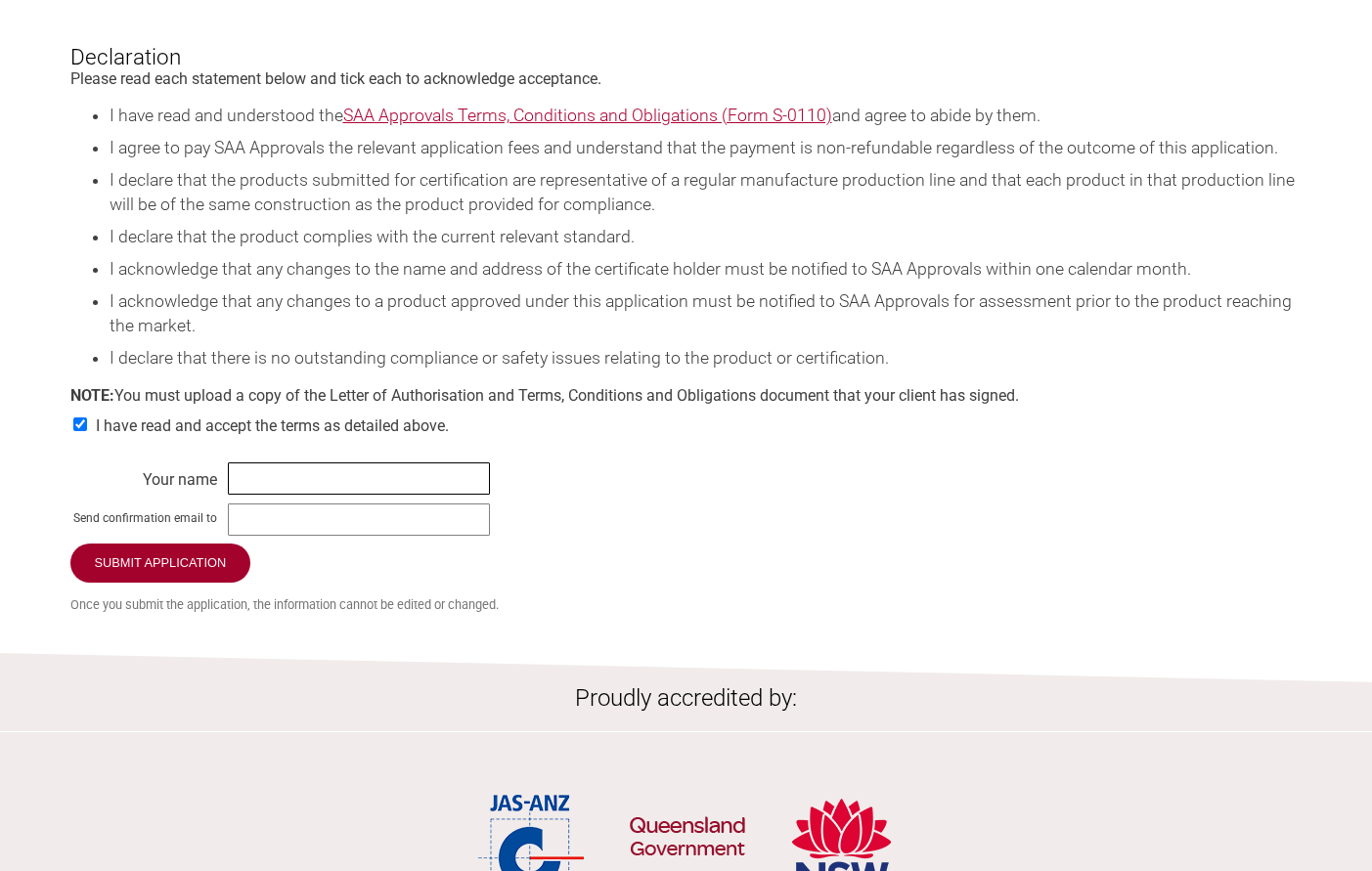 click at bounding box center [359, 478] 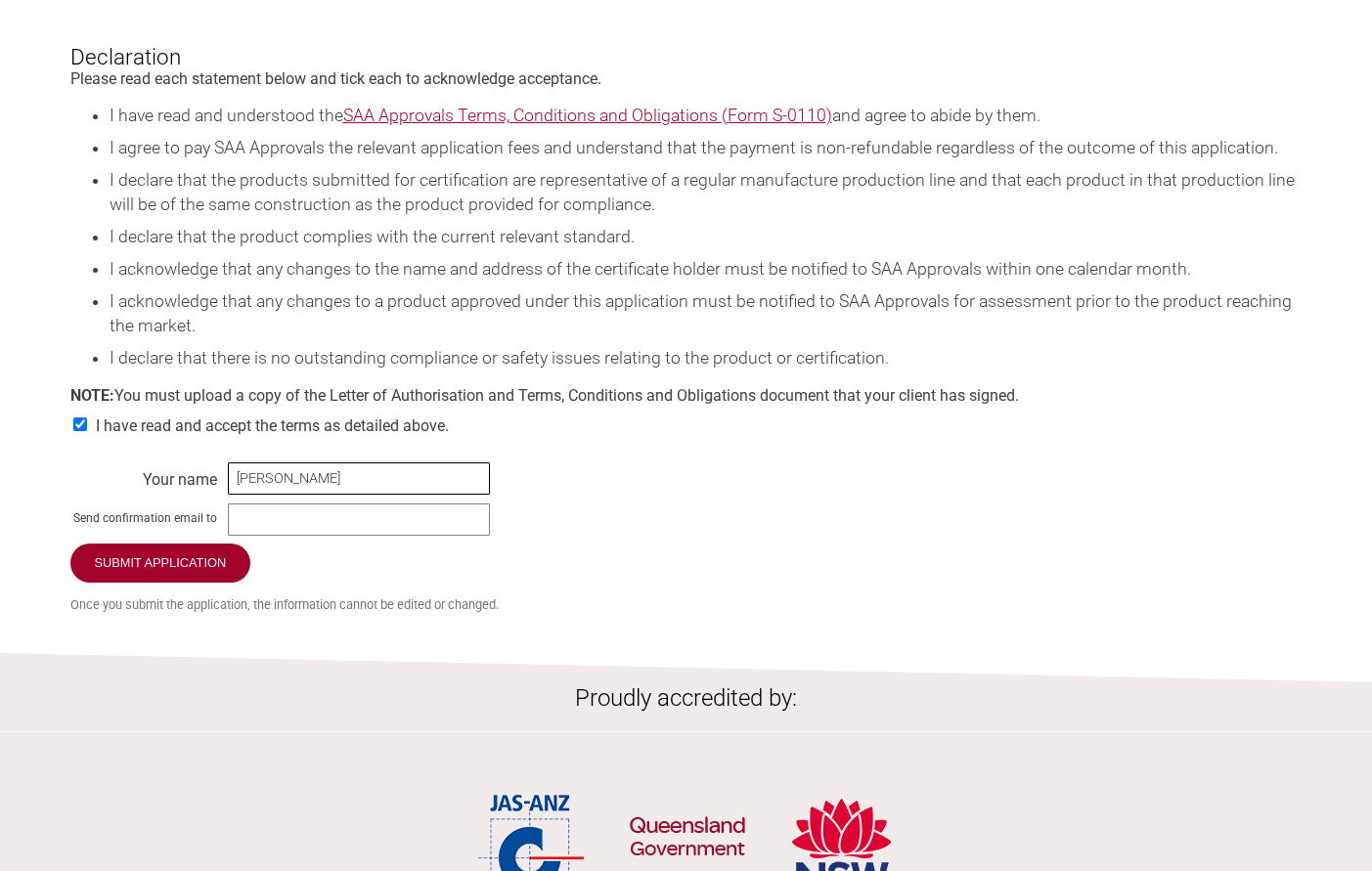 type on "Elisa Chen" 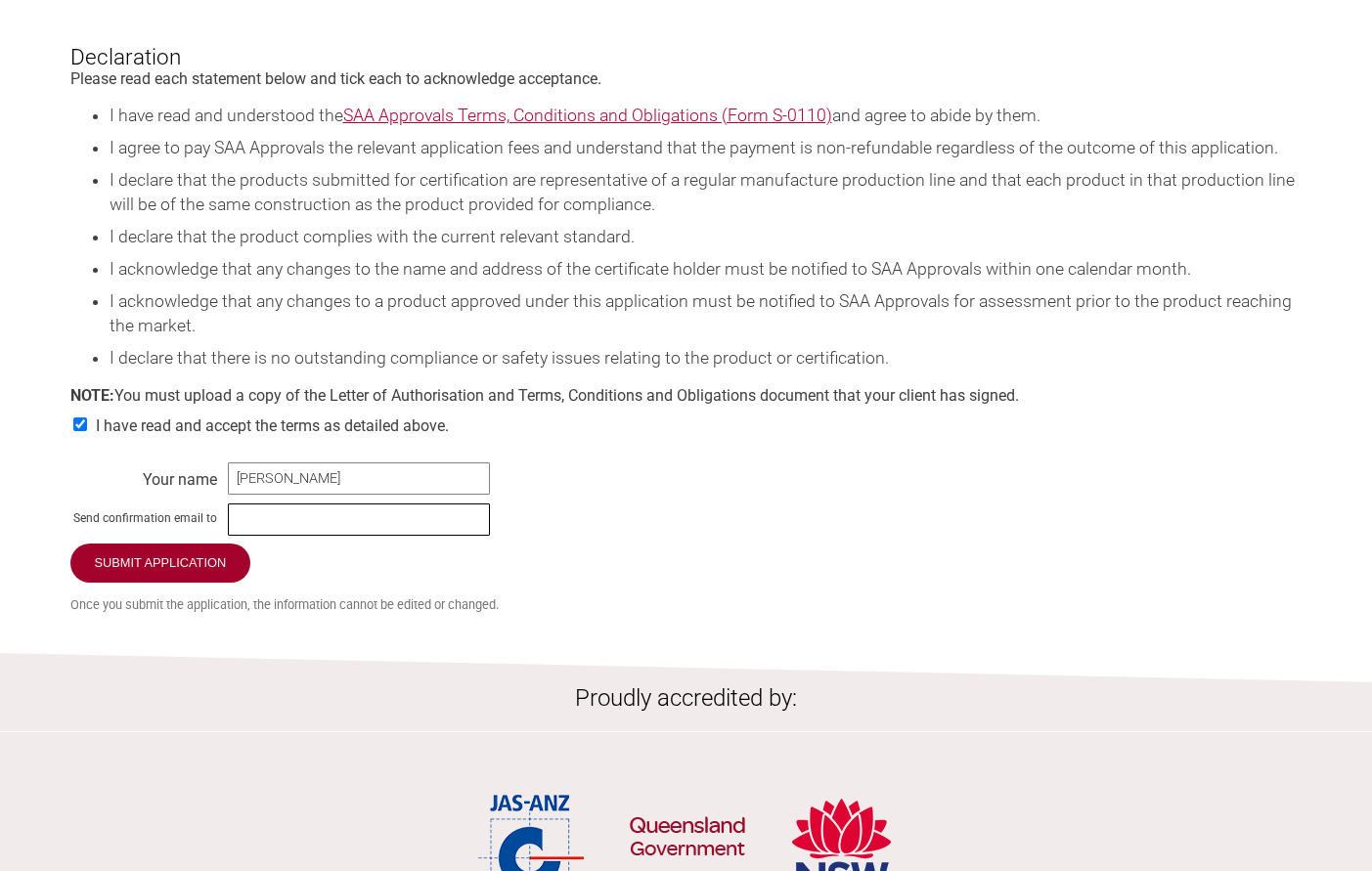 click at bounding box center (359, 519) 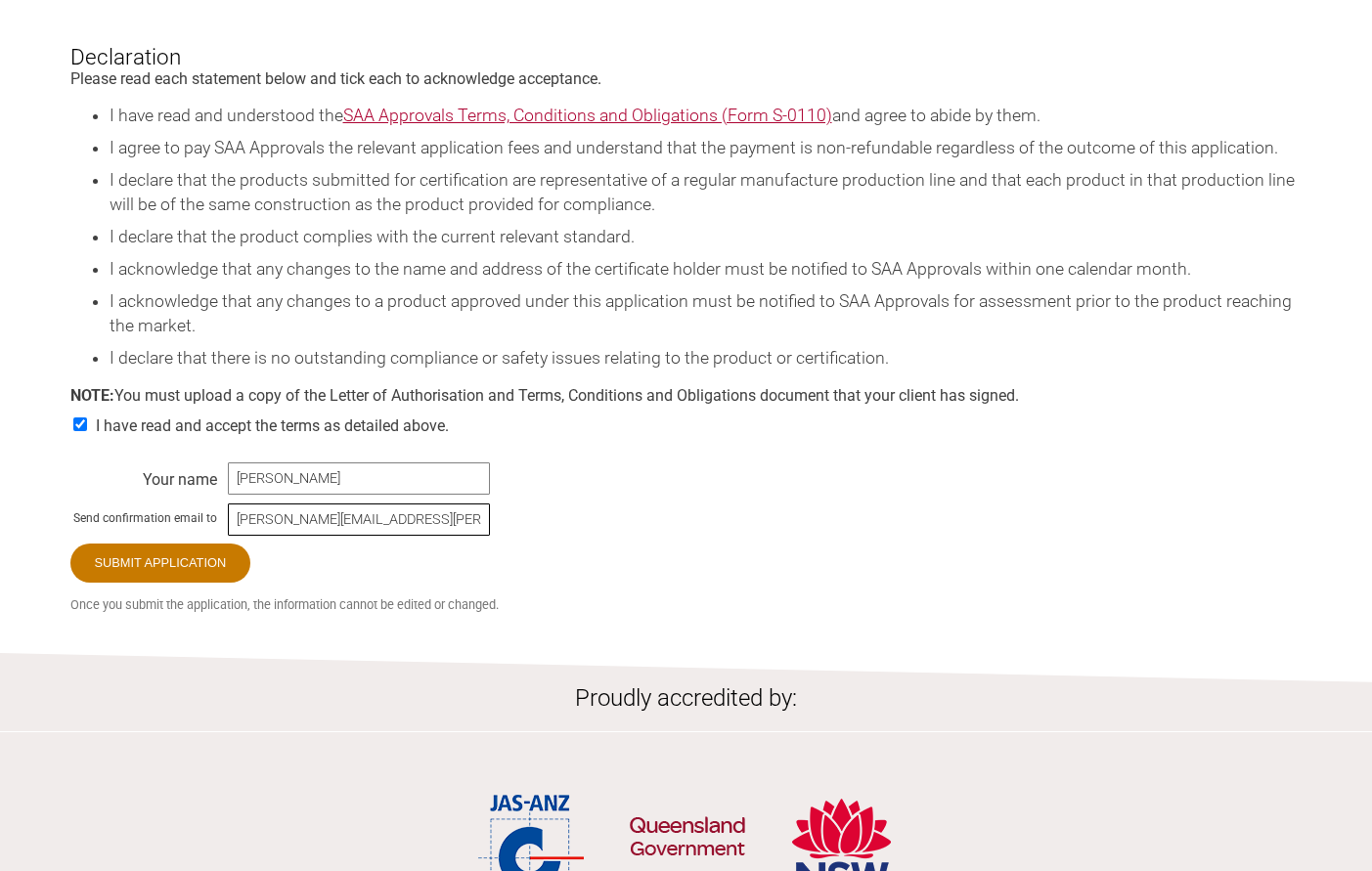 type on "elisa.chen@as-cert.cn" 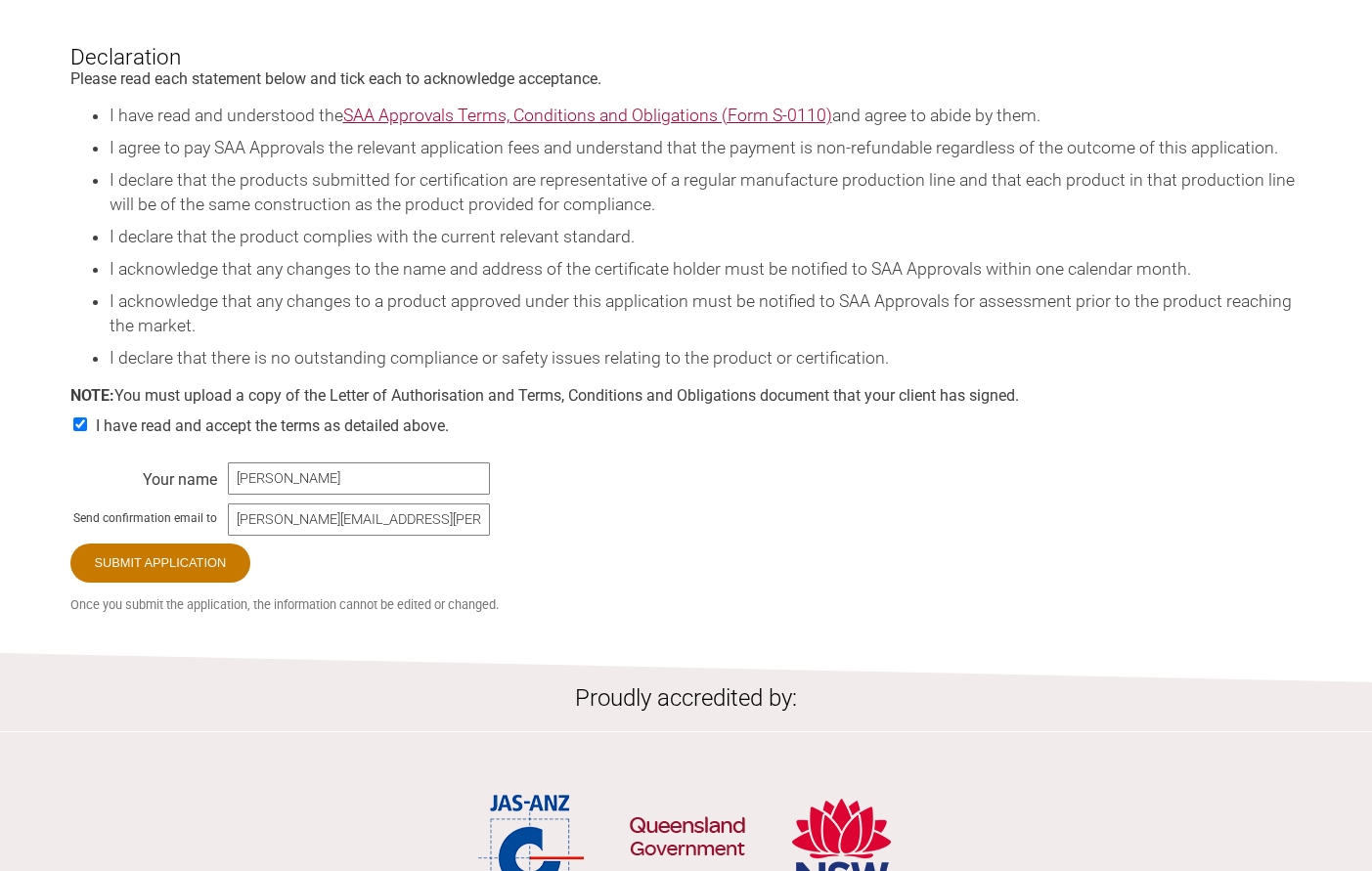 click on "Submit Application" at bounding box center [160, 563] 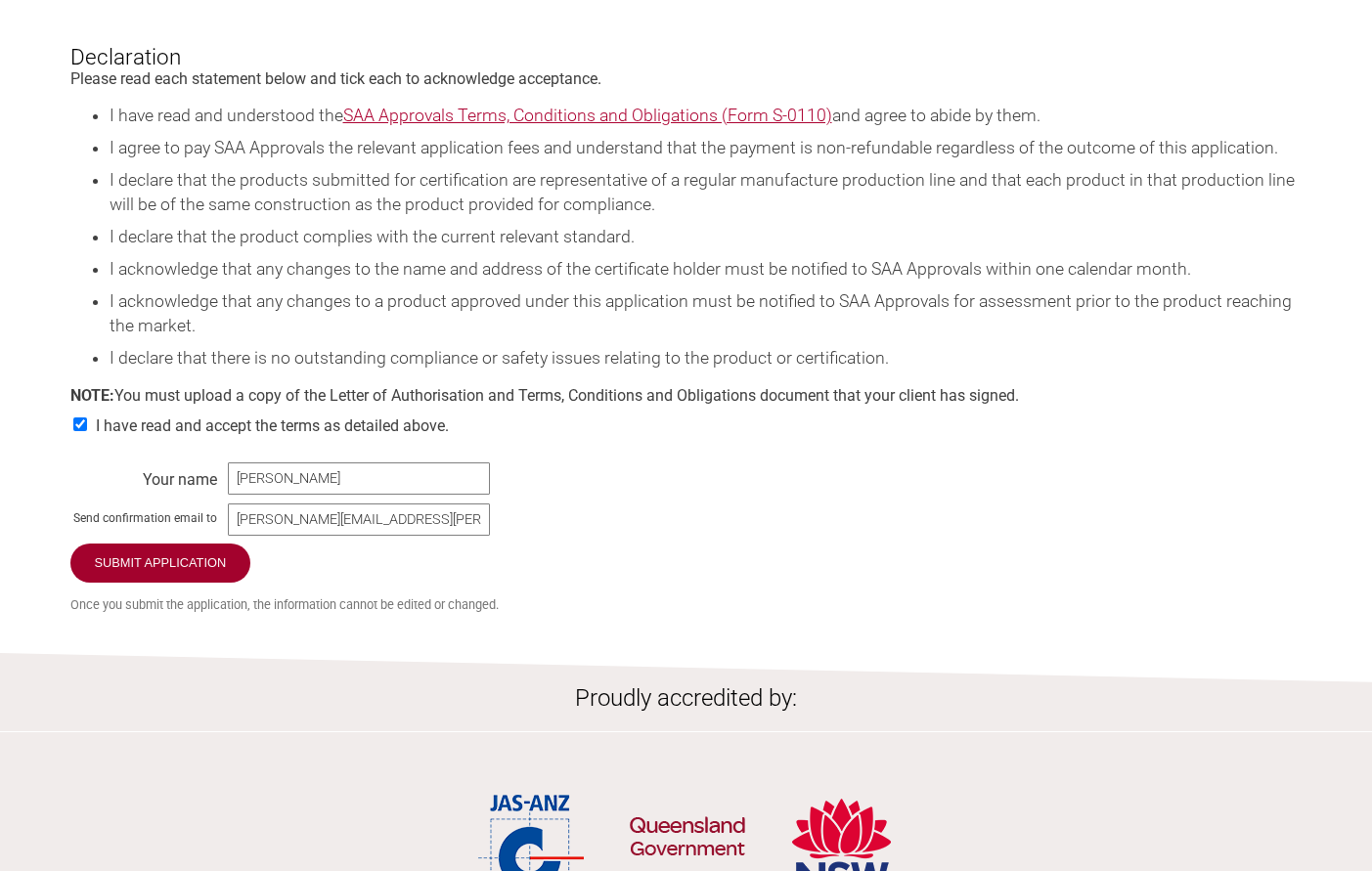 click on "I have read and understood the  SAA Approvals Terms, Conditions and Obligations (Form S-0110)  and agree to abide by them.
I agree to pay SAA Approvals the relevant application fees and understand that the payment is non-refundable regardless of the outcome of this application.
I declare that the products submitted for certification are representative of a regular manufacture production line and that each product in that production line will be of the same construction as the product provided for compliance.
I declare that the product complies with the current relevant standard.
I acknowledge that any changes to the name and address of the certificate holder must be notified to SAA Approvals within one calendar month.
I acknowledge that any changes to a product approved under this application must be notified to SAA Approvals for assessment prior to the product reaching the market." at bounding box center (686, 237) 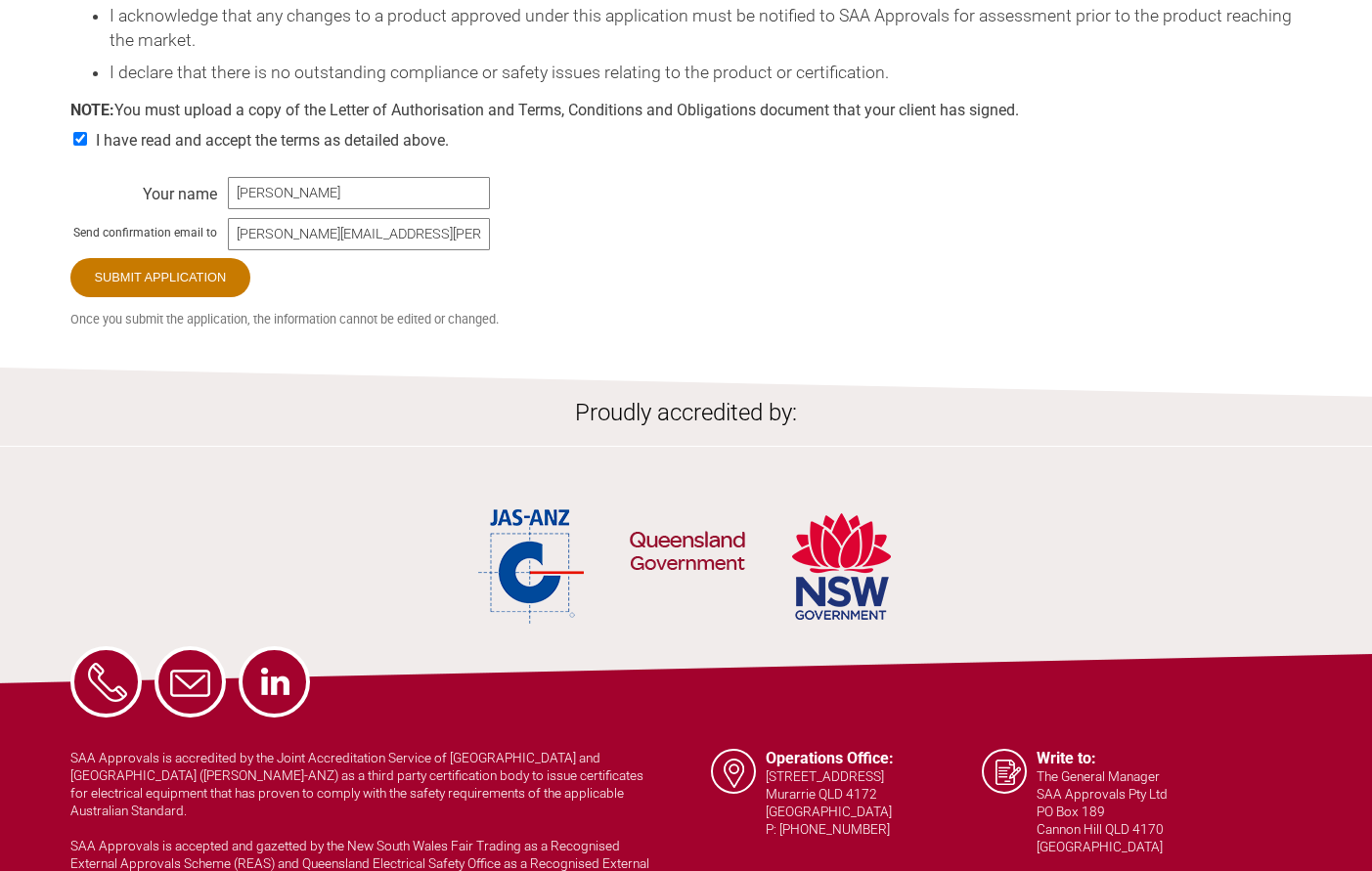 scroll, scrollTop: 3057, scrollLeft: 0, axis: vertical 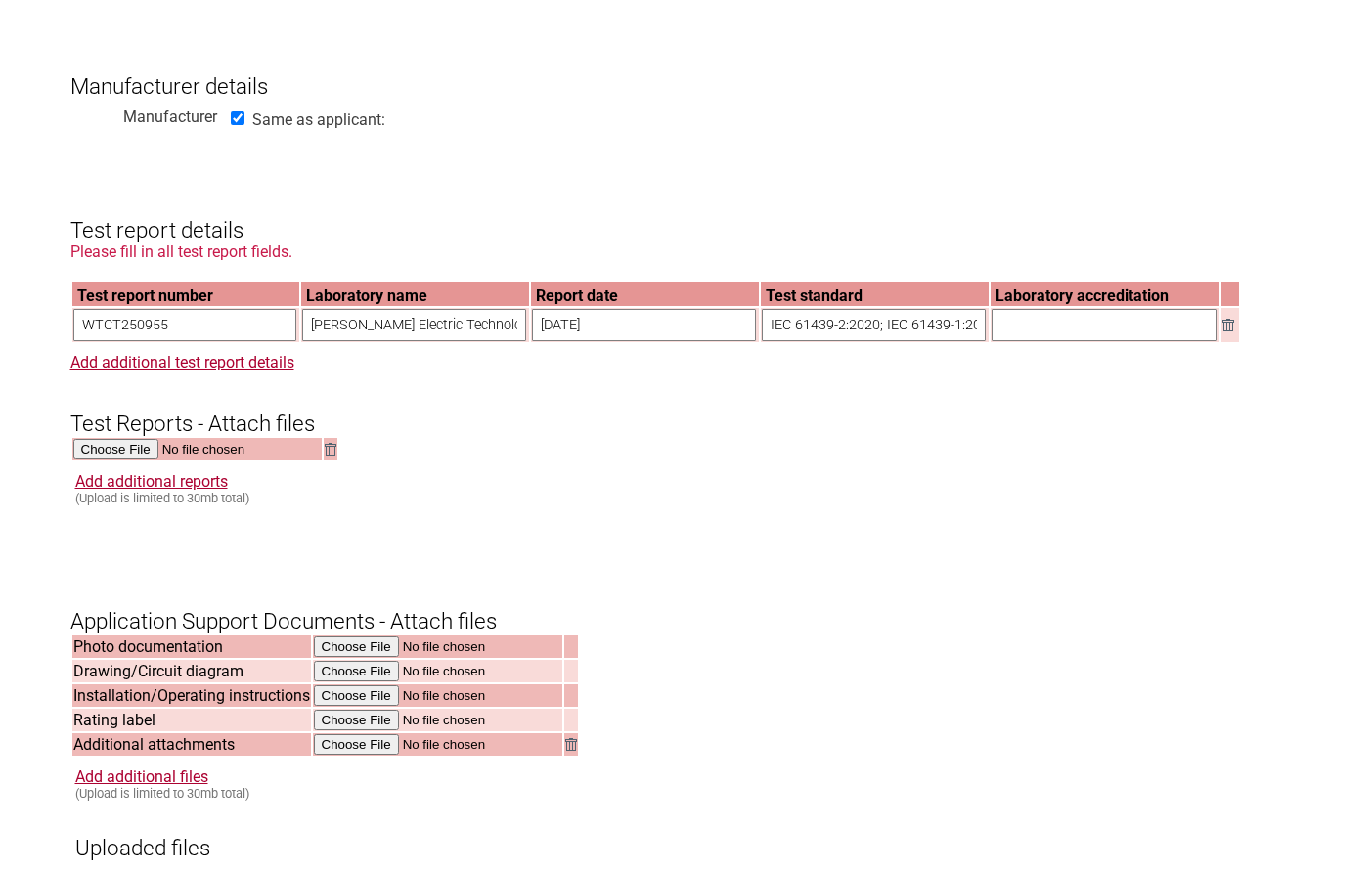 click at bounding box center [1104, 325] 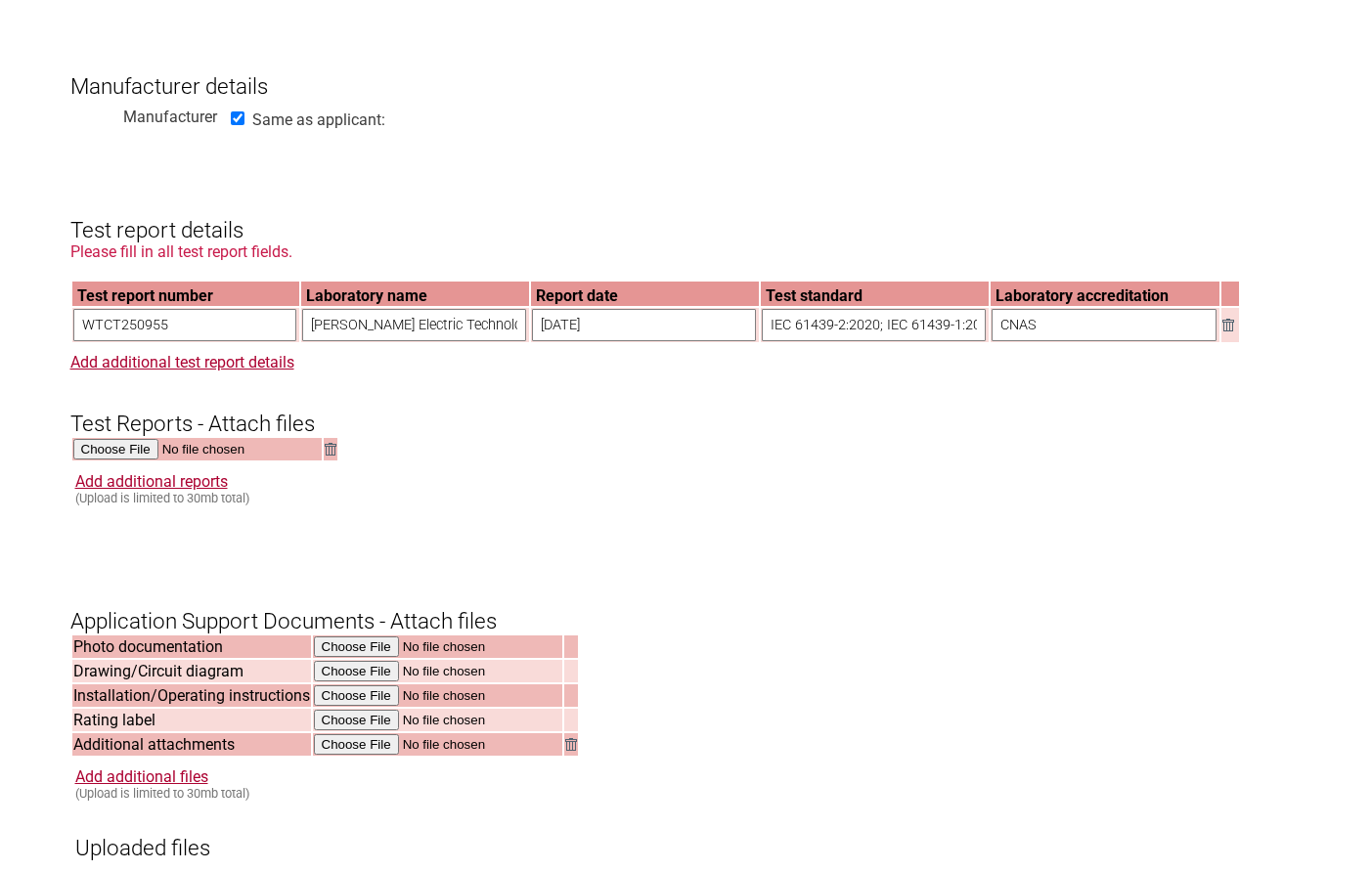 type on "CNAS" 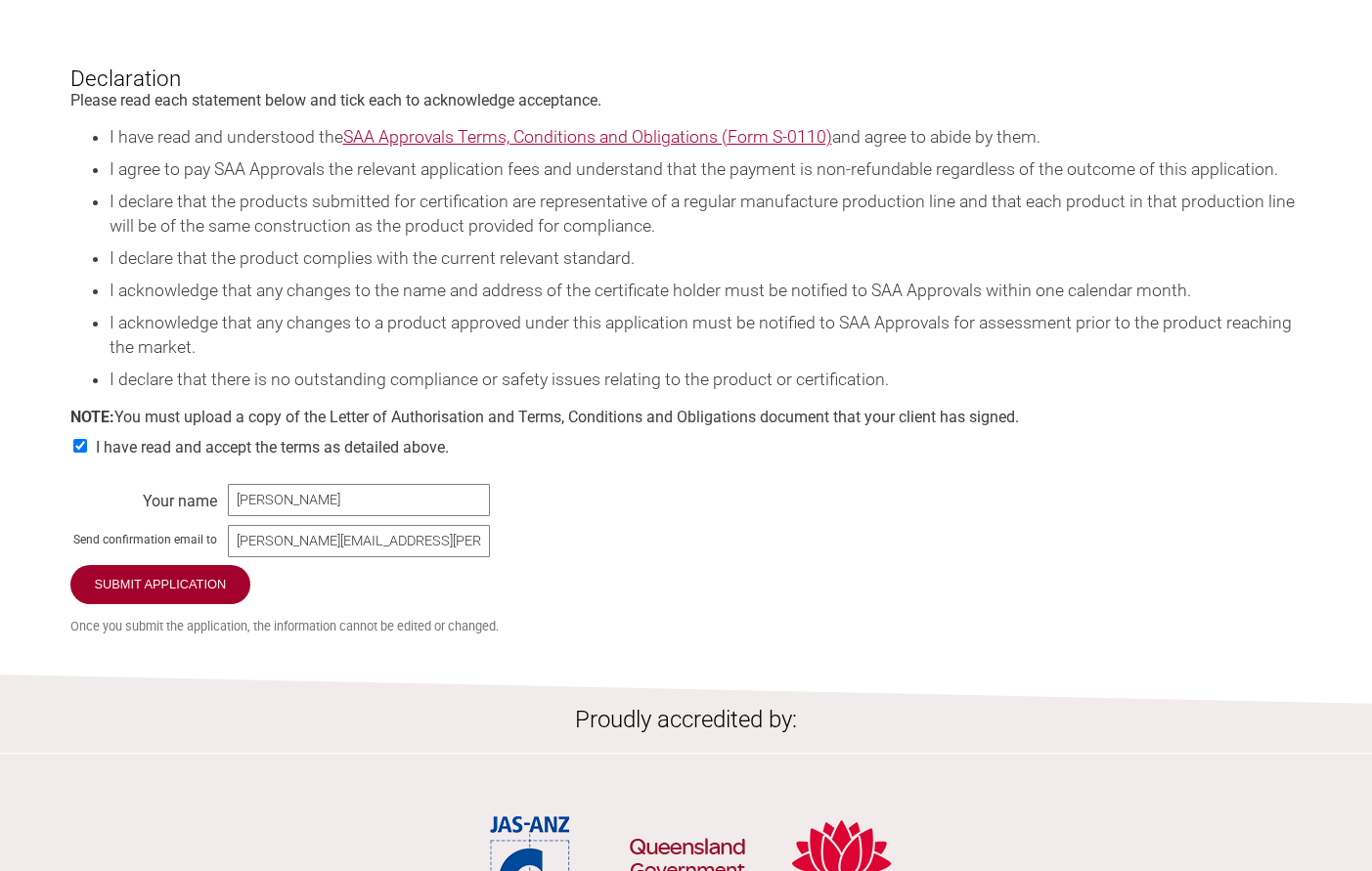 scroll, scrollTop: 2827, scrollLeft: 0, axis: vertical 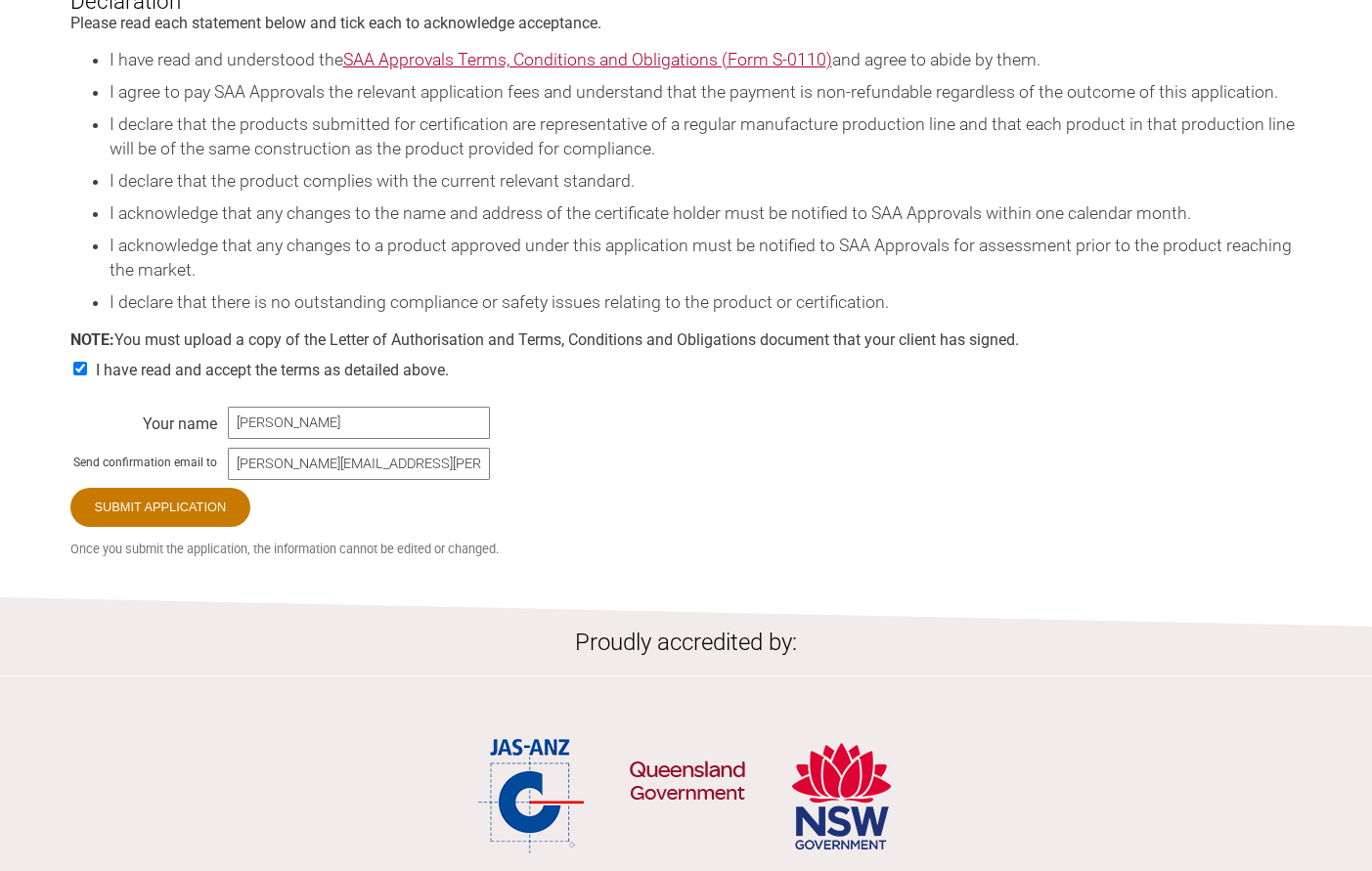 click on "Submit Application" at bounding box center [160, 507] 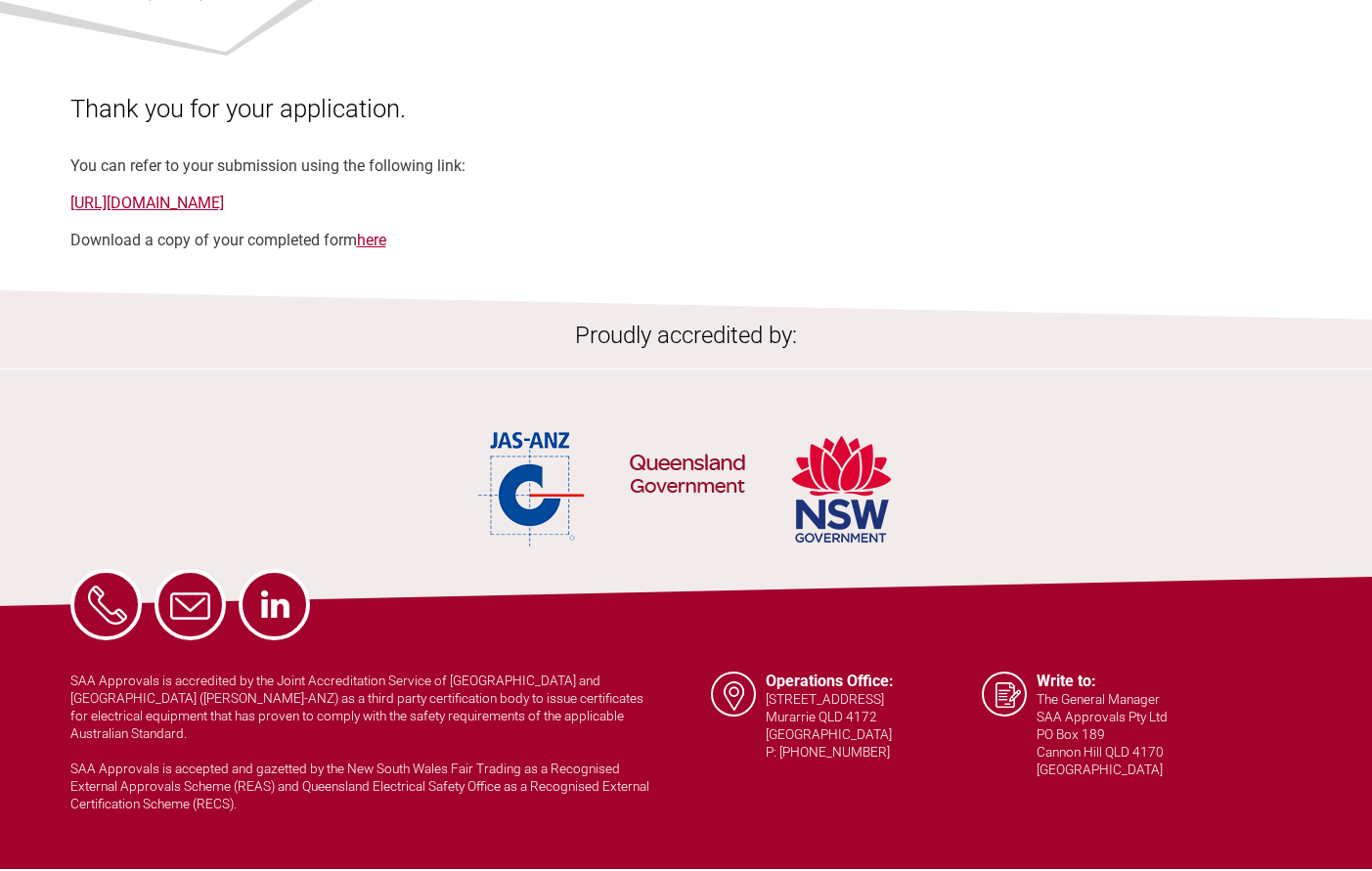 scroll, scrollTop: 168, scrollLeft: 0, axis: vertical 